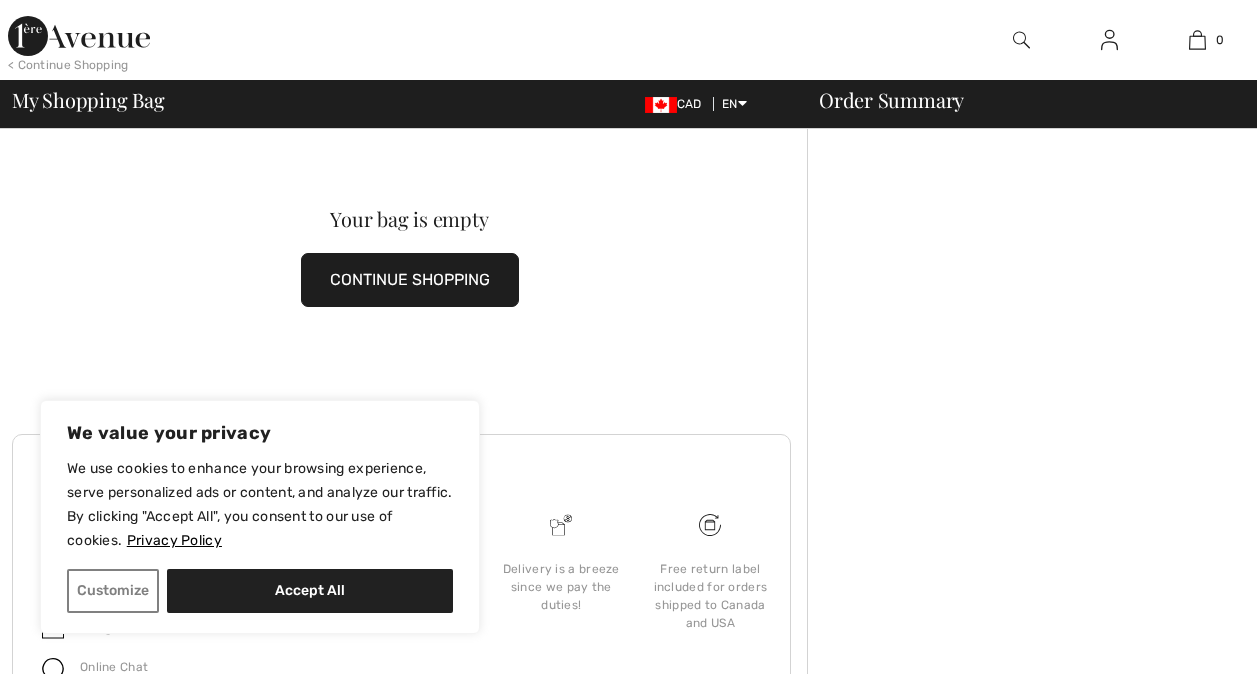 scroll, scrollTop: 0, scrollLeft: 0, axis: both 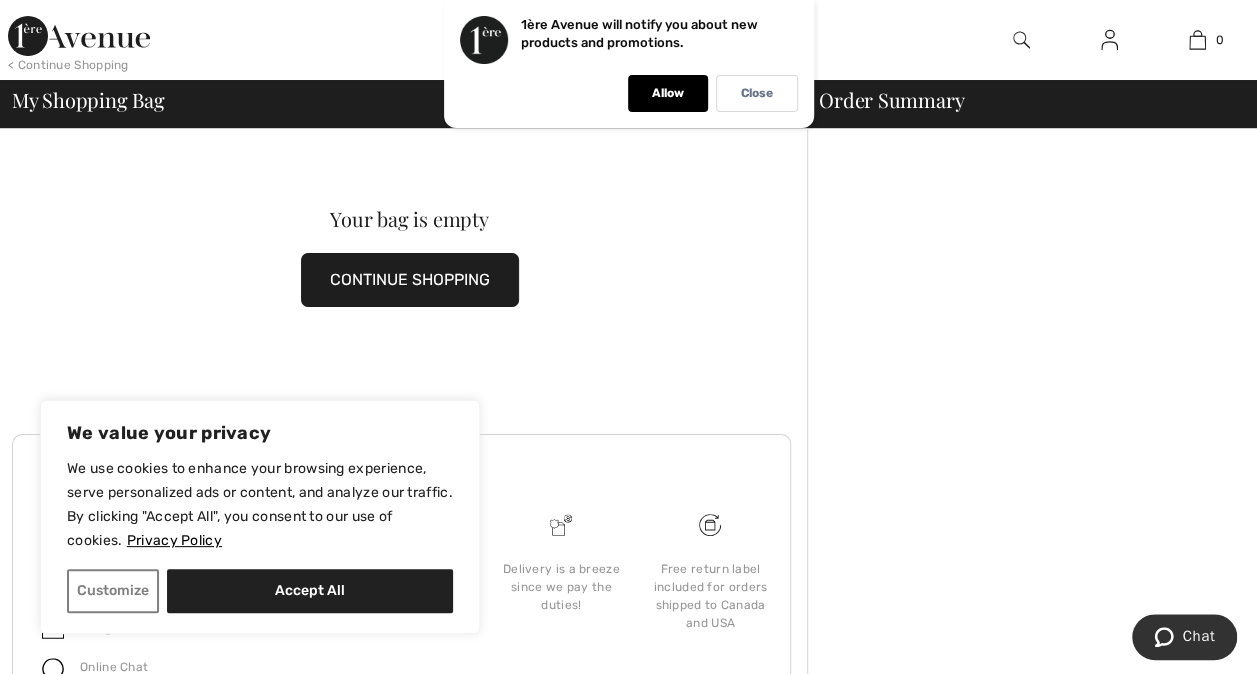 click on "< Continue Shopping" at bounding box center (68, 65) 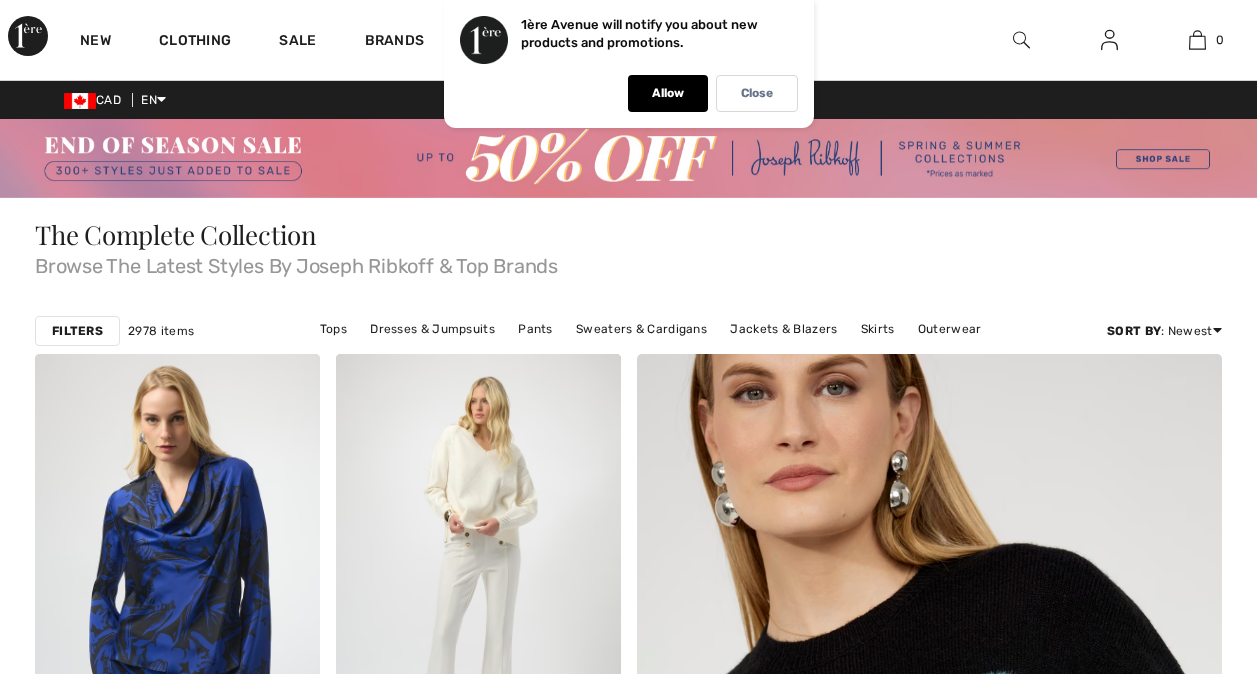 scroll, scrollTop: 0, scrollLeft: 0, axis: both 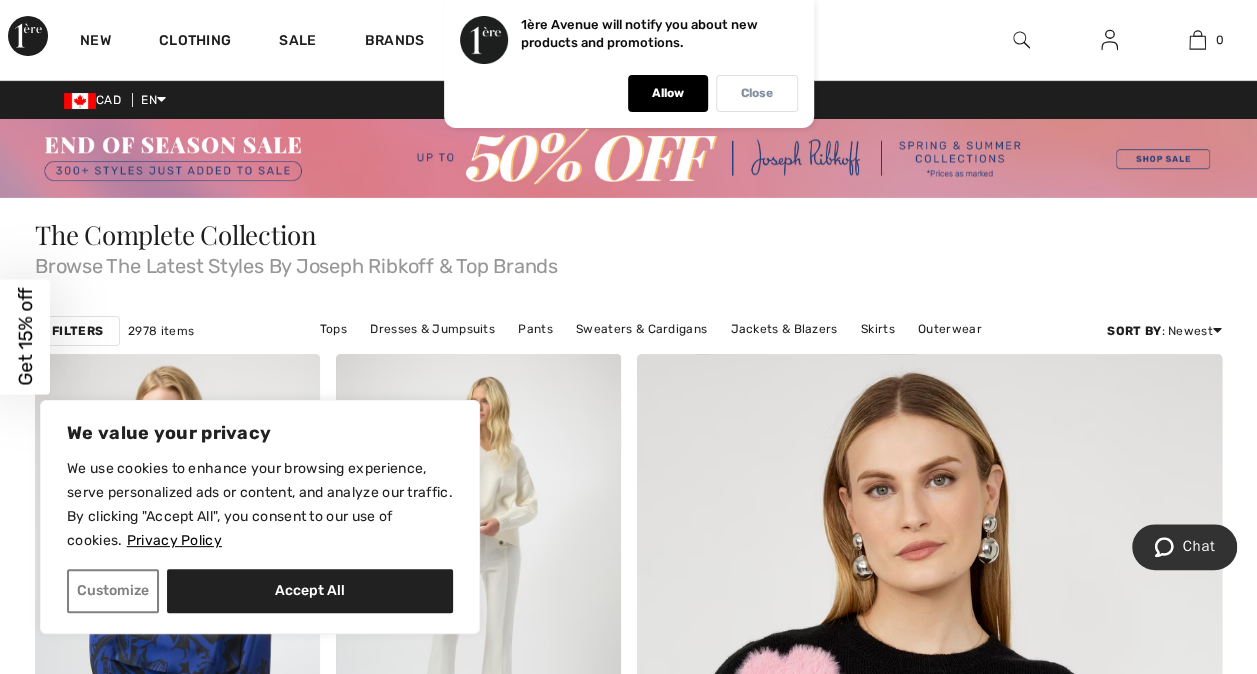 click on "Close" at bounding box center (757, 93) 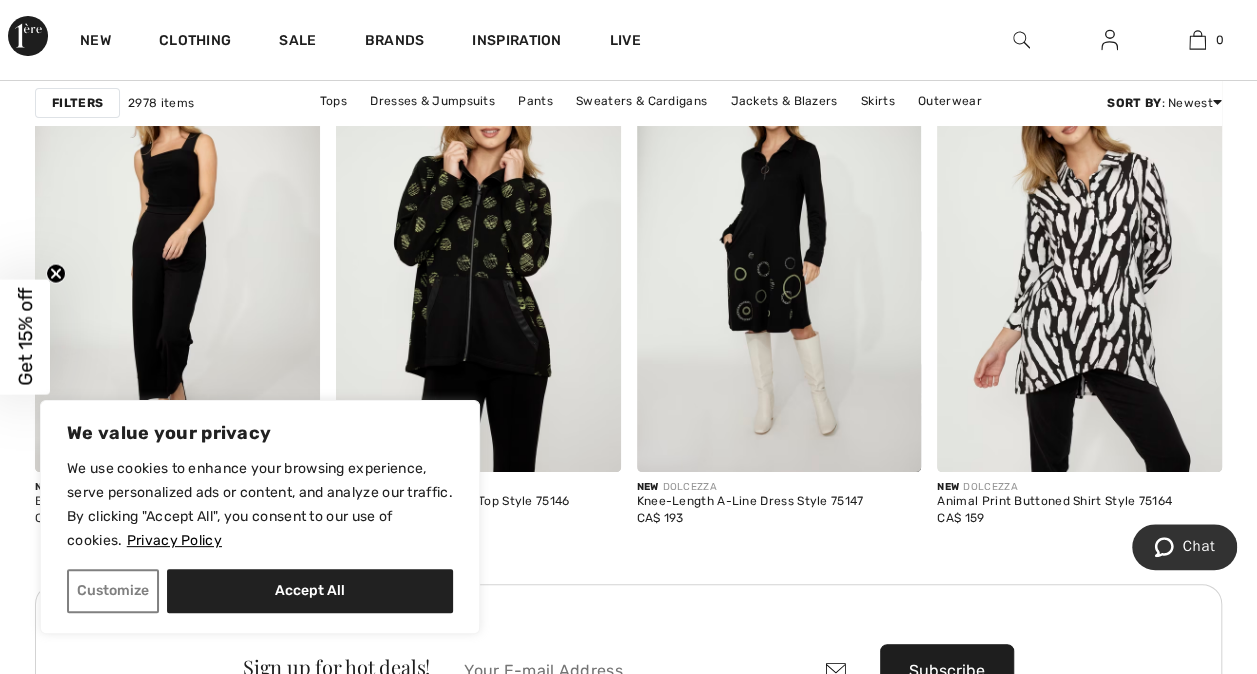 scroll, scrollTop: 3758, scrollLeft: 0, axis: vertical 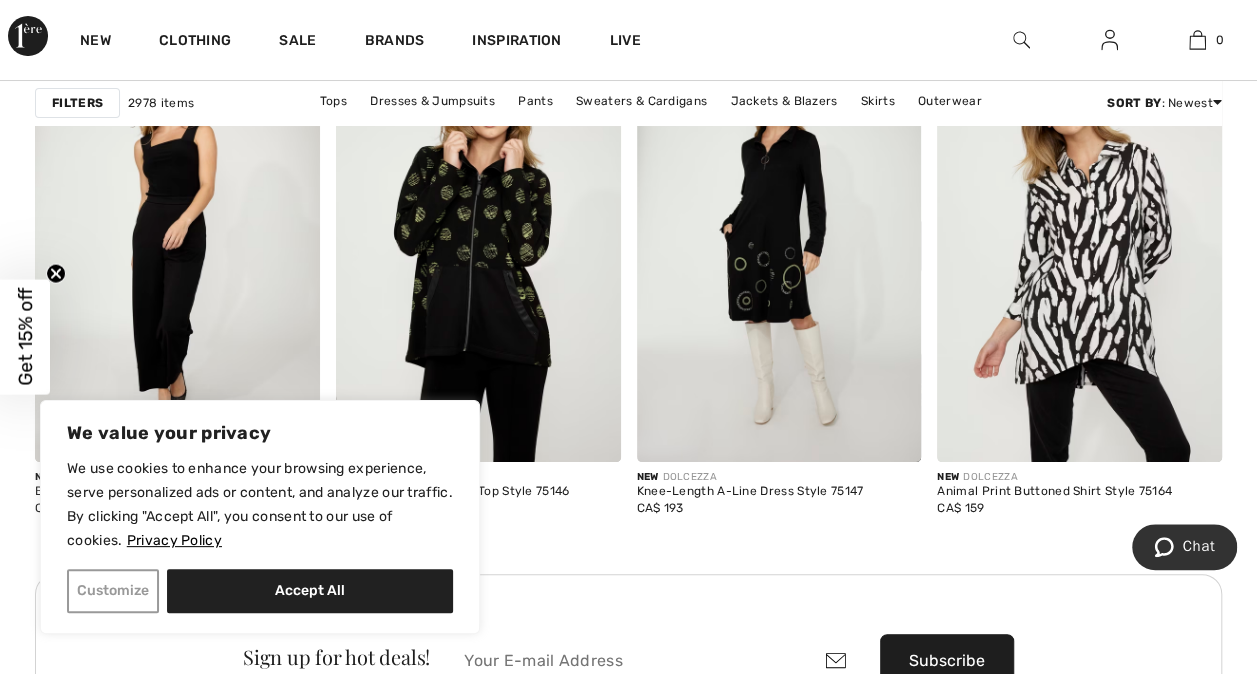 click on "Customize" at bounding box center (113, 591) 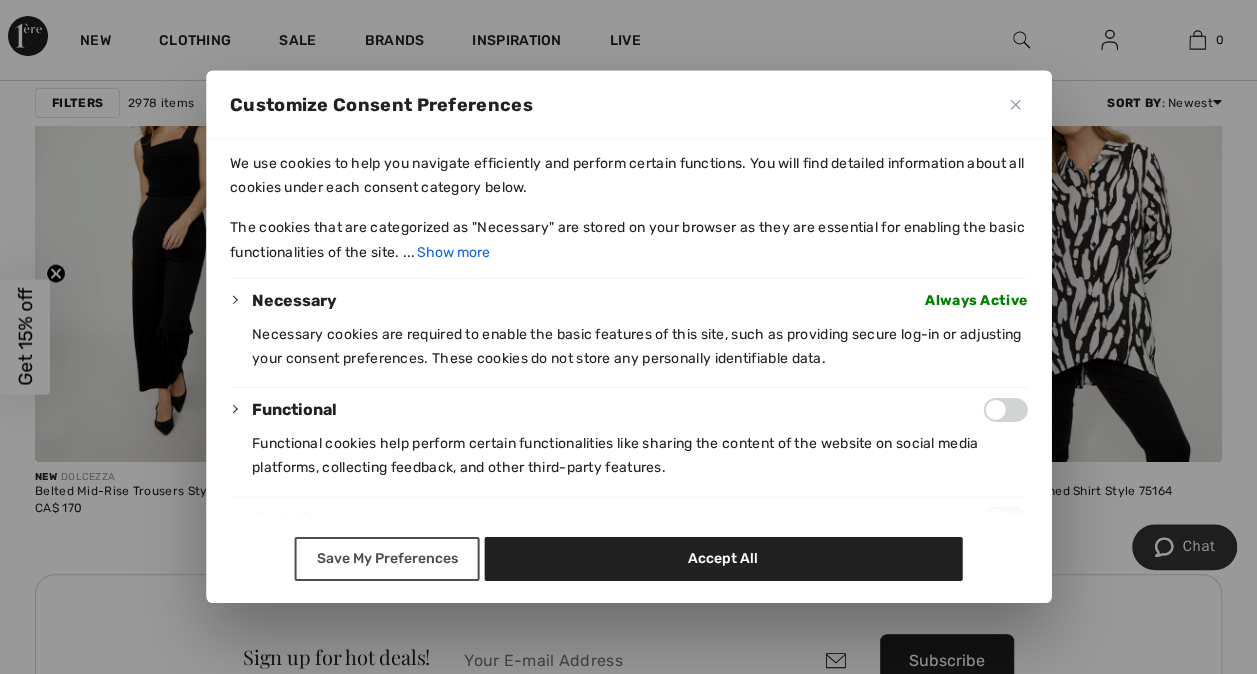 click on "Save My Preferences" at bounding box center [387, 559] 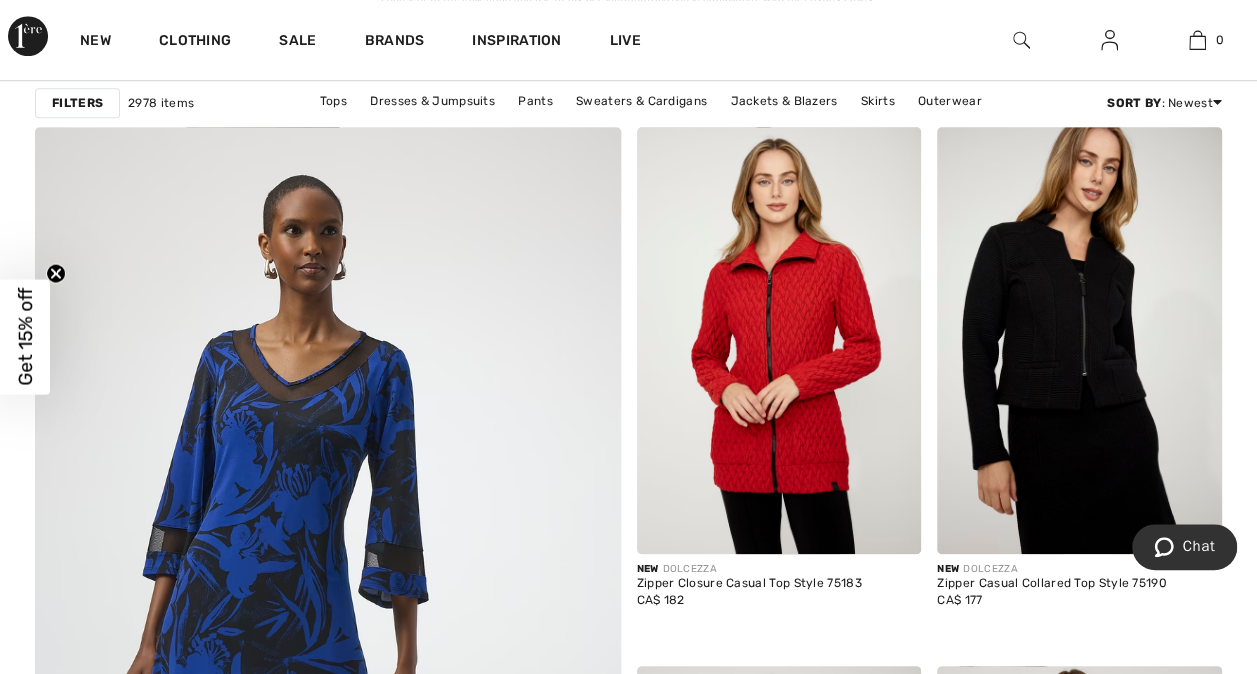 scroll, scrollTop: 4464, scrollLeft: 0, axis: vertical 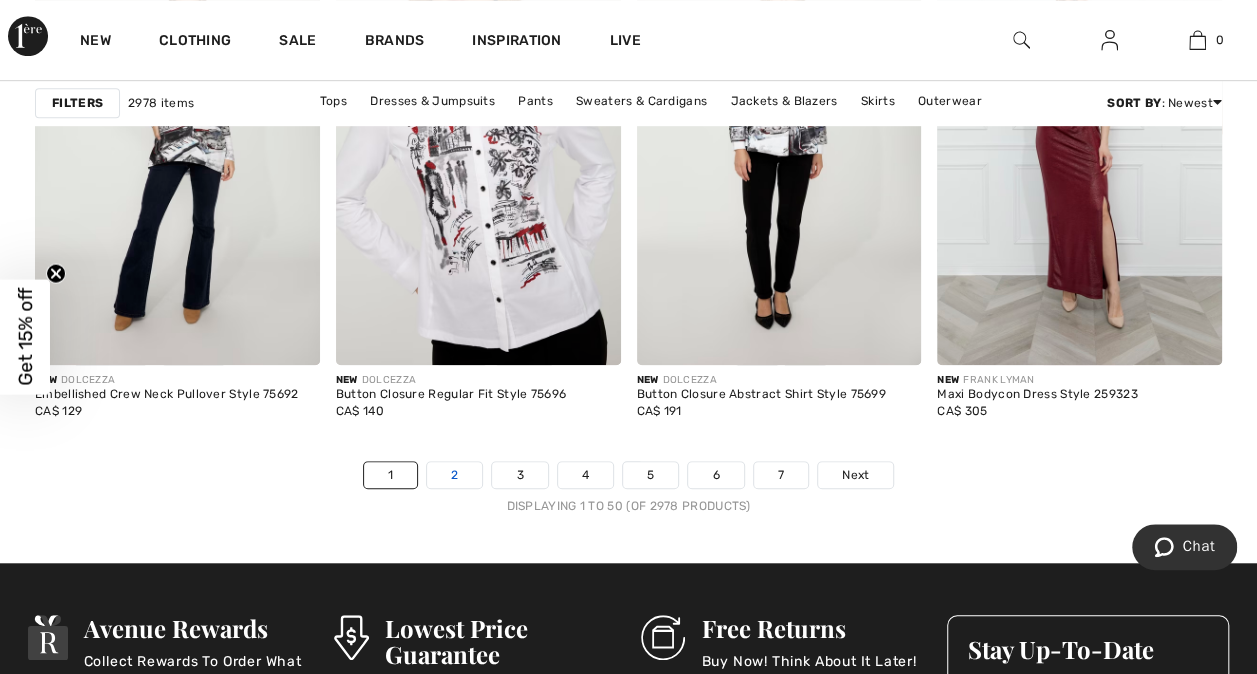 click on "2" at bounding box center [454, 475] 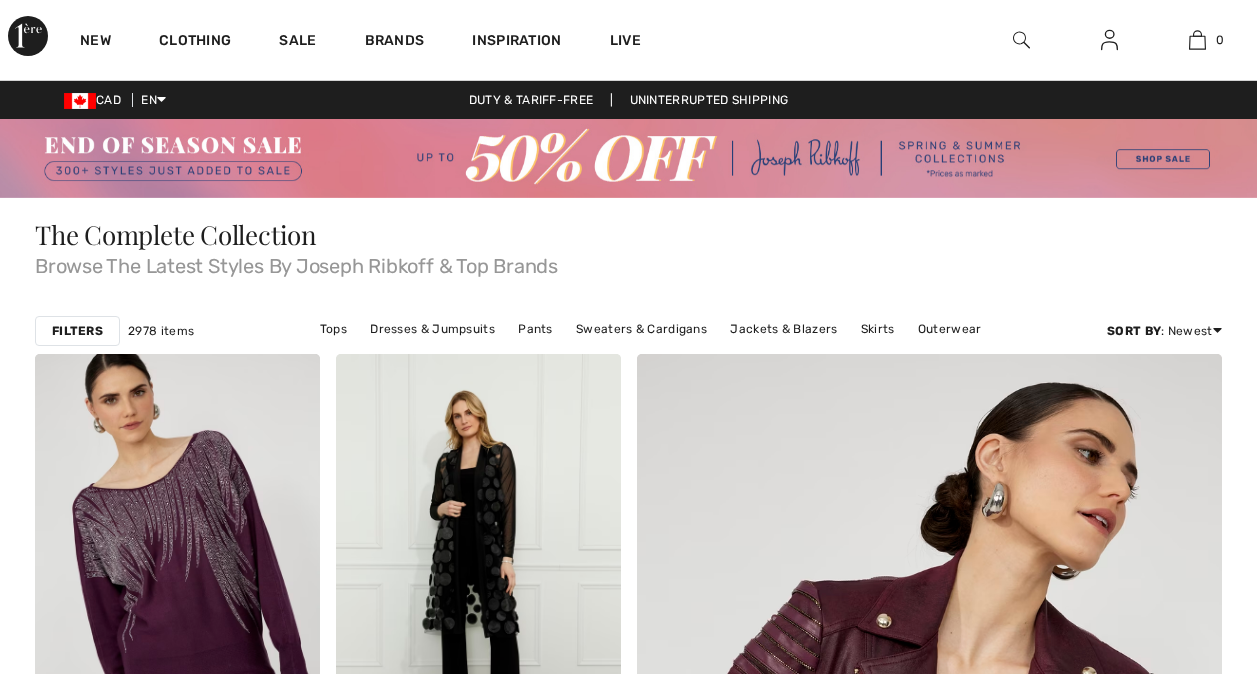 scroll, scrollTop: 0, scrollLeft: 0, axis: both 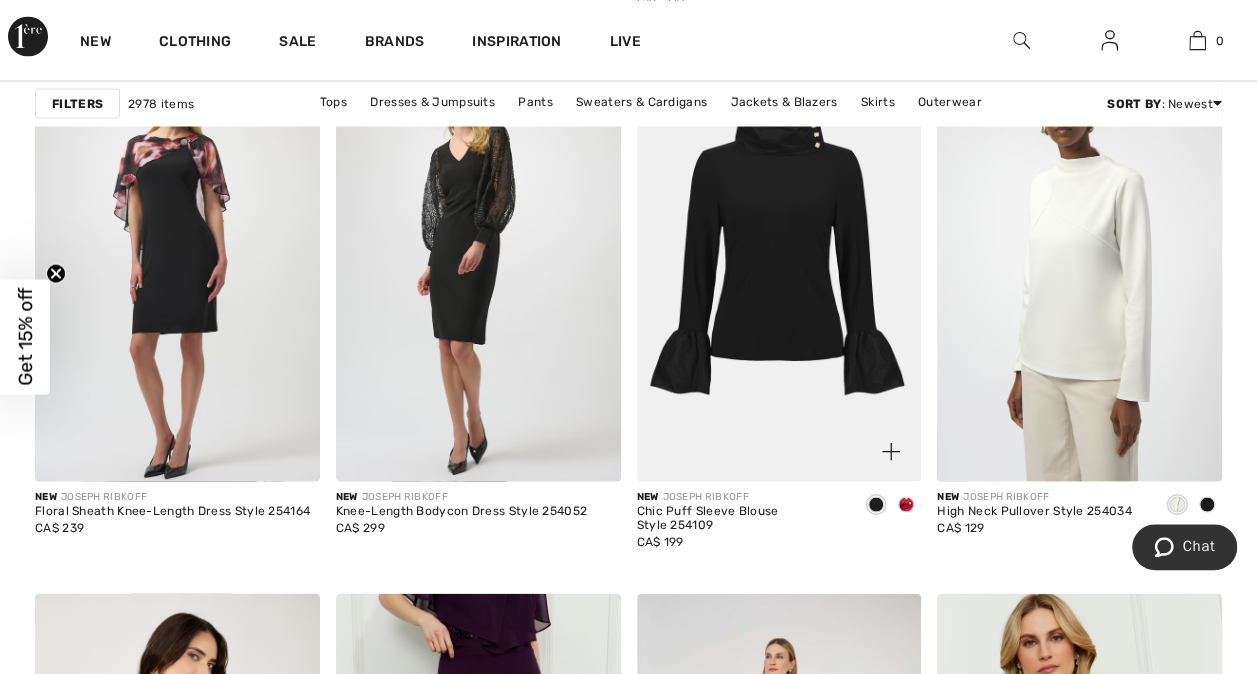 click at bounding box center [779, 267] 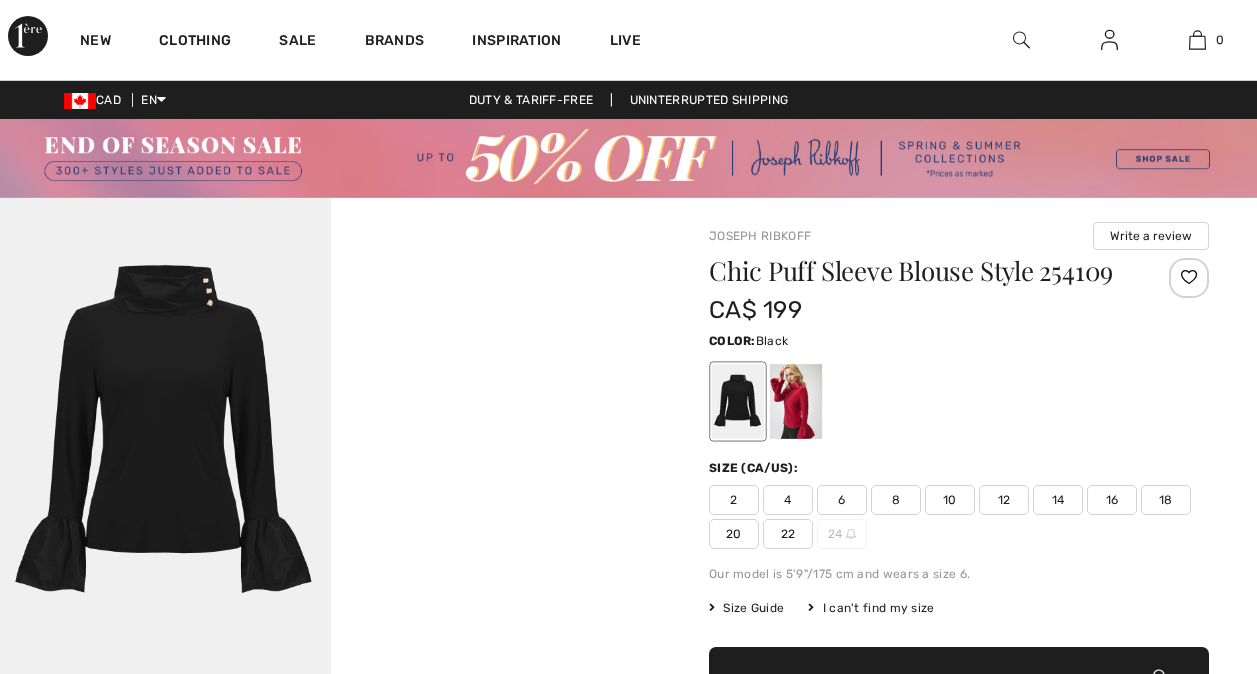 scroll, scrollTop: 0, scrollLeft: 0, axis: both 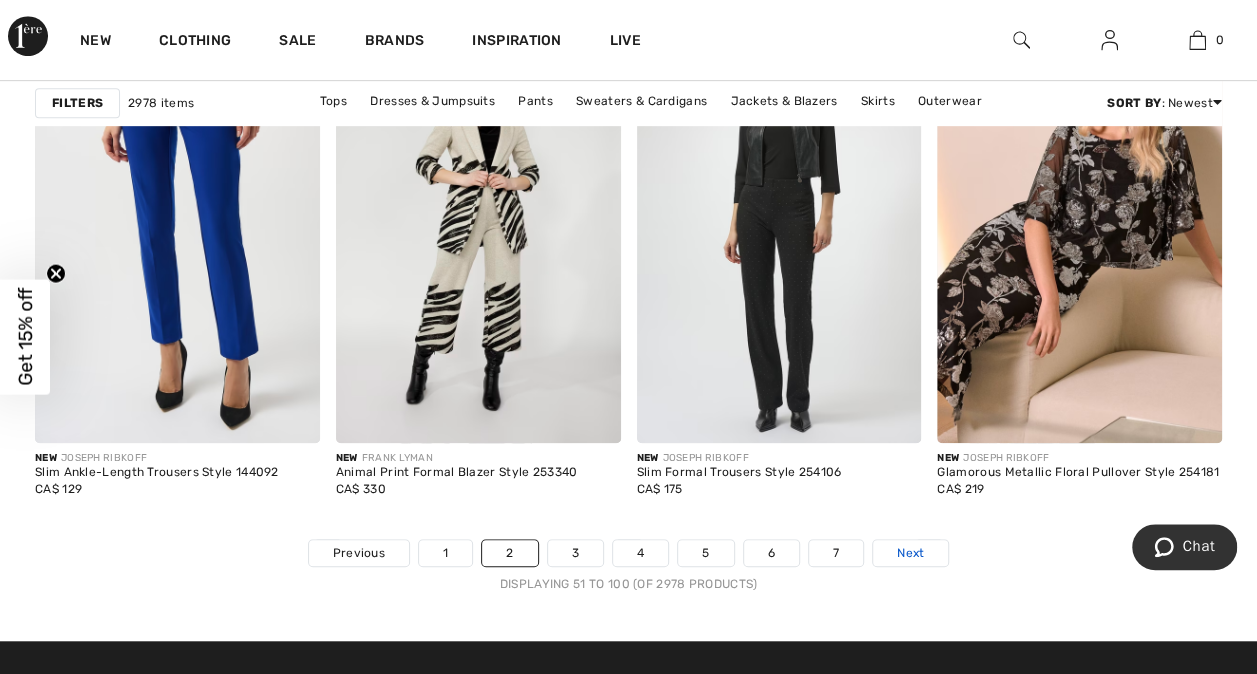 click on "Next" at bounding box center (910, 553) 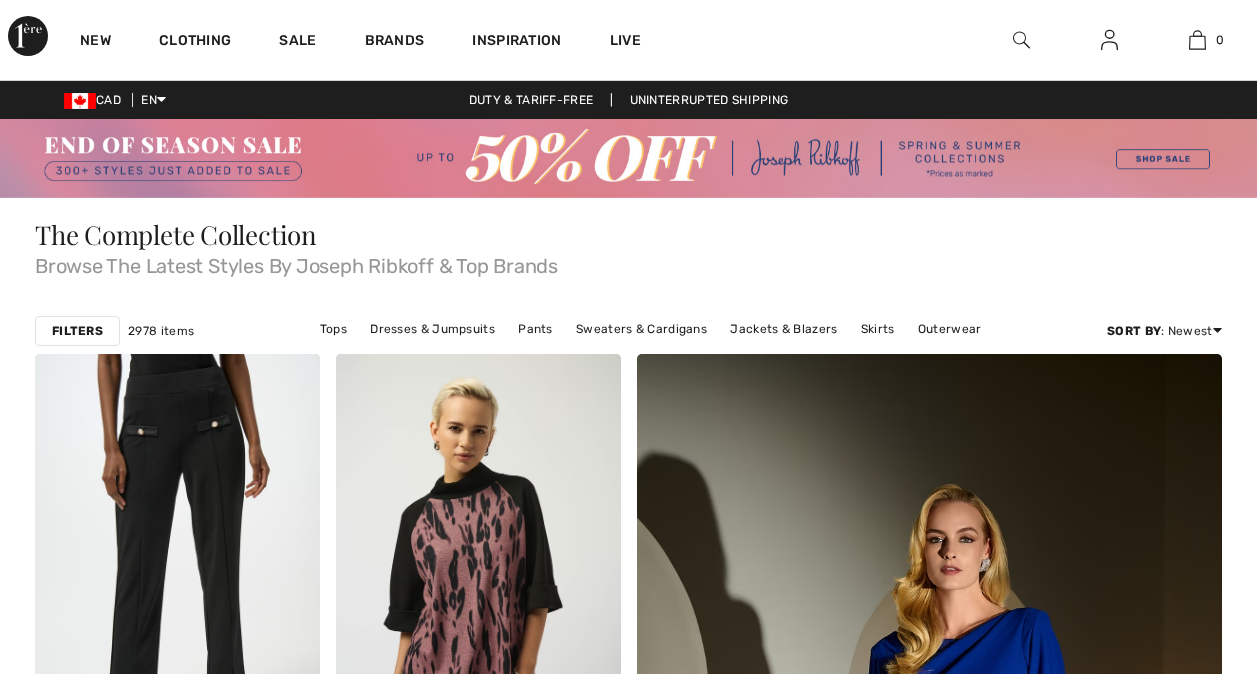 scroll, scrollTop: 0, scrollLeft: 0, axis: both 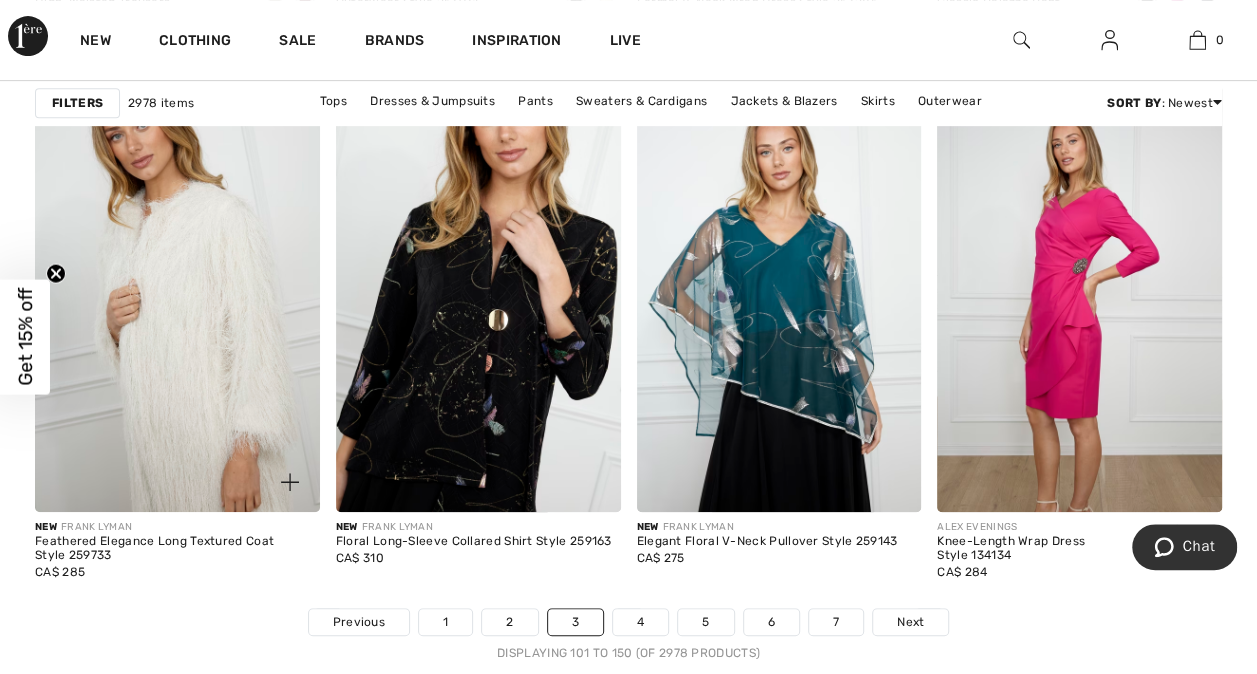 click at bounding box center [177, 298] 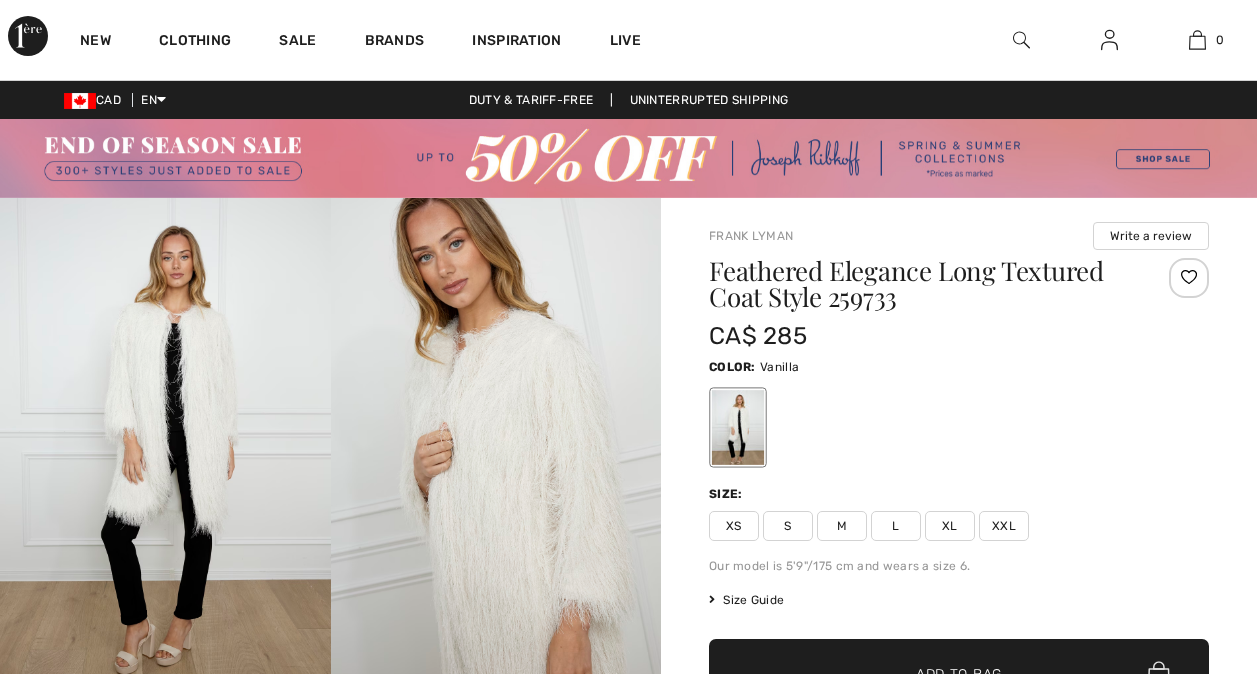 scroll, scrollTop: 0, scrollLeft: 0, axis: both 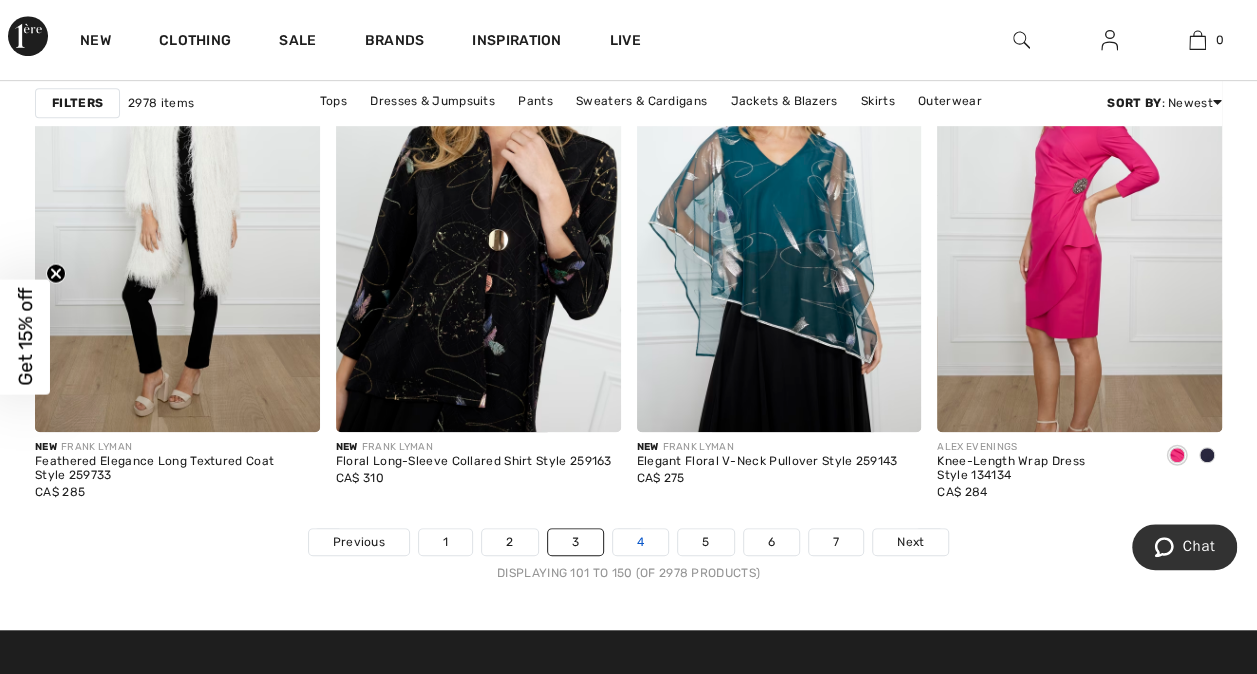 click on "4" at bounding box center (640, 542) 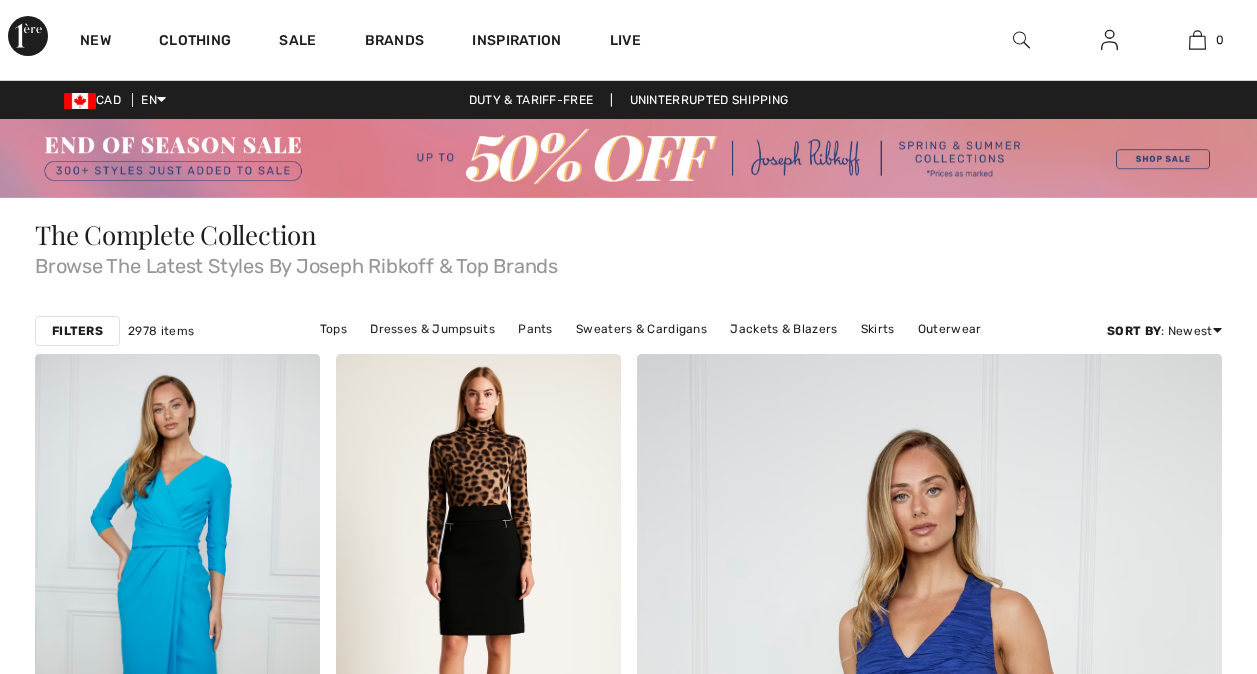 scroll, scrollTop: 0, scrollLeft: 0, axis: both 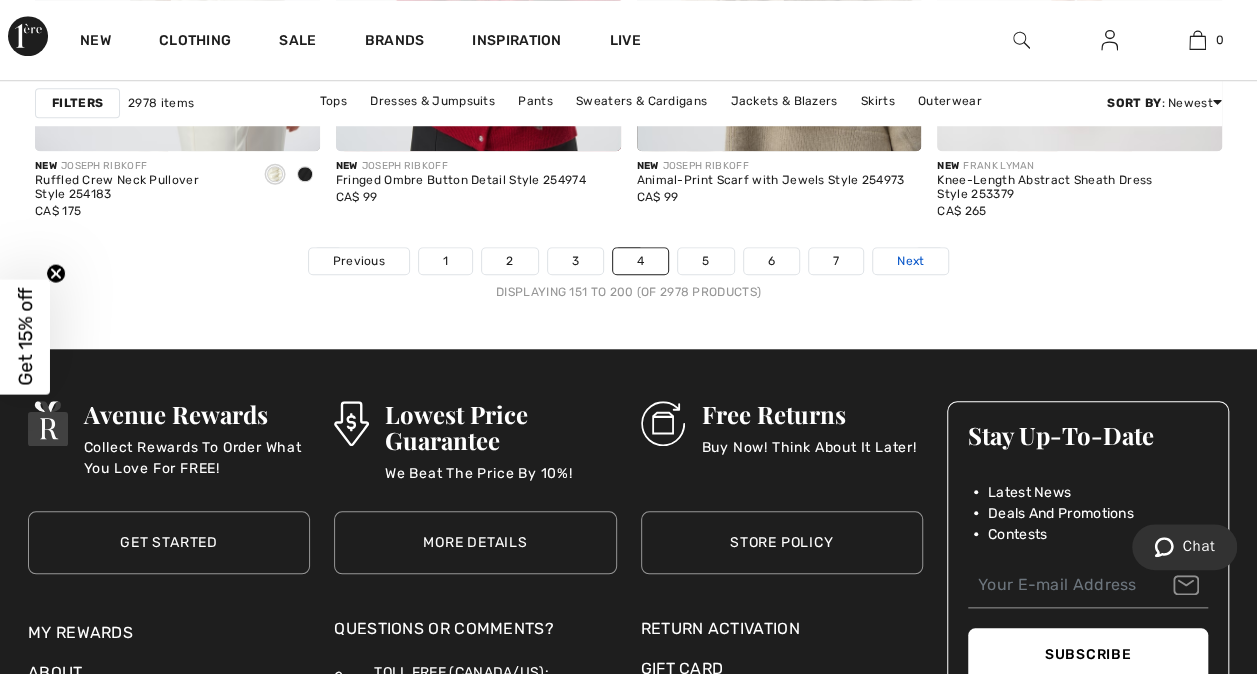 click on "Next" at bounding box center [910, 261] 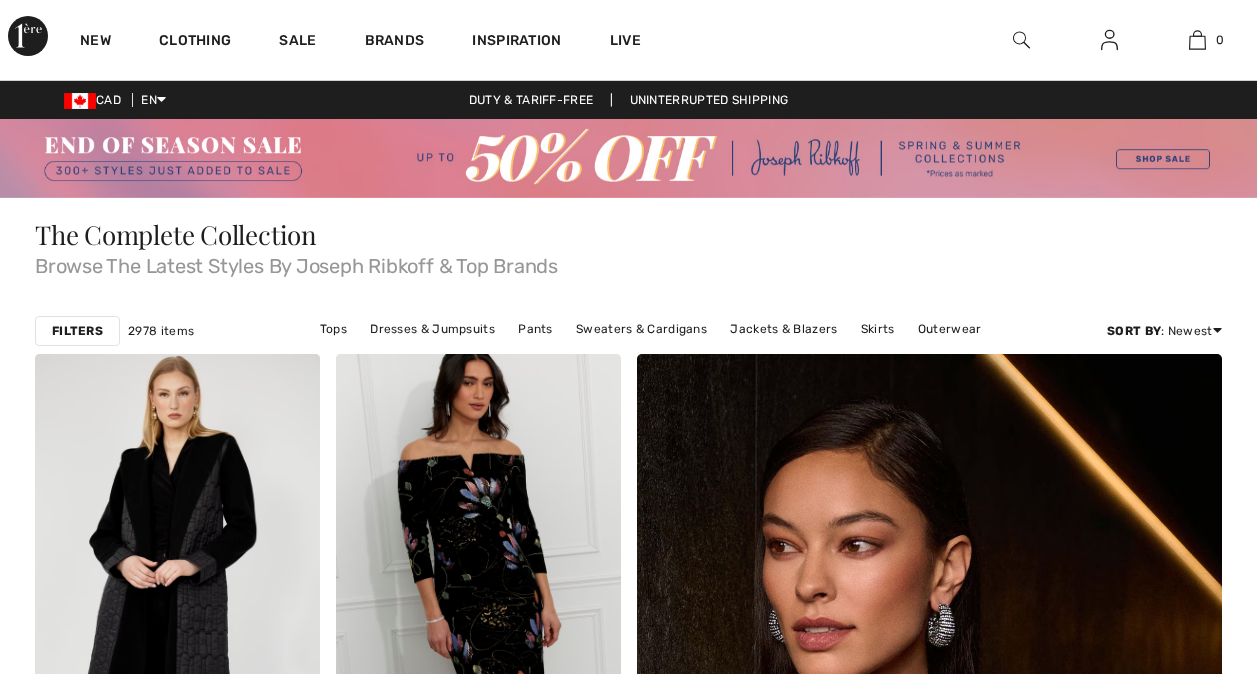scroll, scrollTop: 0, scrollLeft: 0, axis: both 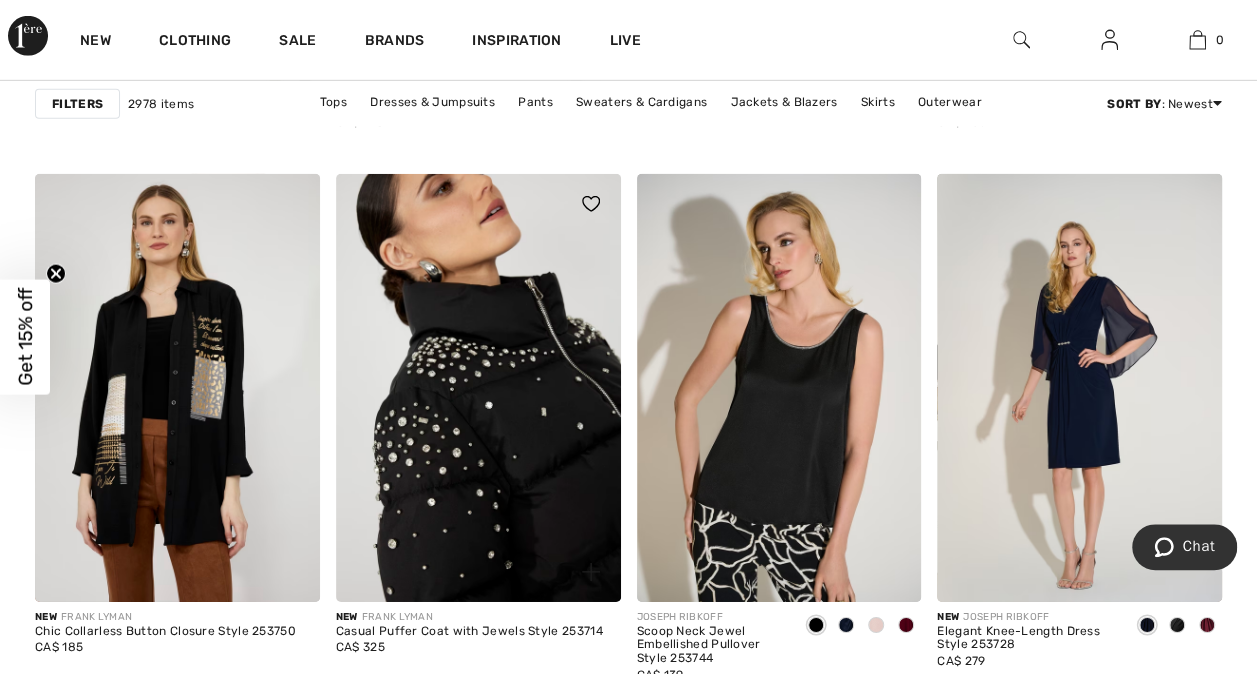 click at bounding box center (478, 387) 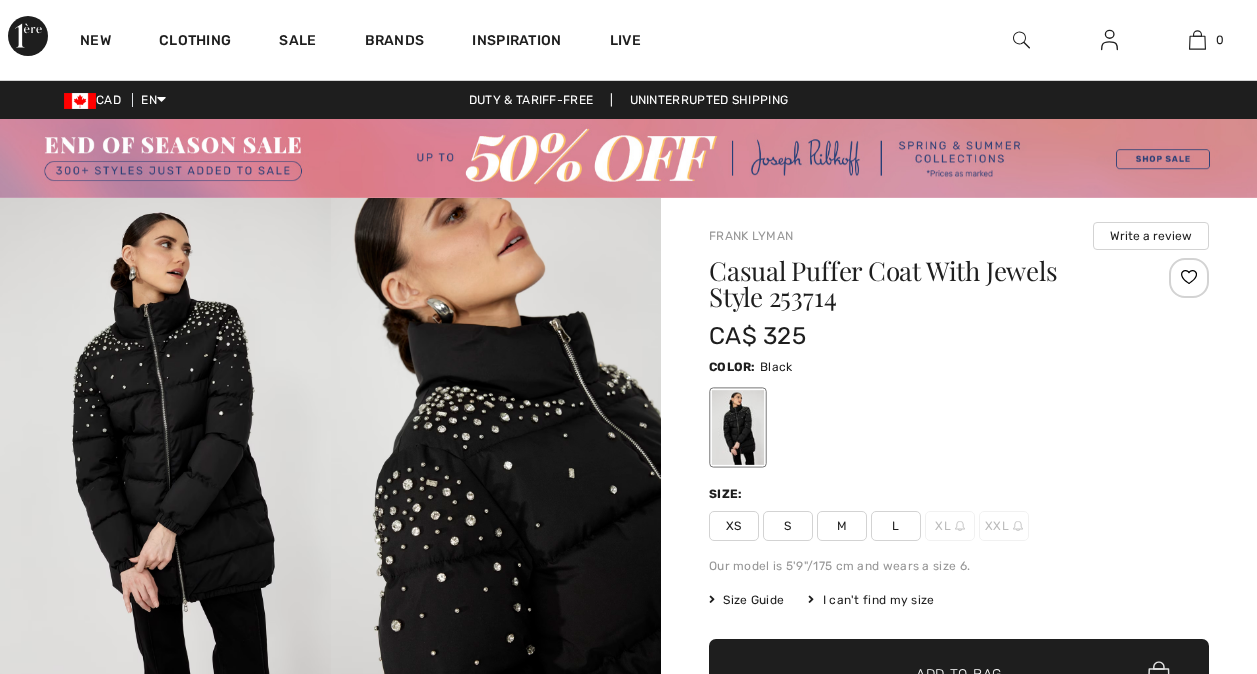 scroll, scrollTop: 0, scrollLeft: 0, axis: both 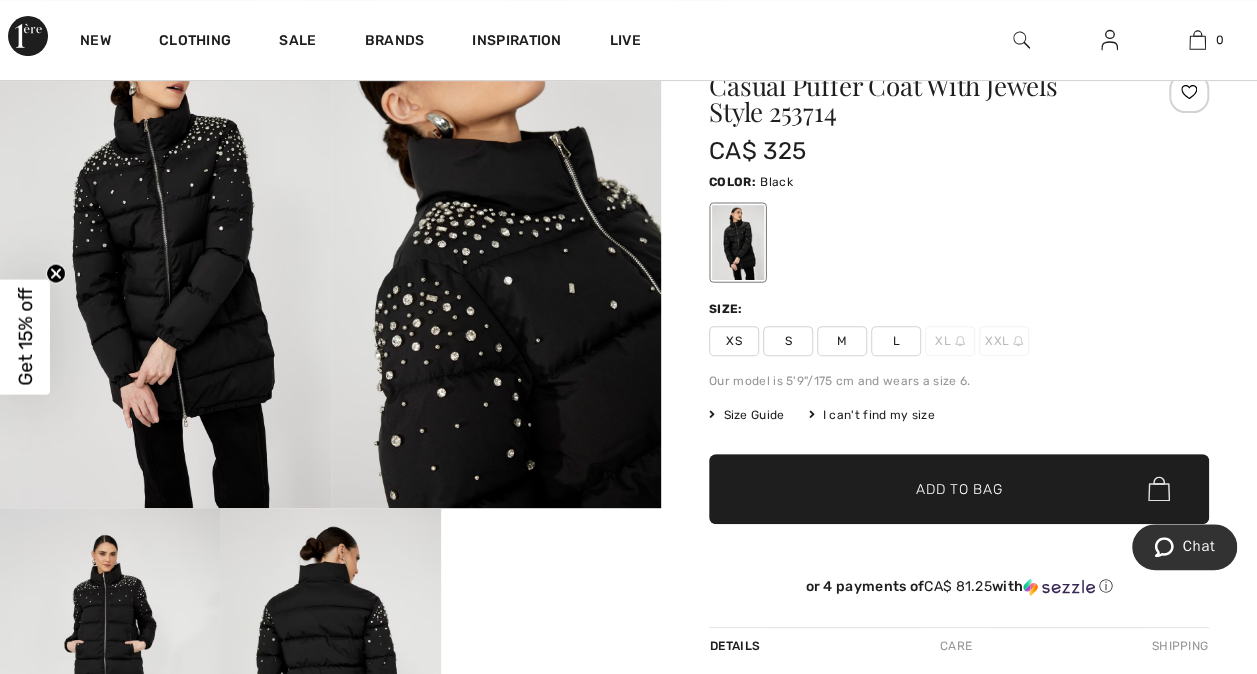 click on "M" at bounding box center (842, 341) 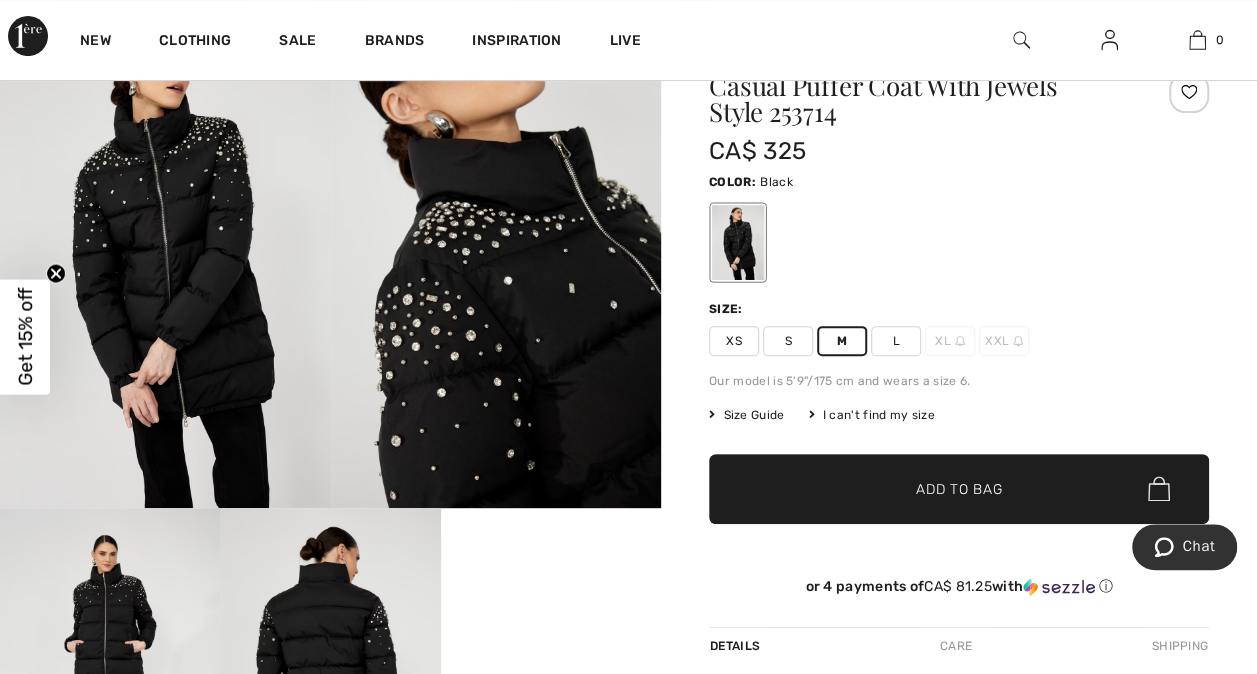 click on "✔ Added to Bag" at bounding box center [929, 488] 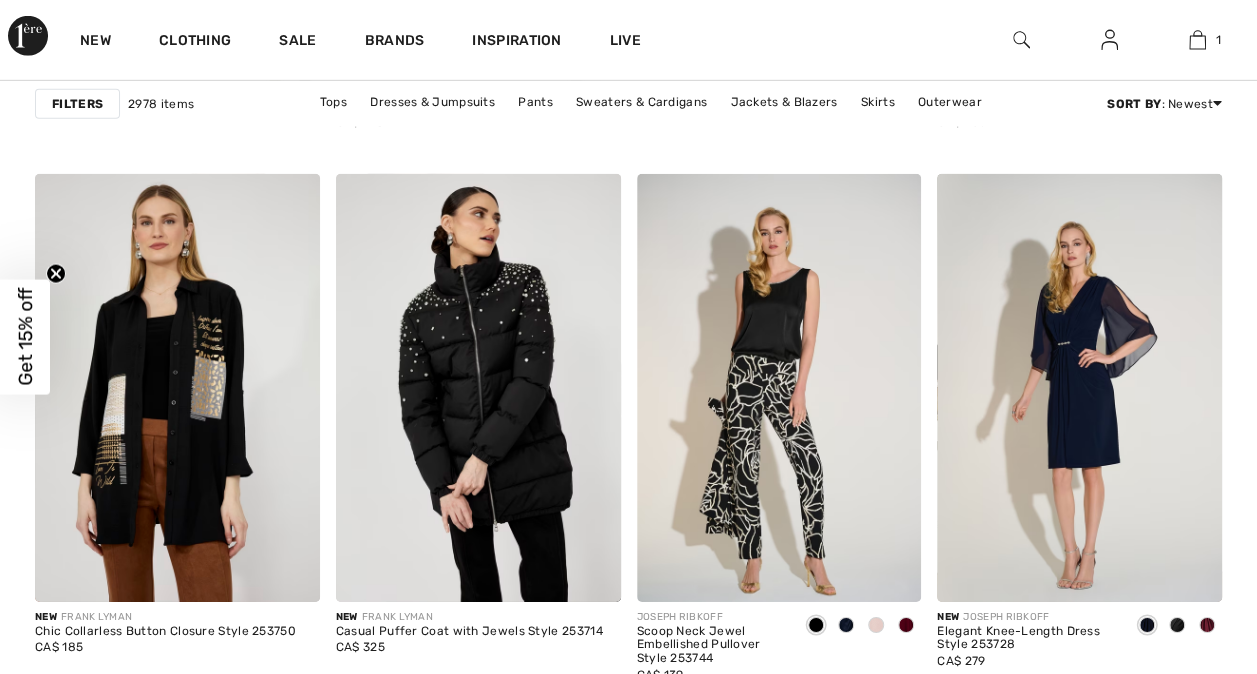 scroll, scrollTop: 0, scrollLeft: 0, axis: both 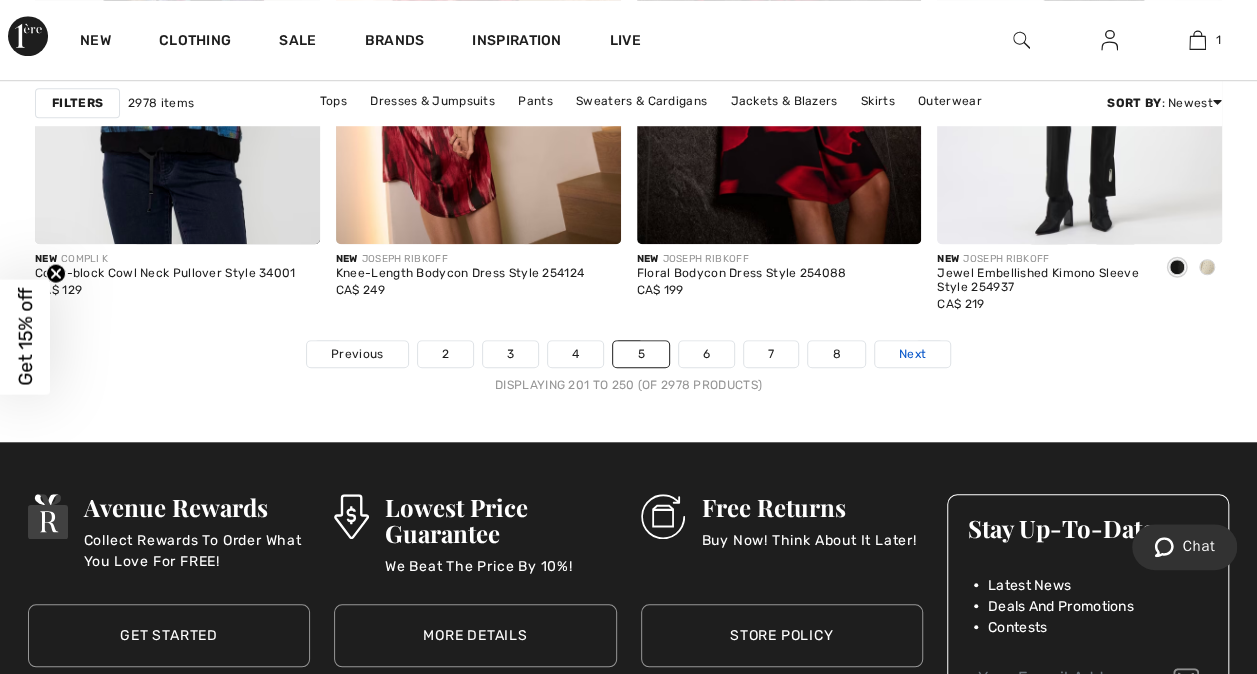 click on "Next" at bounding box center [912, 354] 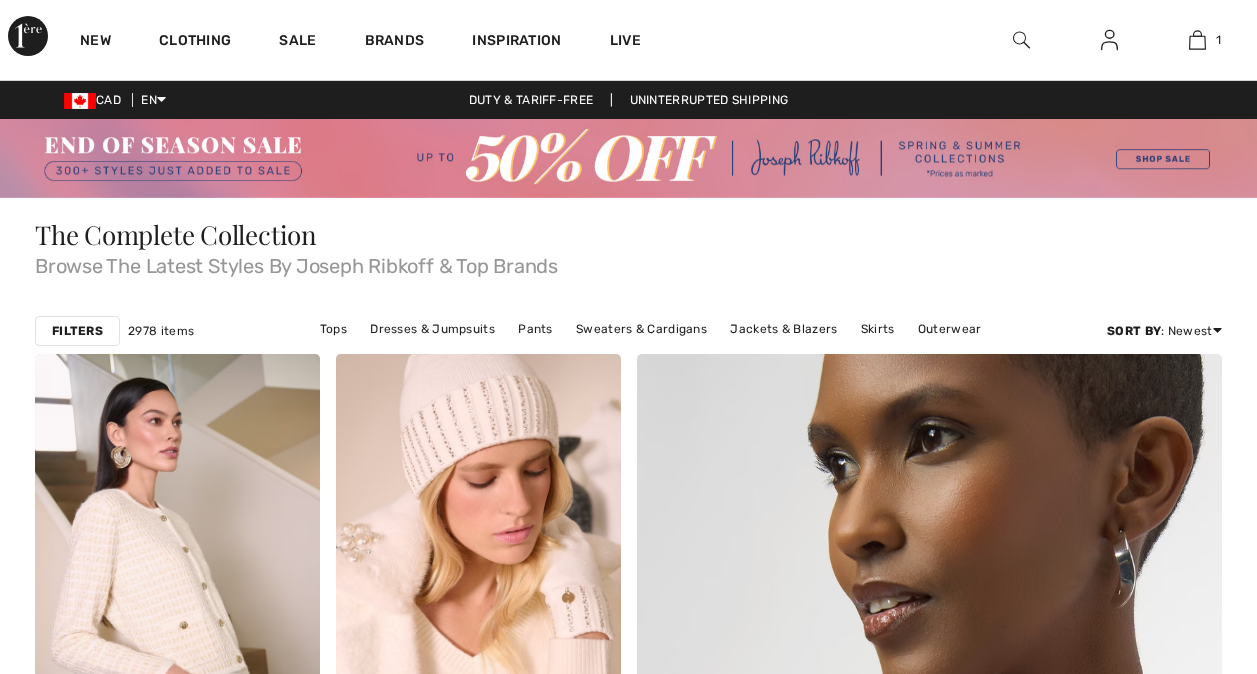 scroll, scrollTop: 0, scrollLeft: 0, axis: both 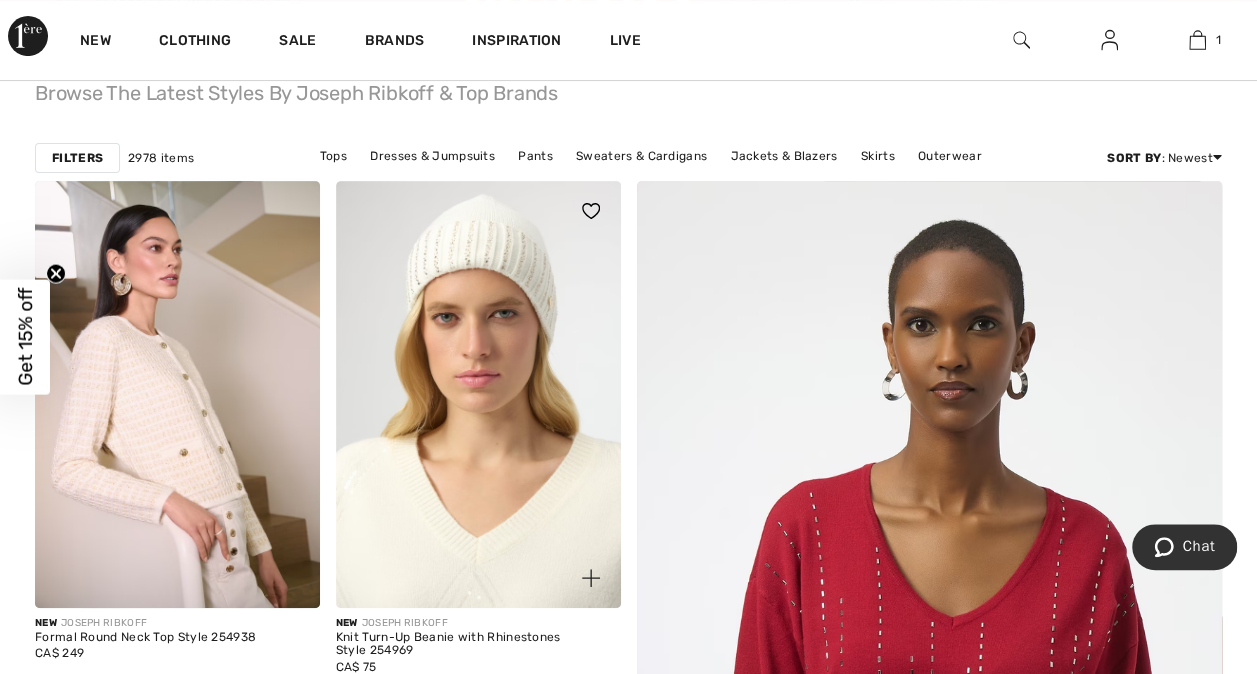click at bounding box center [478, 394] 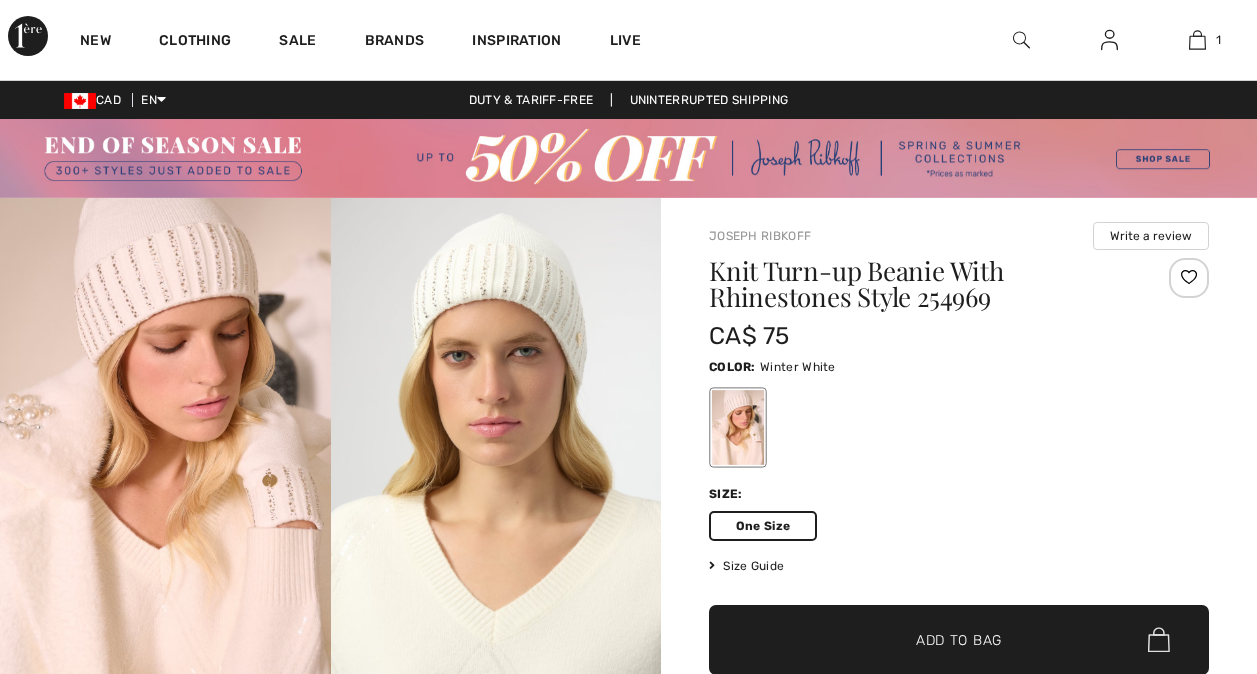 scroll, scrollTop: 0, scrollLeft: 0, axis: both 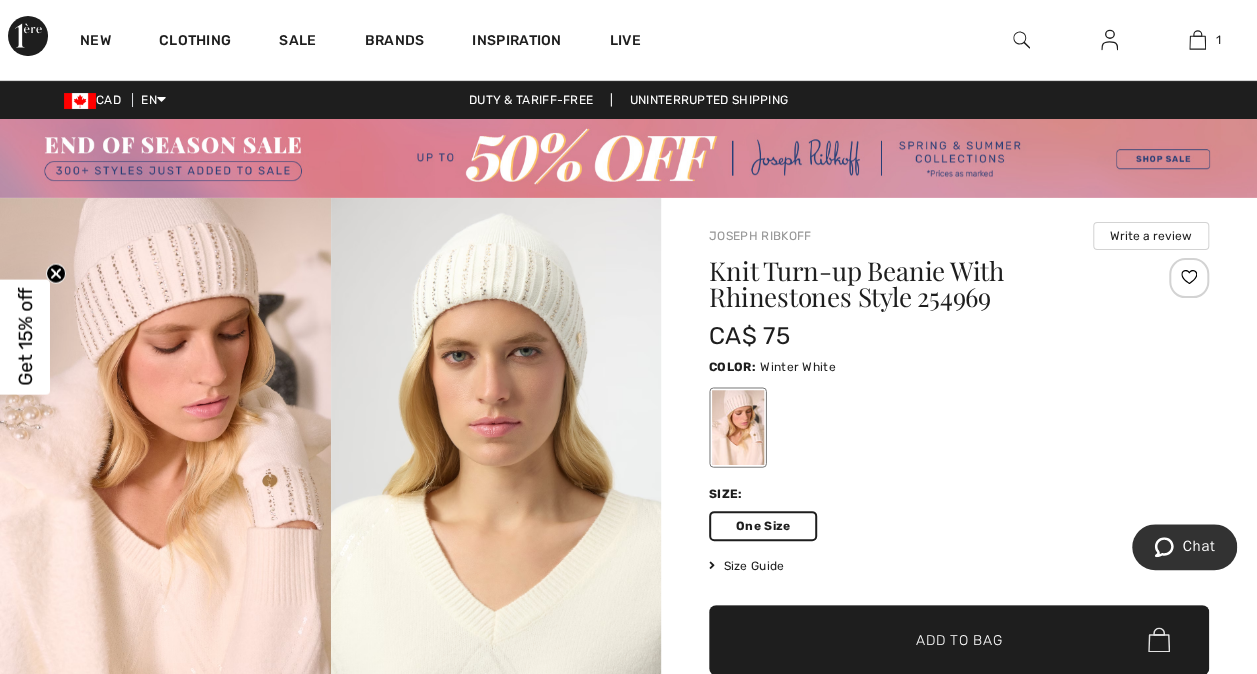 click on "✔ Added to Bag
Add to Bag" at bounding box center (959, 640) 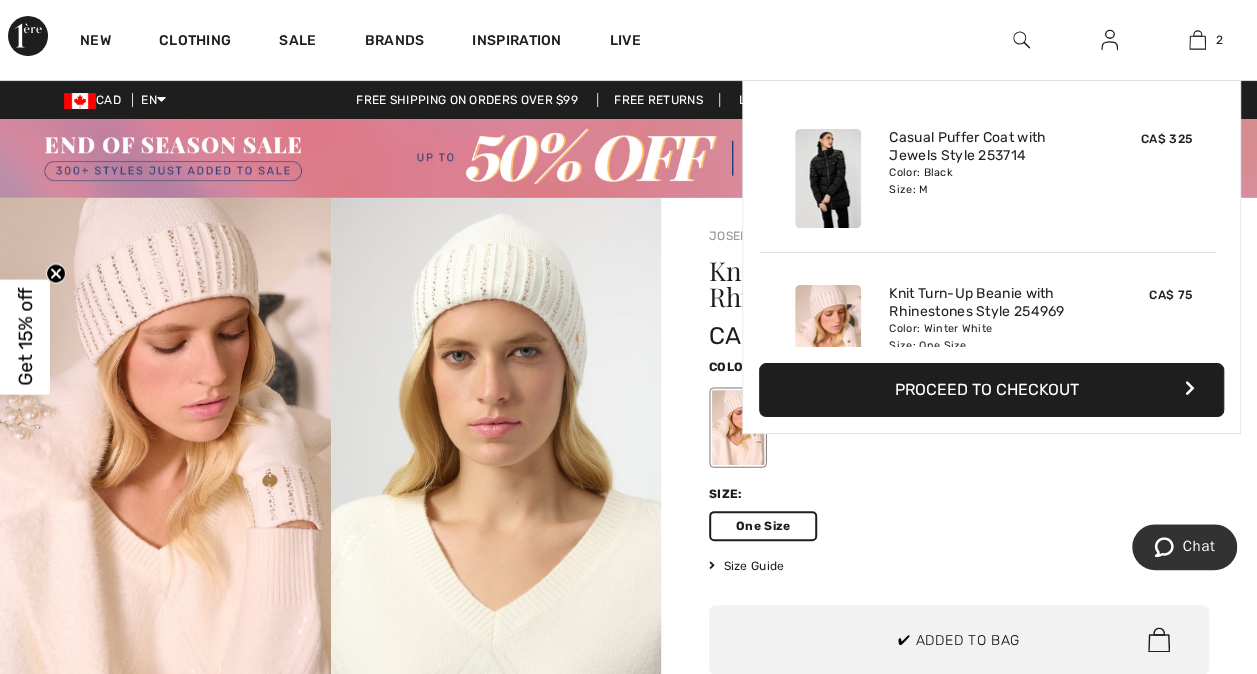 scroll, scrollTop: 61, scrollLeft: 0, axis: vertical 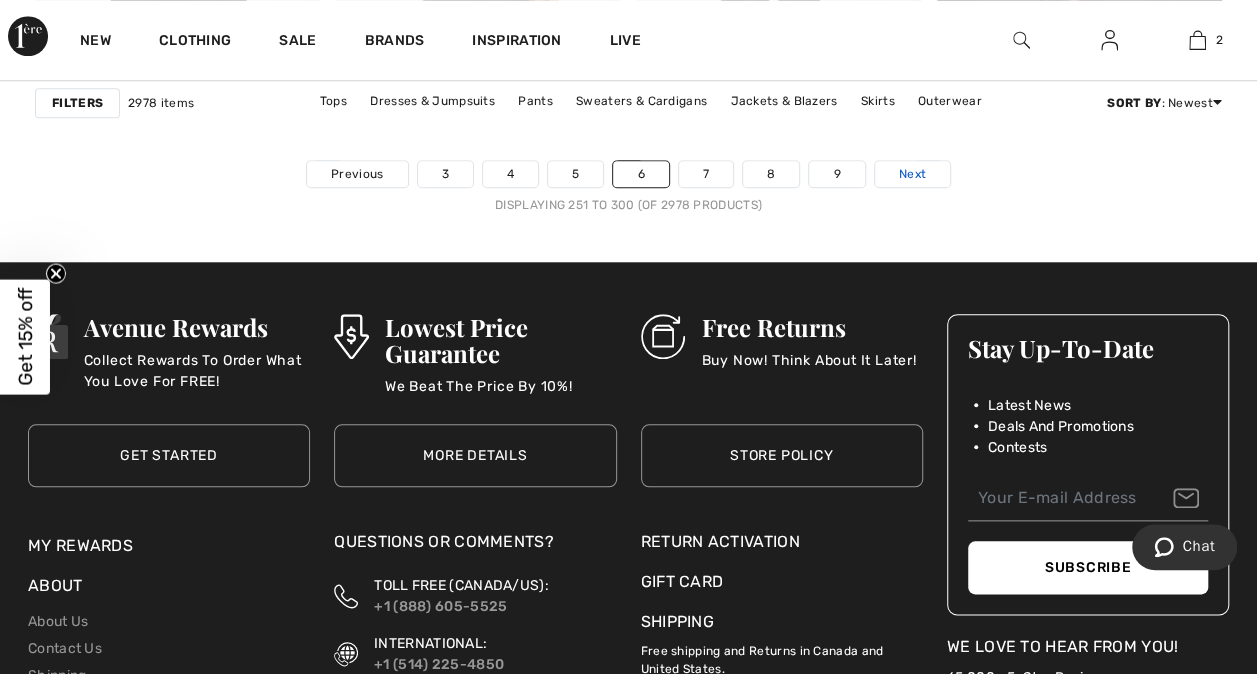 click on "Next" at bounding box center [912, 174] 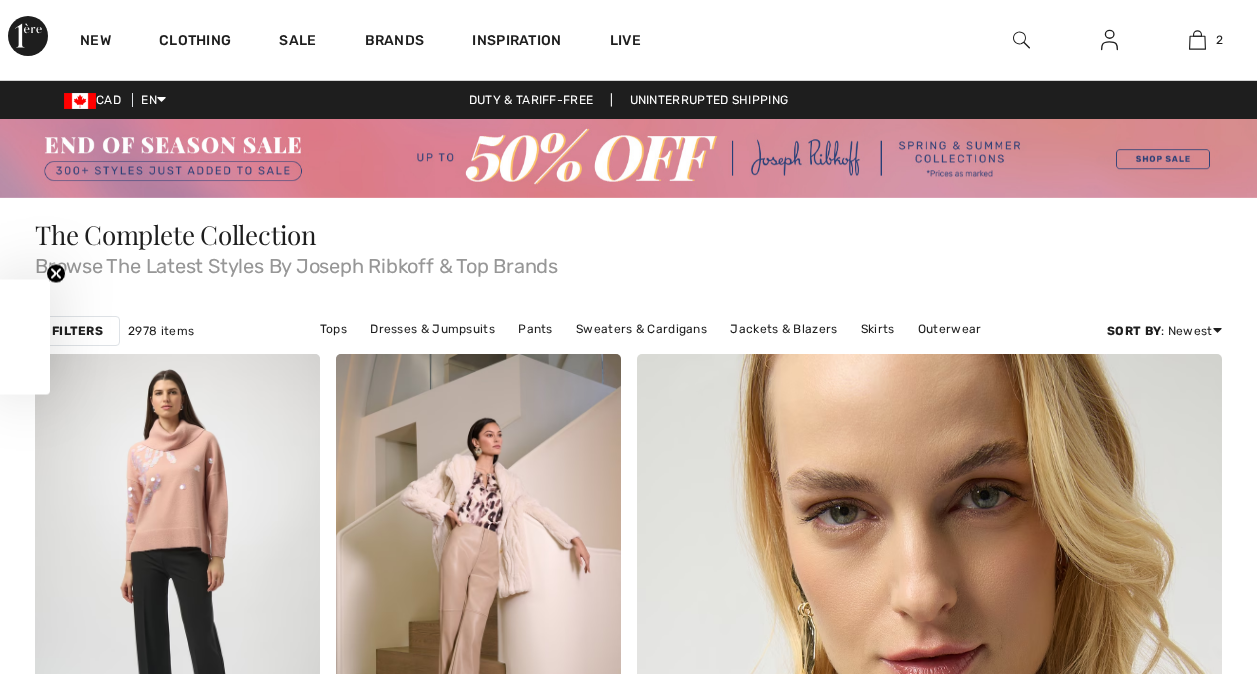 scroll, scrollTop: 0, scrollLeft: 0, axis: both 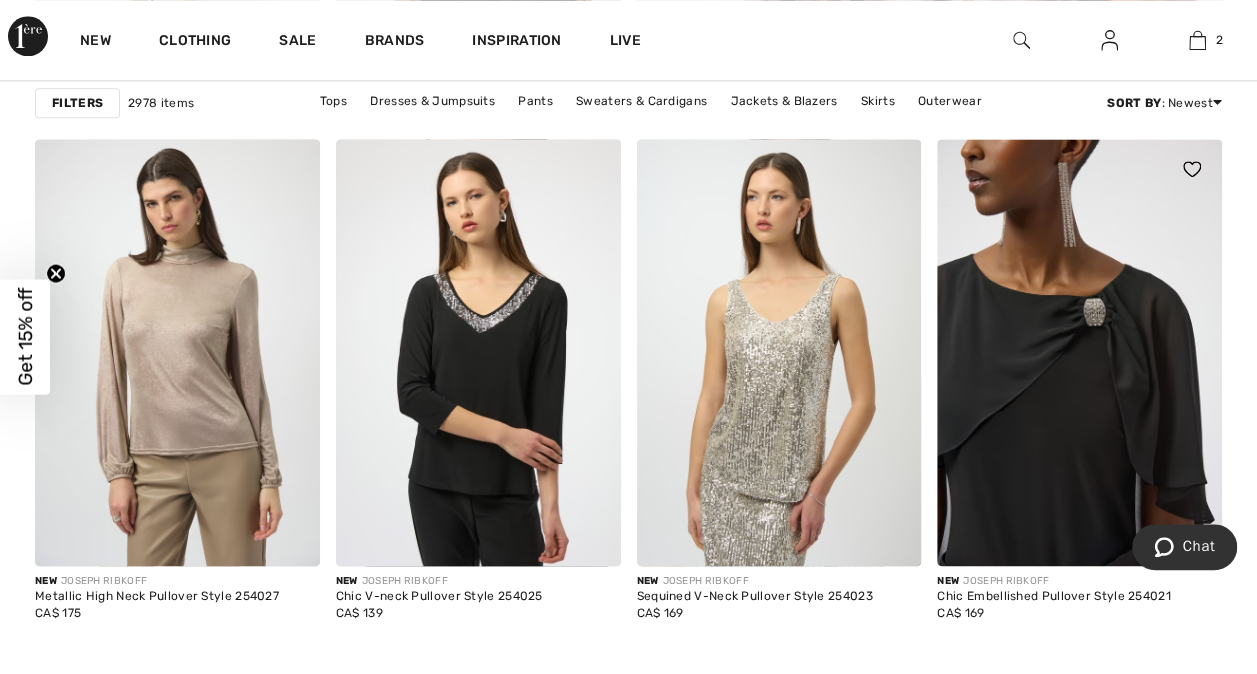 click at bounding box center [1079, 352] 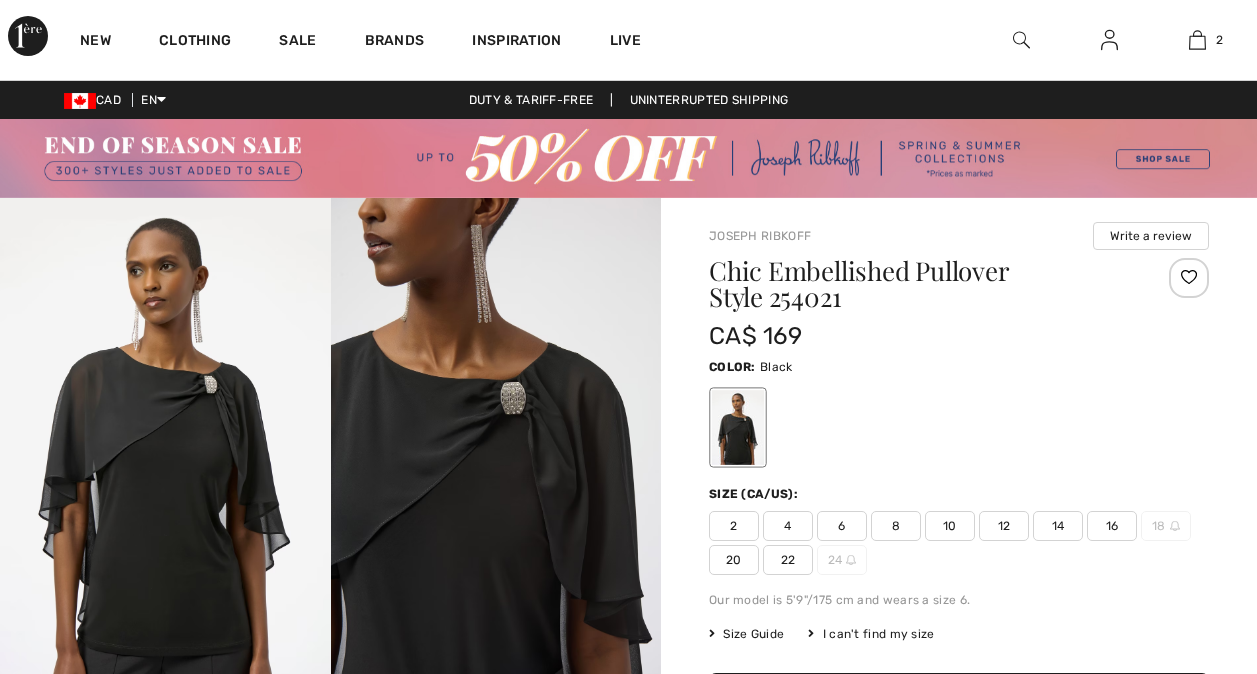 scroll, scrollTop: 0, scrollLeft: 0, axis: both 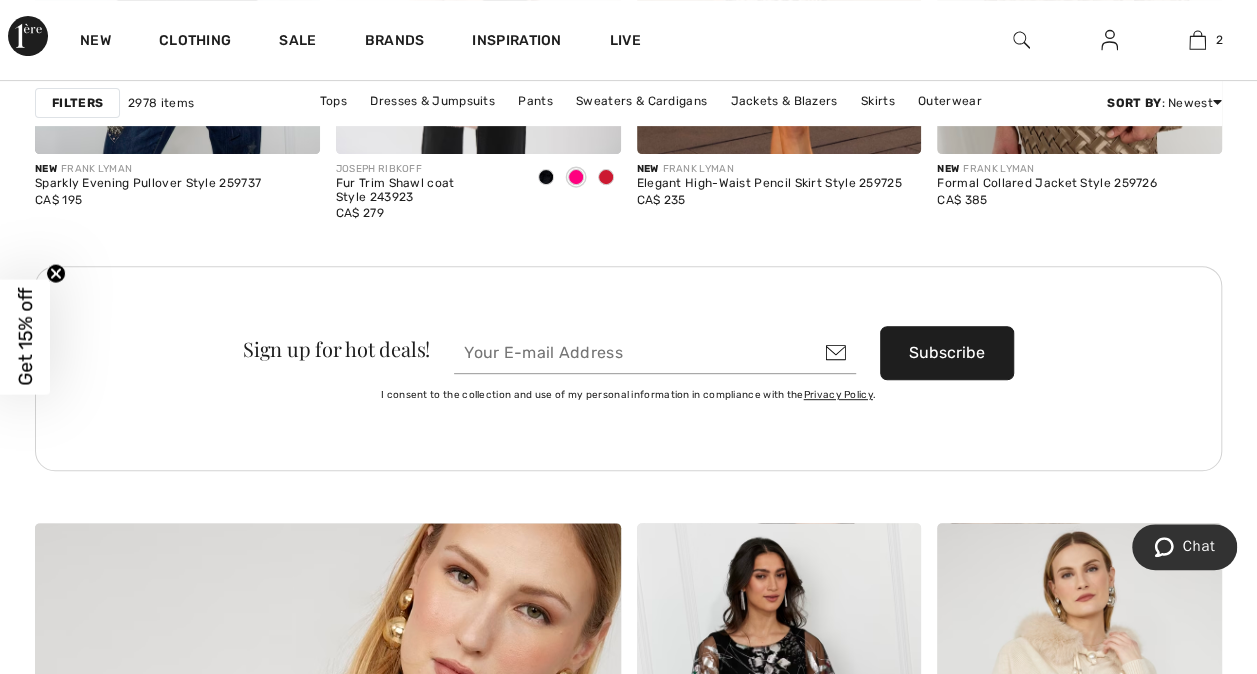 click on "The Complete Collection   Browse The Latest Styles By Joseph Ribkoff & Top Brands
Filters
2978 items
Tops
Dresses & Jumpsuits
Pants
Sweaters & Cardigans
Jackets & Blazers
Skirts
Outerwear
Sort By : Newest
Price: High to Low
Price: Low to High
Newest
Best Sellers
New JOSEPH RIBKOFF
Full-Length Trousers Style 254046
CA$ 169
New JOSEPH RIBKOFF
High-Waisted Belted Trousers Style 254044
CA$ 199
New" at bounding box center (628, 336) 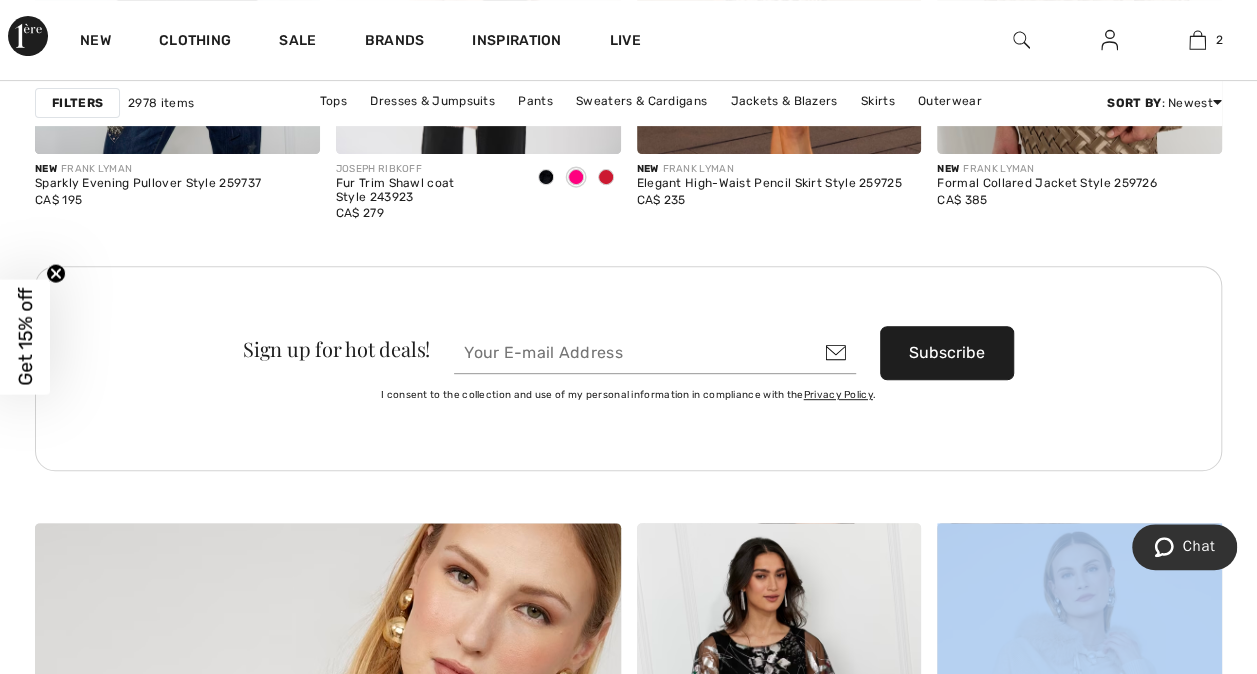 click on "The Complete Collection   Browse The Latest Styles By Joseph Ribkoff & Top Brands
Filters
2978 items
Tops
Dresses & Jumpsuits
Pants
Sweaters & Cardigans
Jackets & Blazers
Skirts
Outerwear
Sort By : Newest
Price: High to Low
Price: Low to High
Newest
Best Sellers
New JOSEPH RIBKOFF
Full-Length Trousers Style 254046
CA$ 169
New JOSEPH RIBKOFF
High-Waisted Belted Trousers Style 254044
CA$ 199
New" at bounding box center [628, 336] 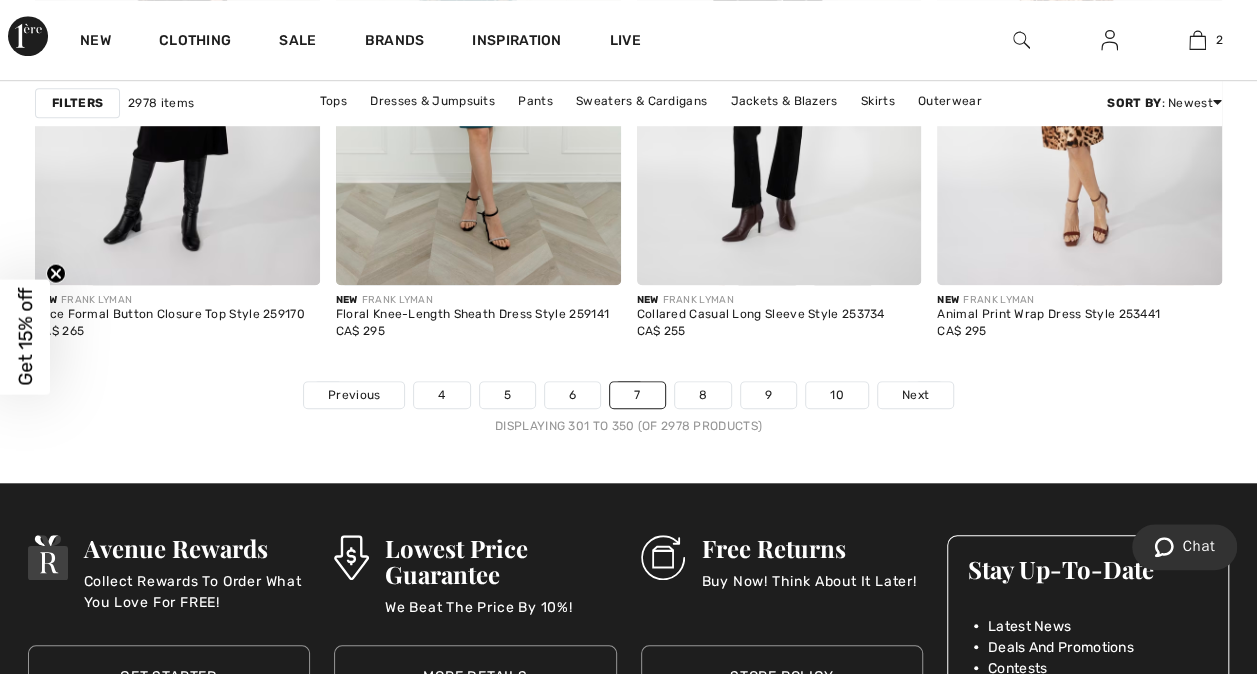 scroll, scrollTop: 8196, scrollLeft: 0, axis: vertical 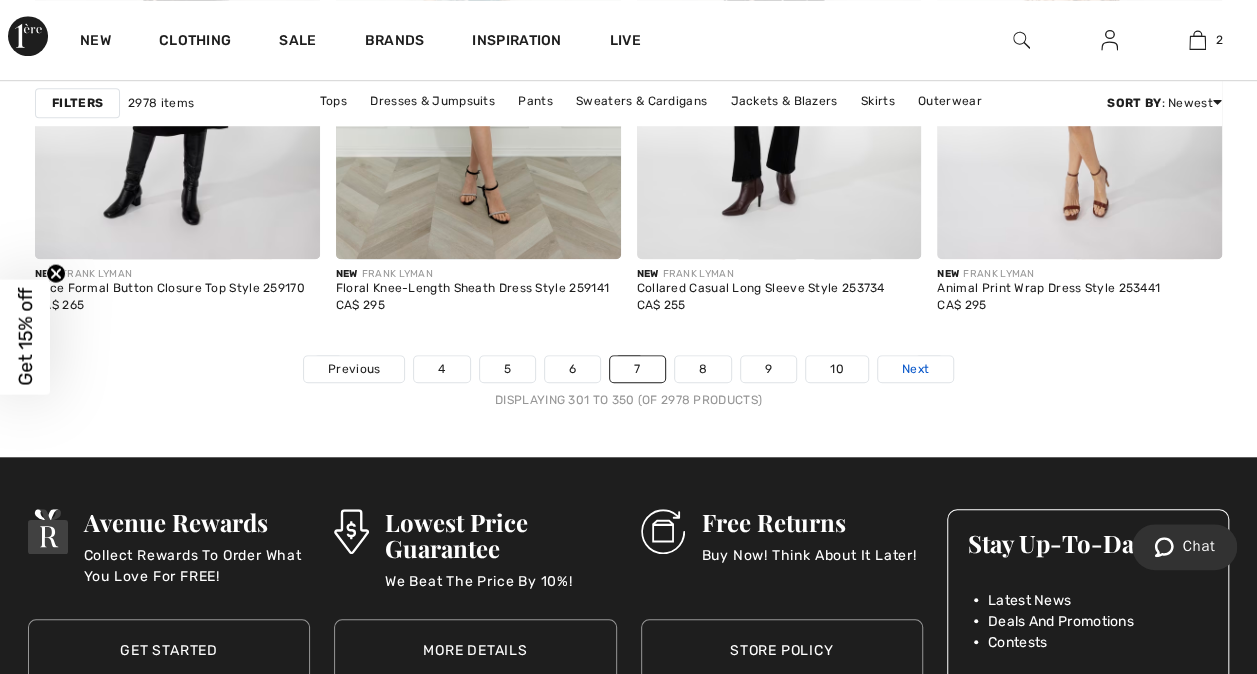 click on "Next" at bounding box center [915, 369] 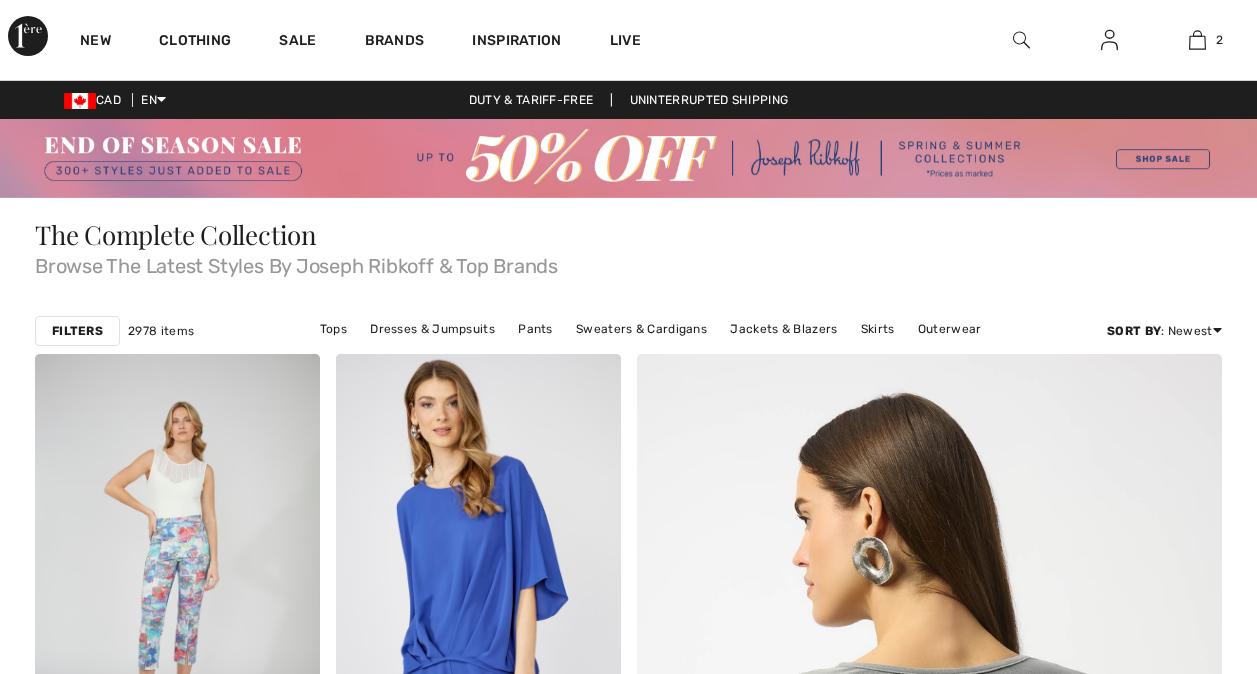 scroll, scrollTop: 0, scrollLeft: 0, axis: both 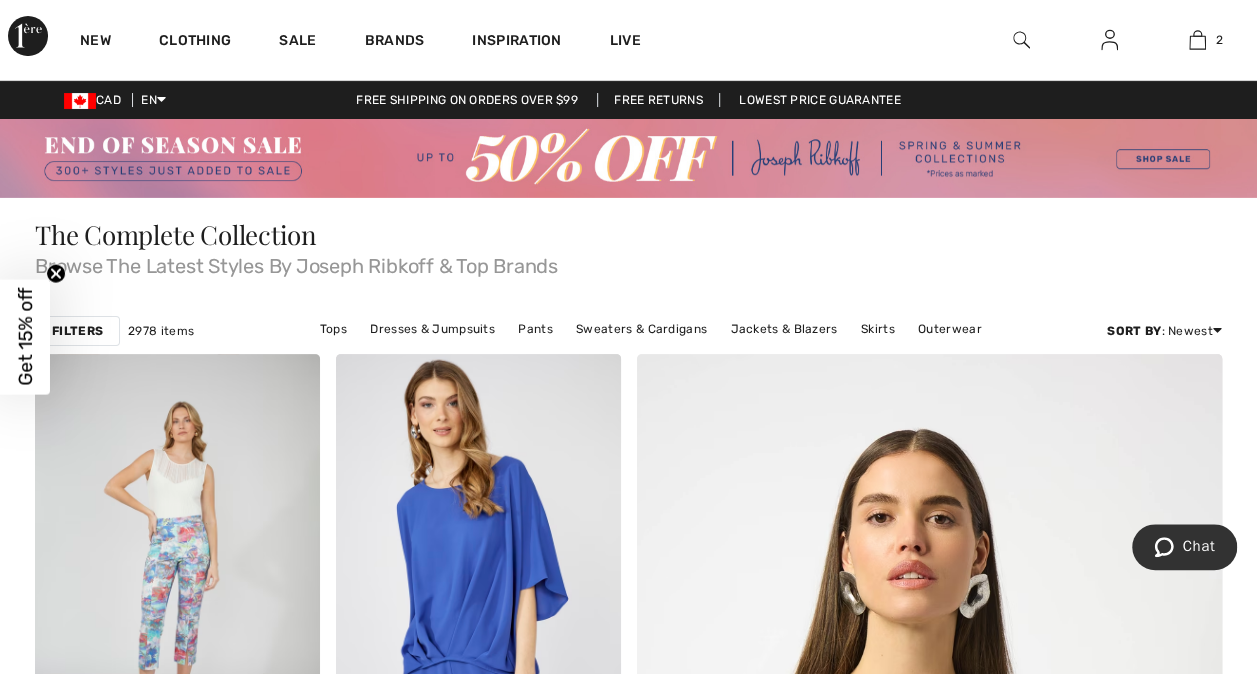 click at bounding box center [628, 158] 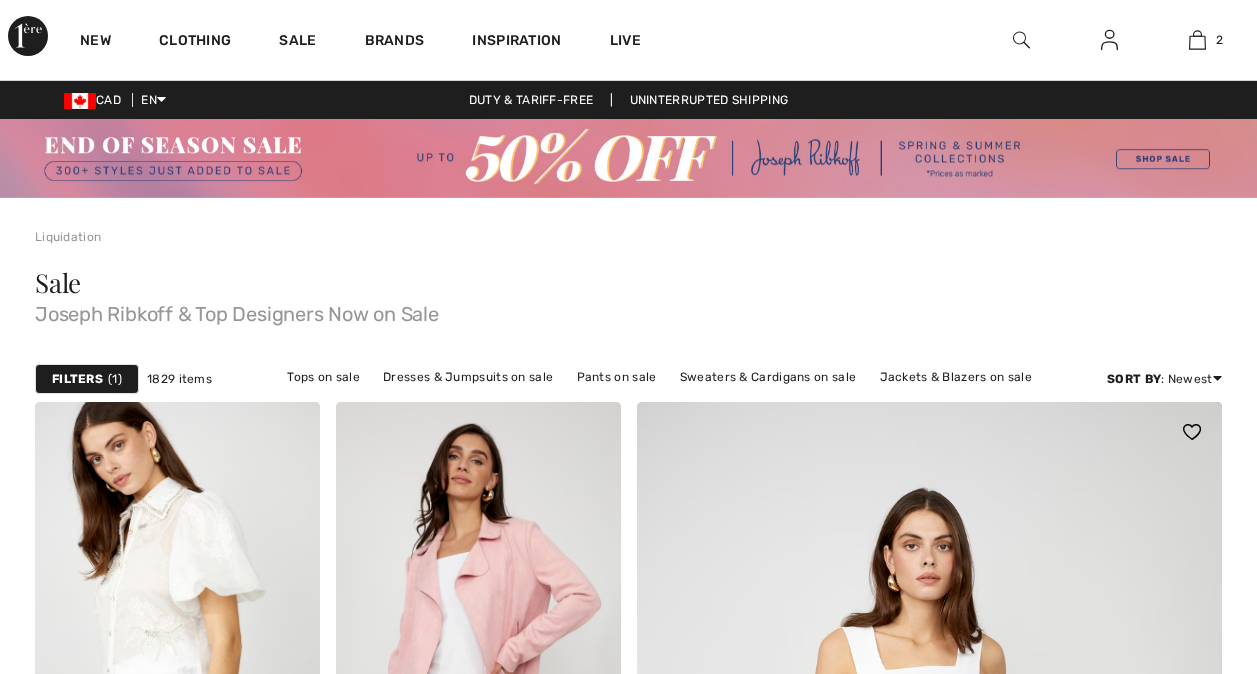scroll, scrollTop: 0, scrollLeft: 0, axis: both 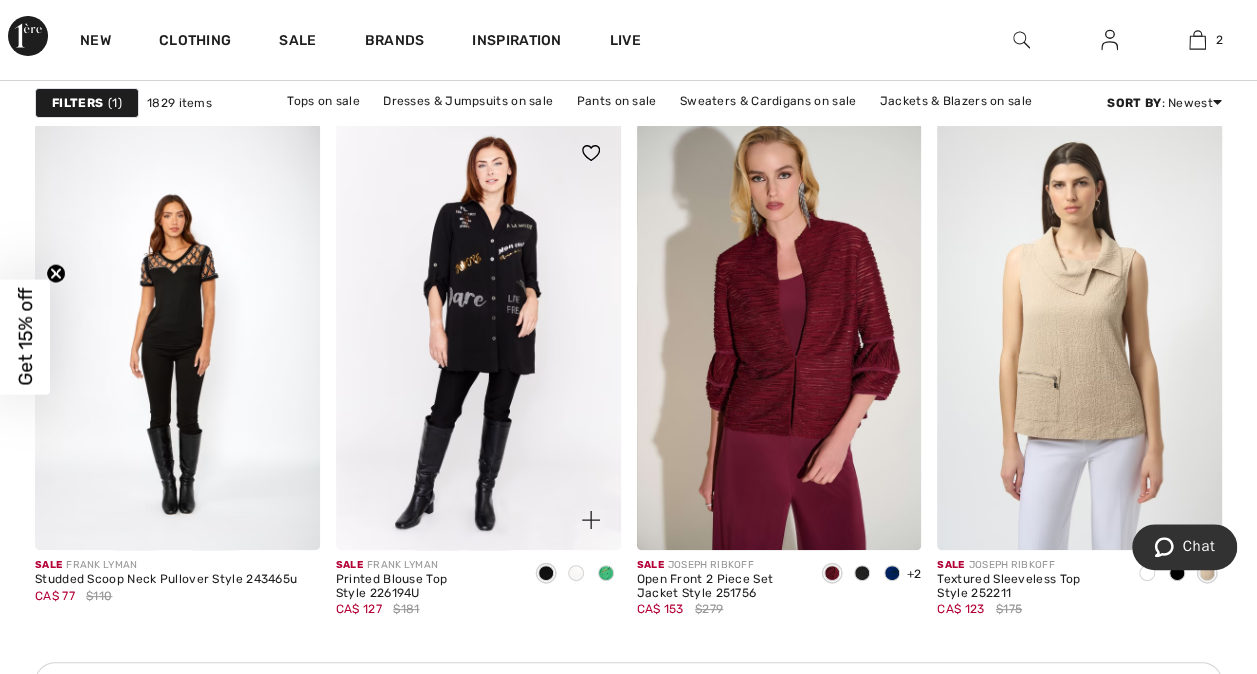 click at bounding box center [606, 573] 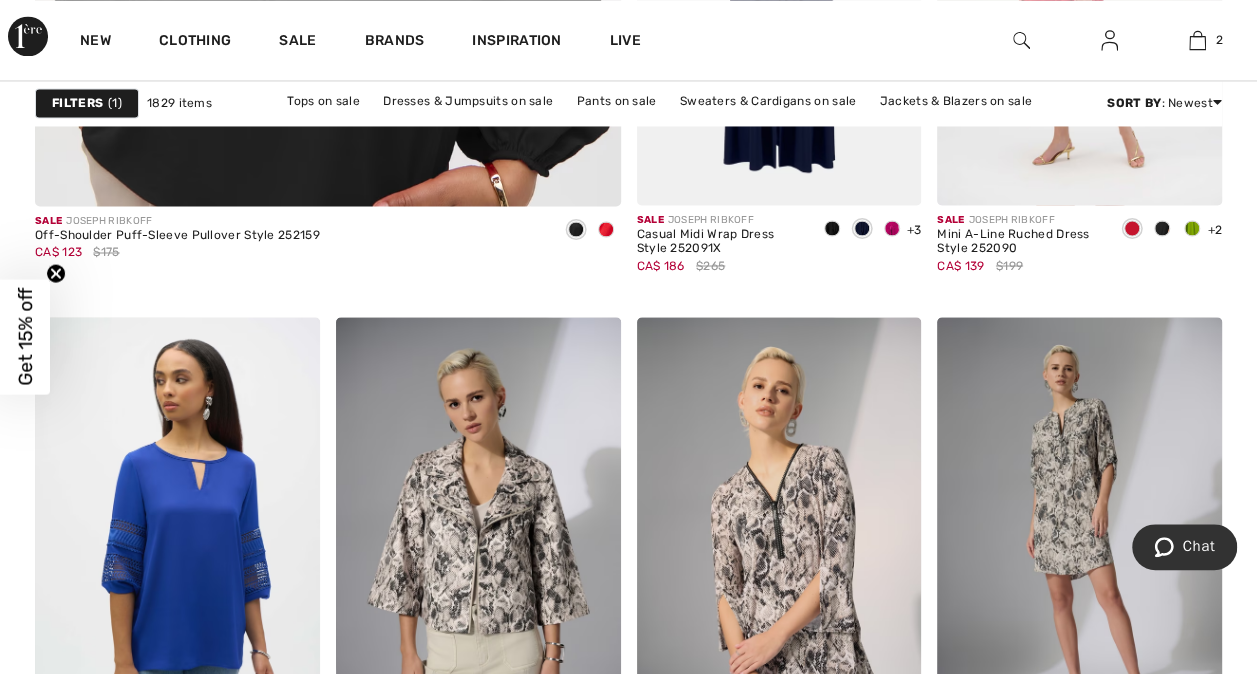 scroll, scrollTop: 5465, scrollLeft: 0, axis: vertical 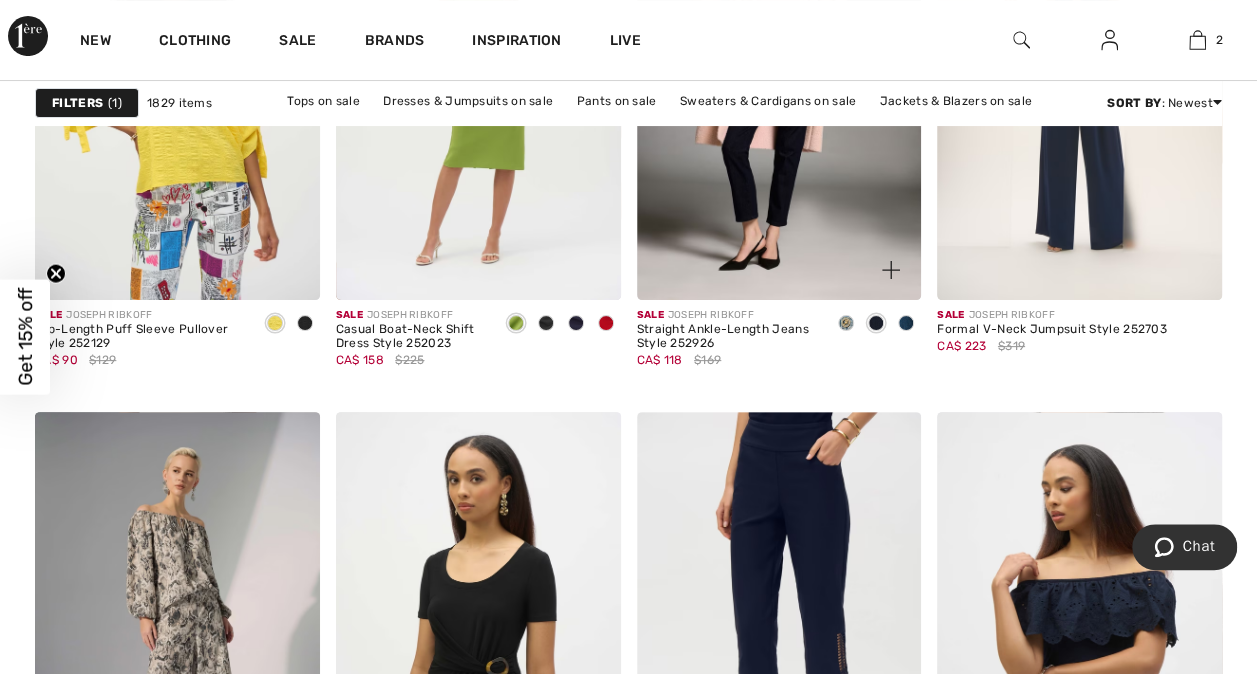 click at bounding box center [906, 323] 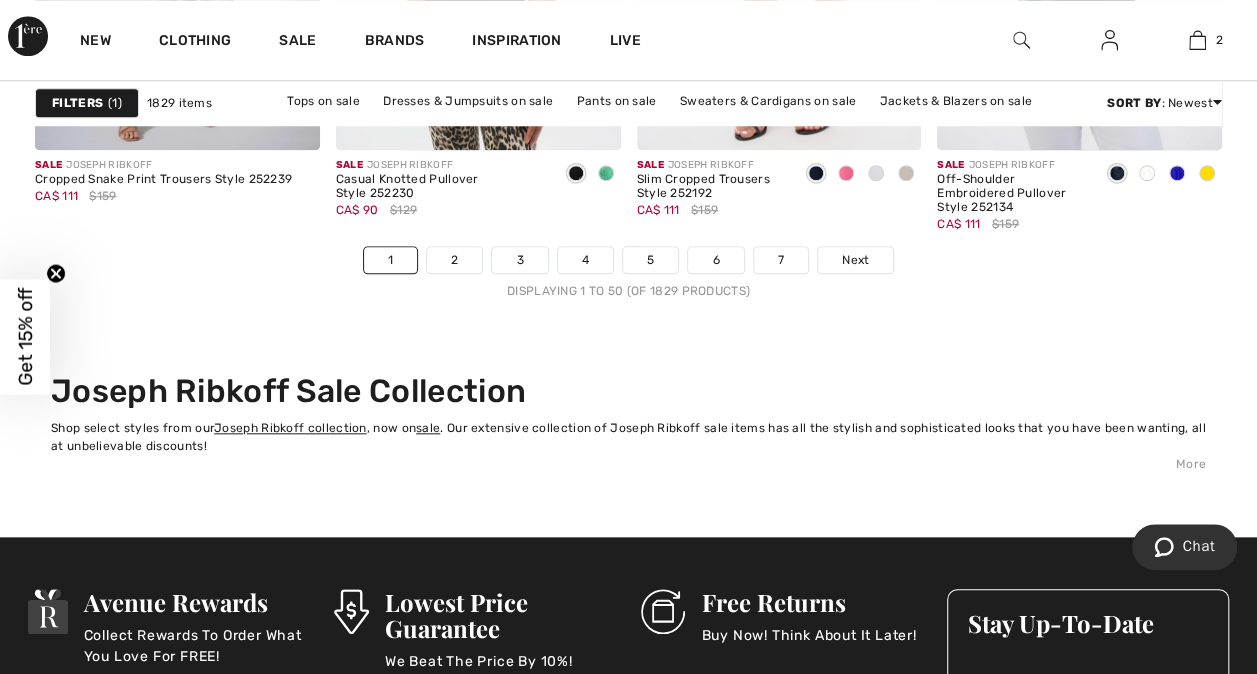 scroll, scrollTop: 8380, scrollLeft: 0, axis: vertical 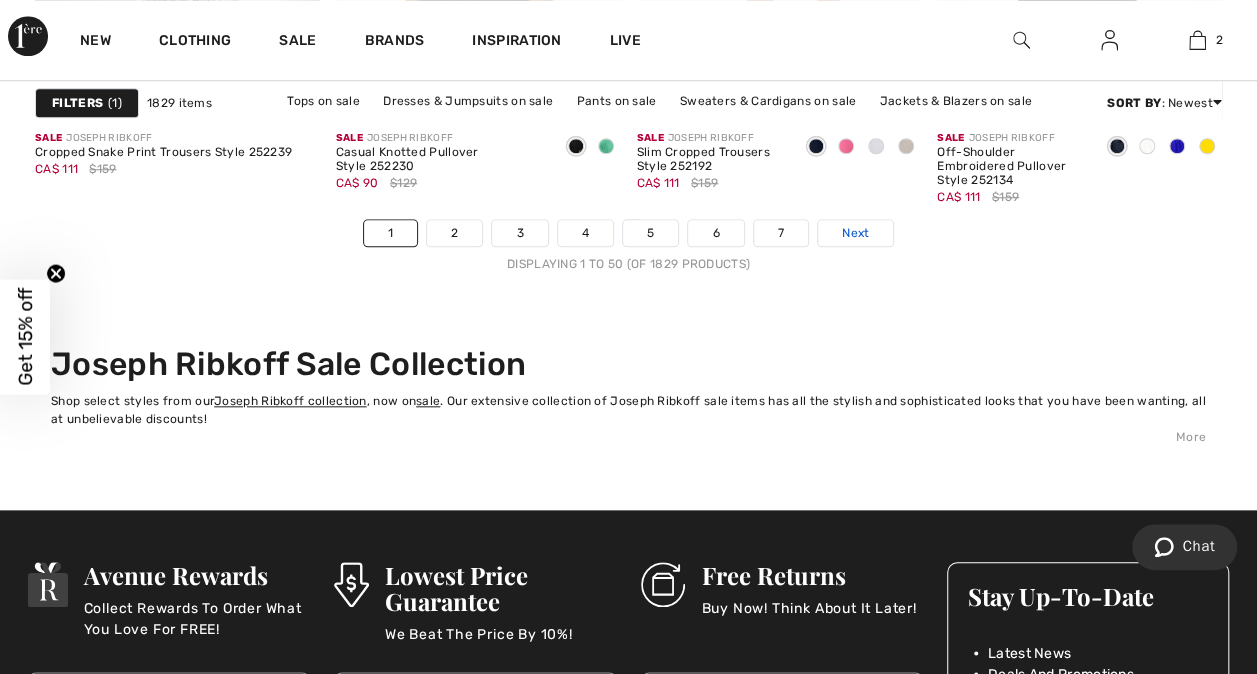 click on "Next" at bounding box center [855, 233] 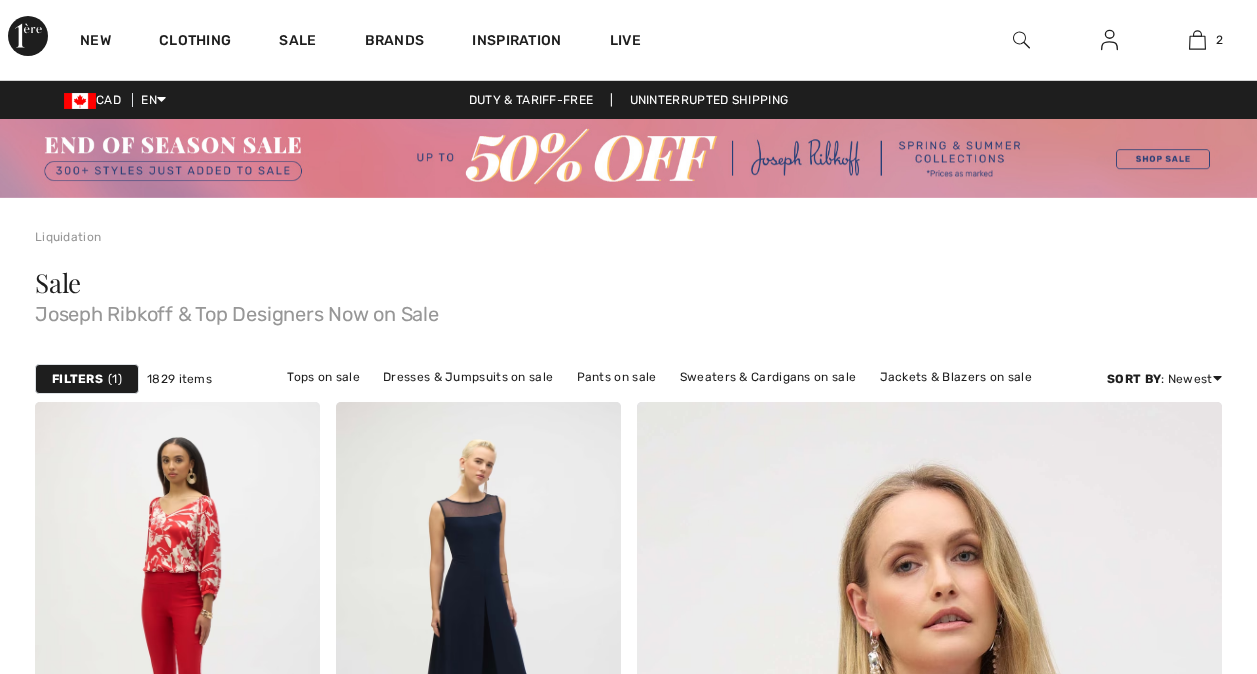 scroll, scrollTop: 0, scrollLeft: 0, axis: both 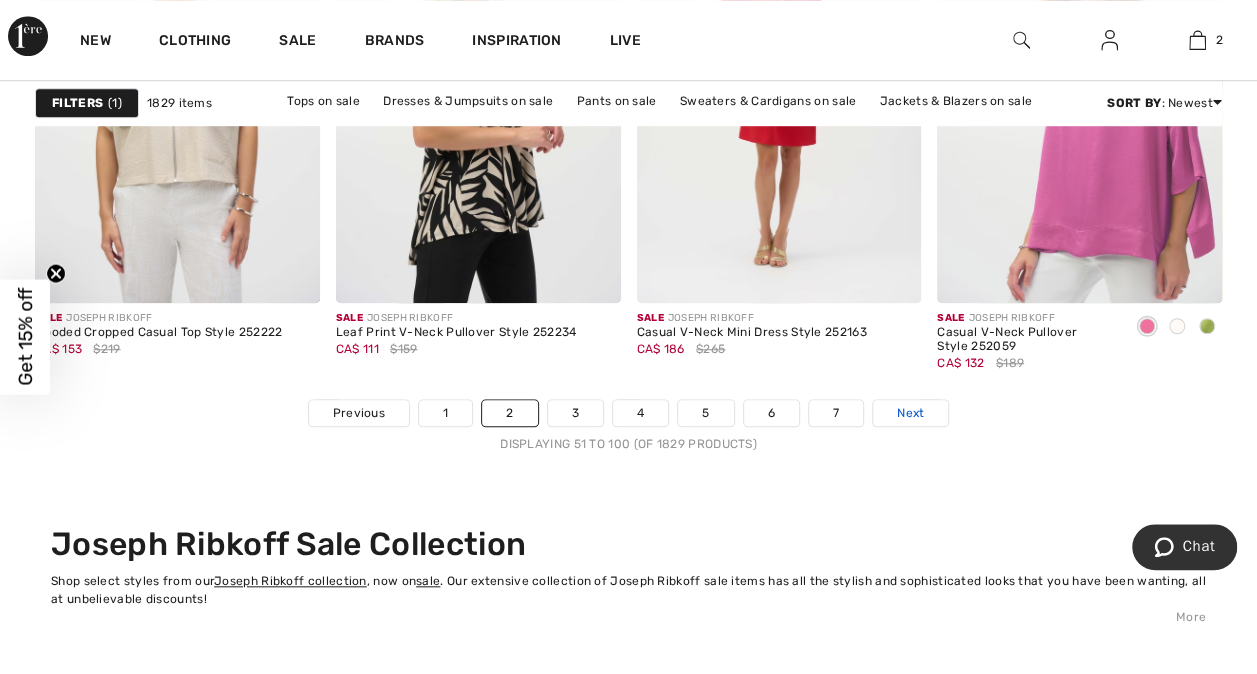 click on "Next" at bounding box center [910, 413] 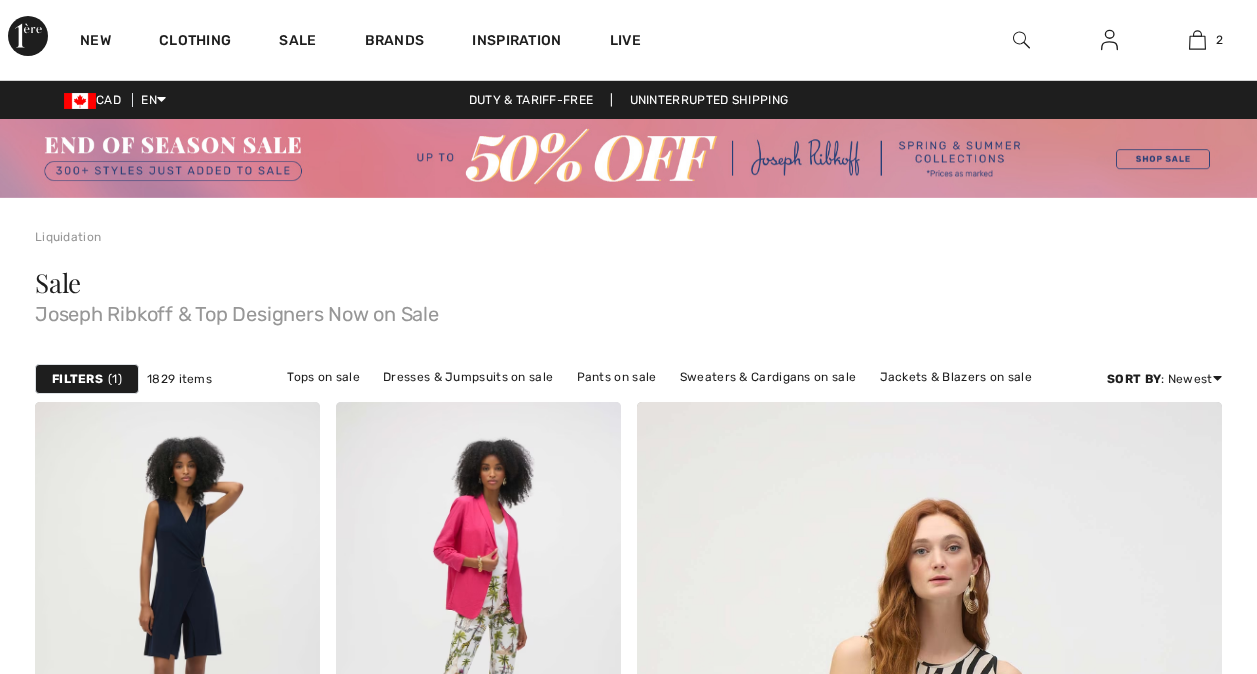 scroll, scrollTop: 0, scrollLeft: 0, axis: both 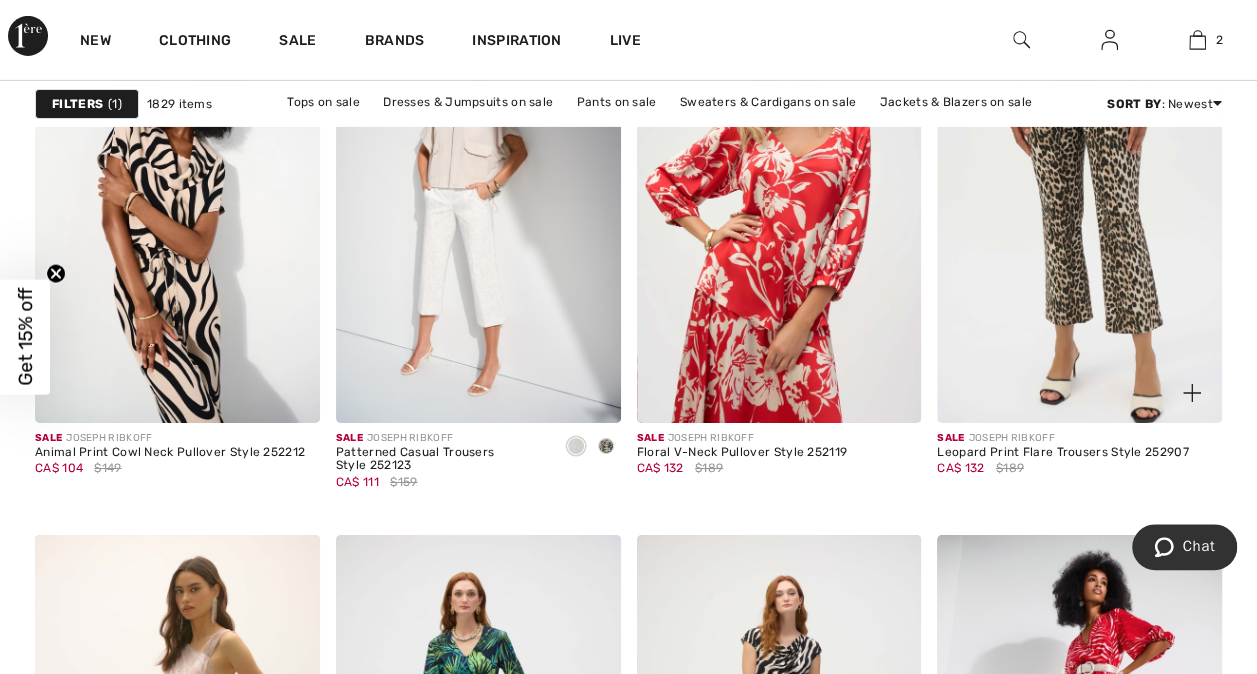 click at bounding box center (1079, 208) 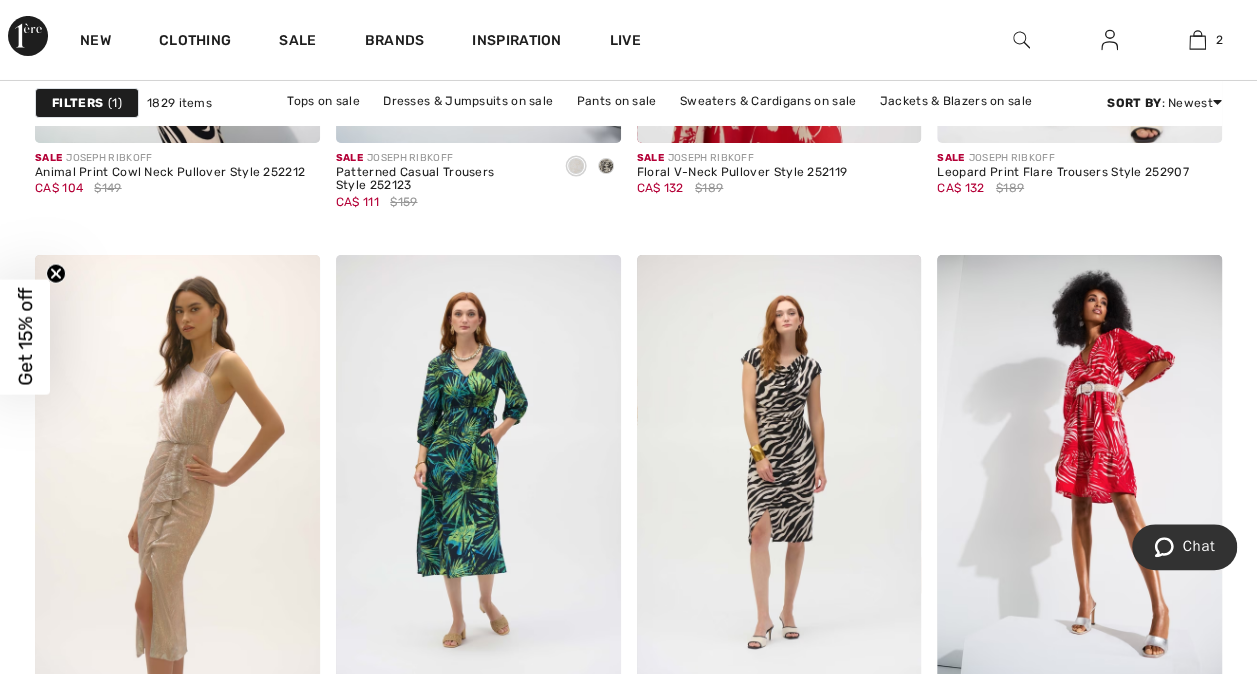 scroll, scrollTop: 3588, scrollLeft: 0, axis: vertical 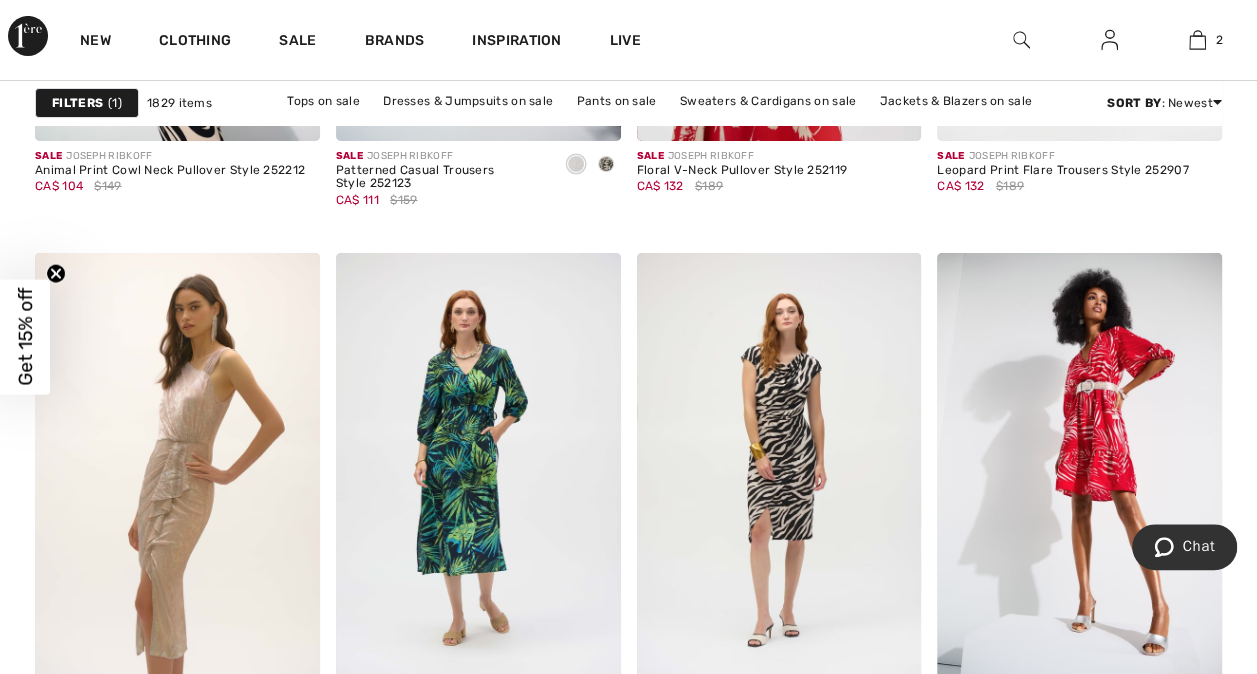 click on "Liquidation
Sale   Joseph Ribkoff & Top Designers Now on Sale
Filters 1
1829 items
Tops on sale
Dresses & Jumpsuits on sale
Pants on sale
Sweaters & Cardigans on sale
Jackets & Blazers on sale
Skirts on sale
Outerwear on sale
Sort By : Newest
Price: High to Low
Price: Low to High
Discount: High to Low
Discount: Low to High
Newest
Best Sellers
Sale JOSEPH RIBKOFF
Jewel Belted V-Neck Jumpsuit Style 252099
CA$ 132
$189
Sale JOSEPH RIBKOFF
CA$ 158" at bounding box center (628, 932) 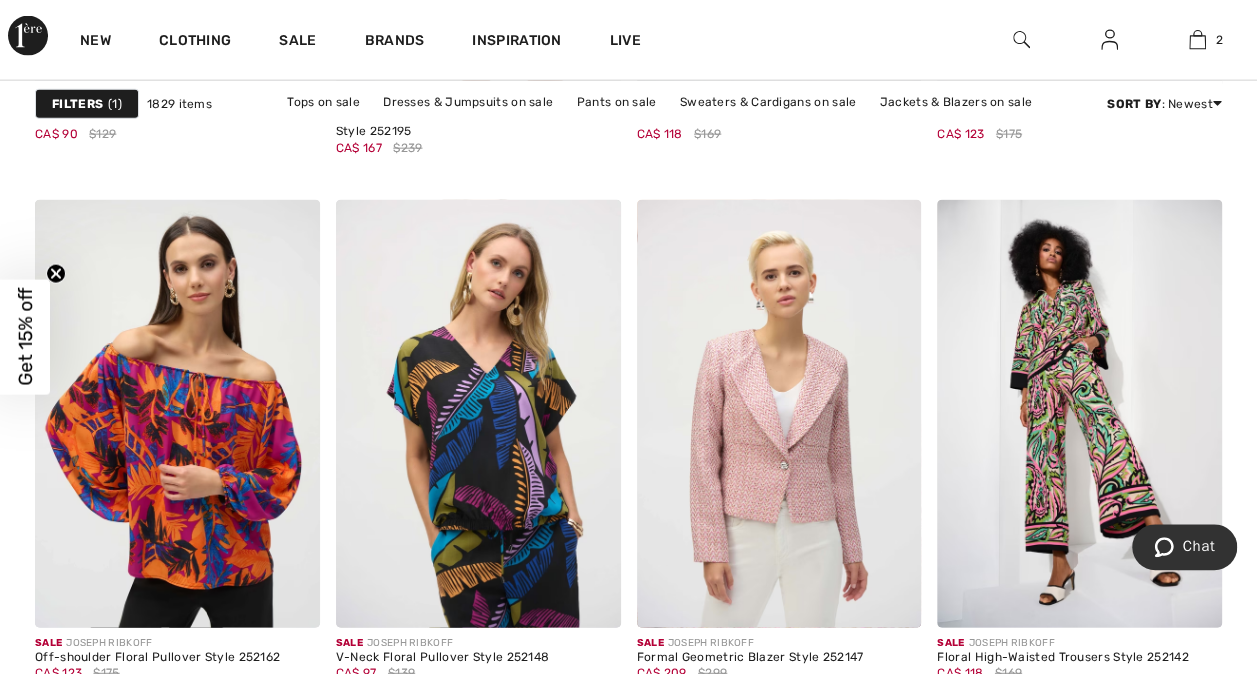 scroll, scrollTop: 6214, scrollLeft: 0, axis: vertical 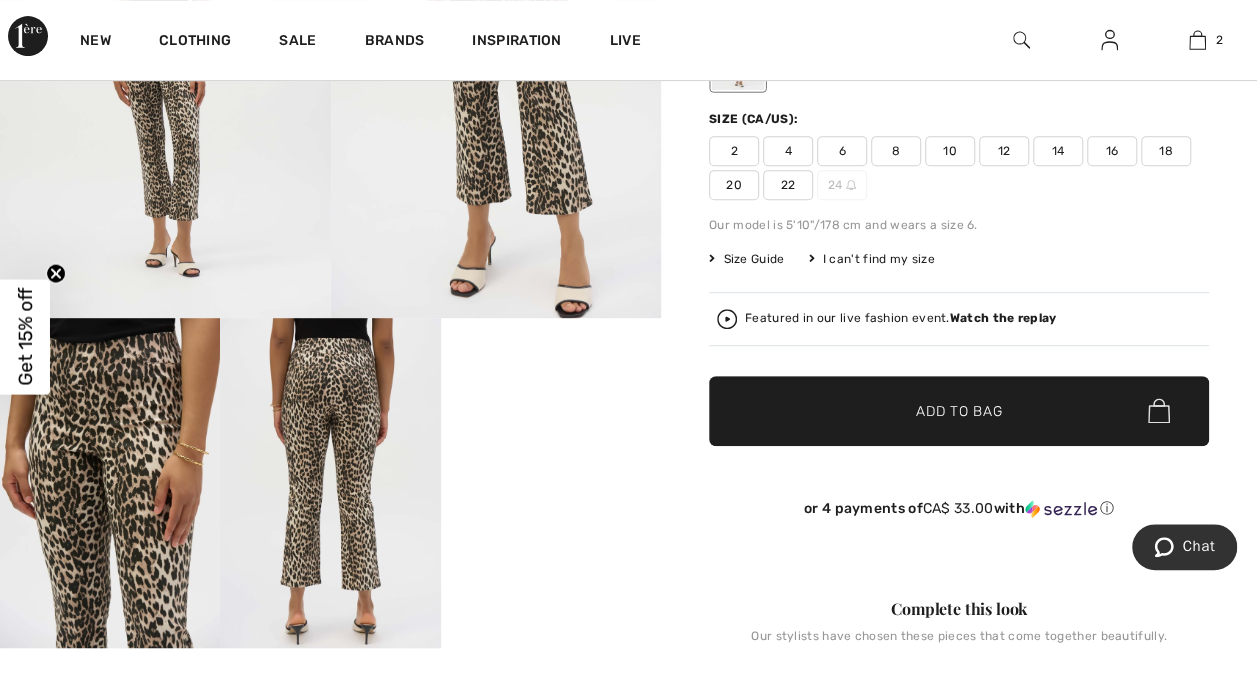 click on "Size Guide" at bounding box center (746, 259) 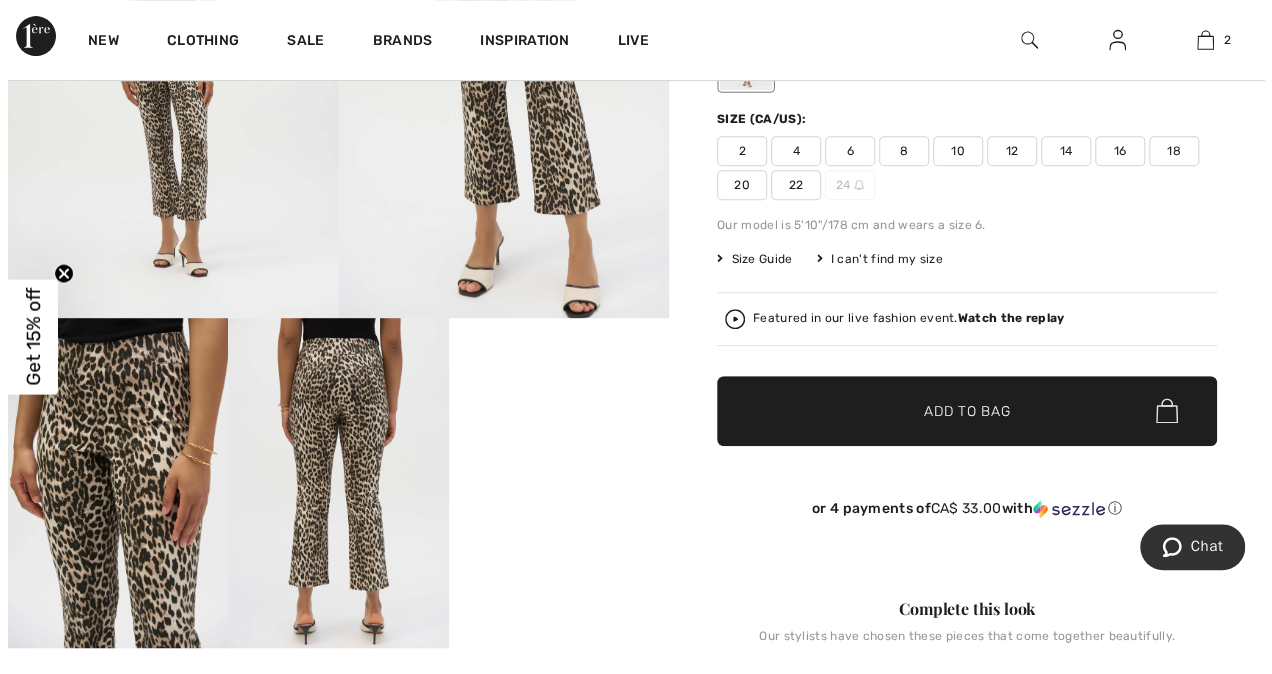 scroll, scrollTop: 376, scrollLeft: 0, axis: vertical 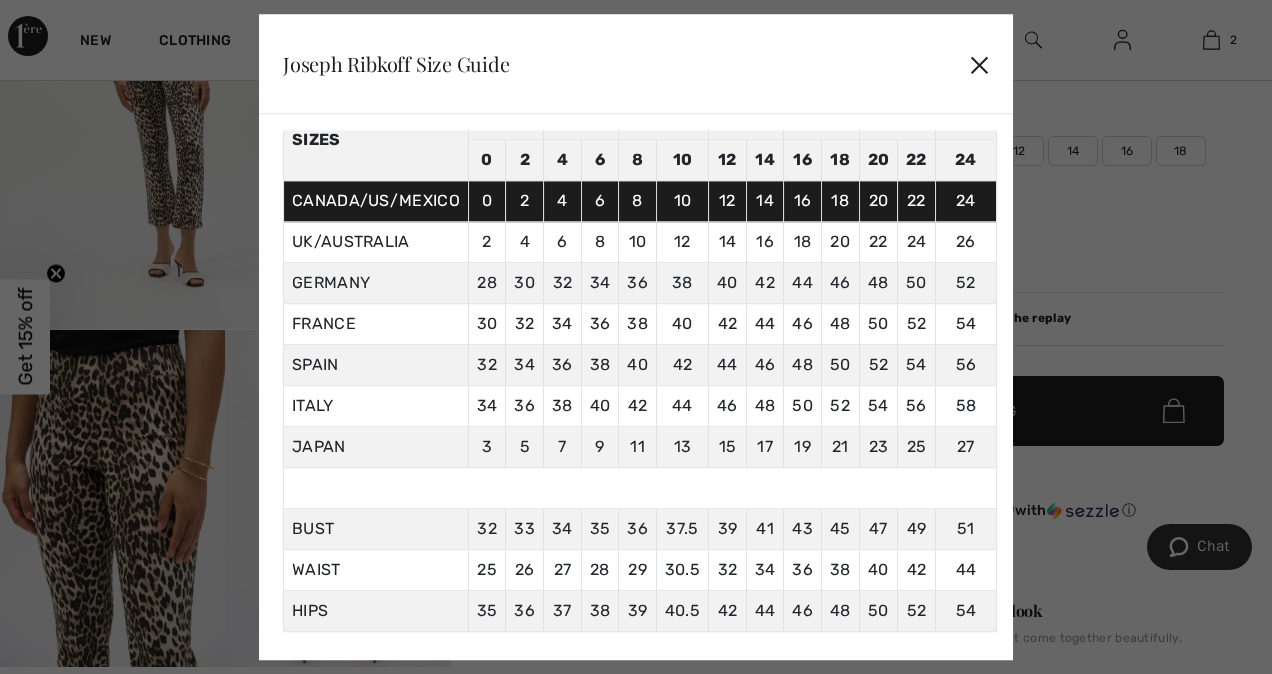 click on "✕" at bounding box center [979, 64] 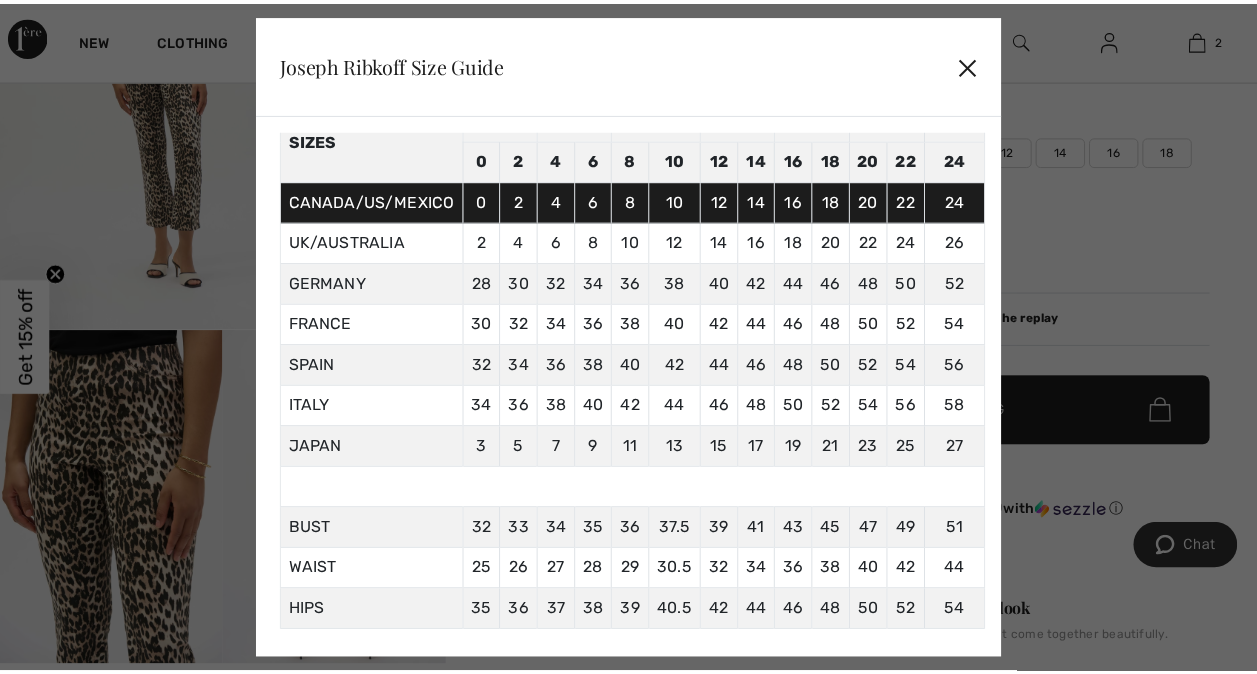 scroll, scrollTop: 375, scrollLeft: 0, axis: vertical 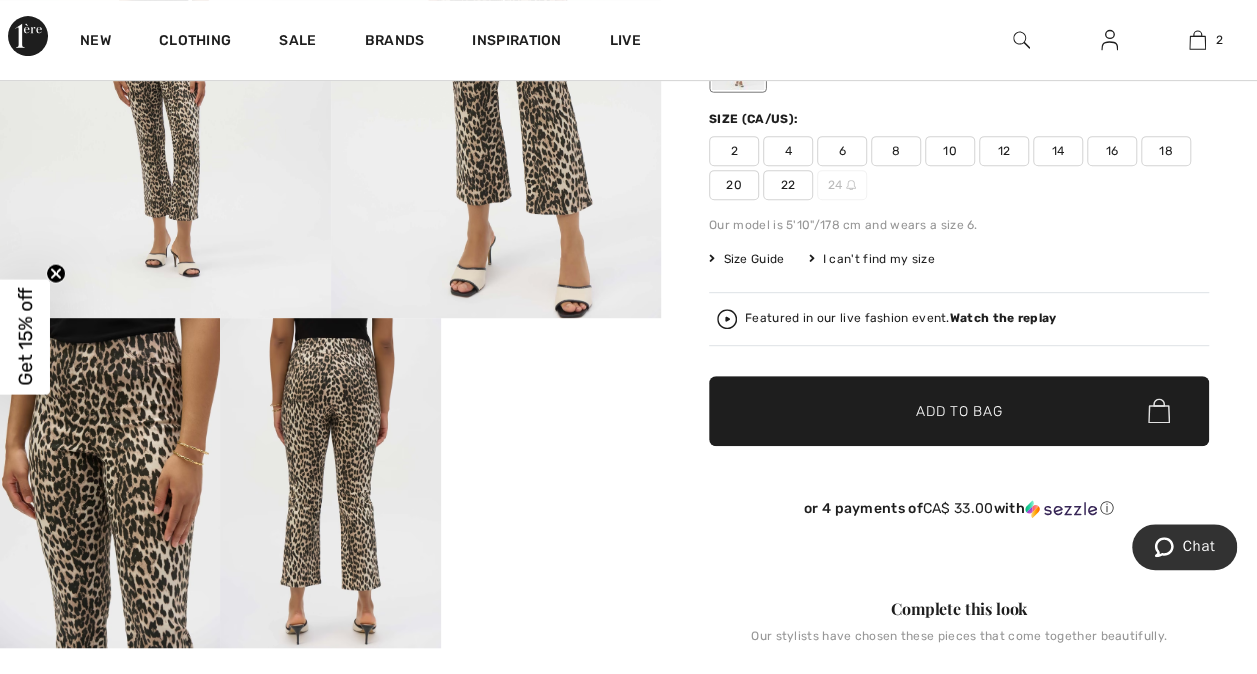click on "12" at bounding box center (1004, 151) 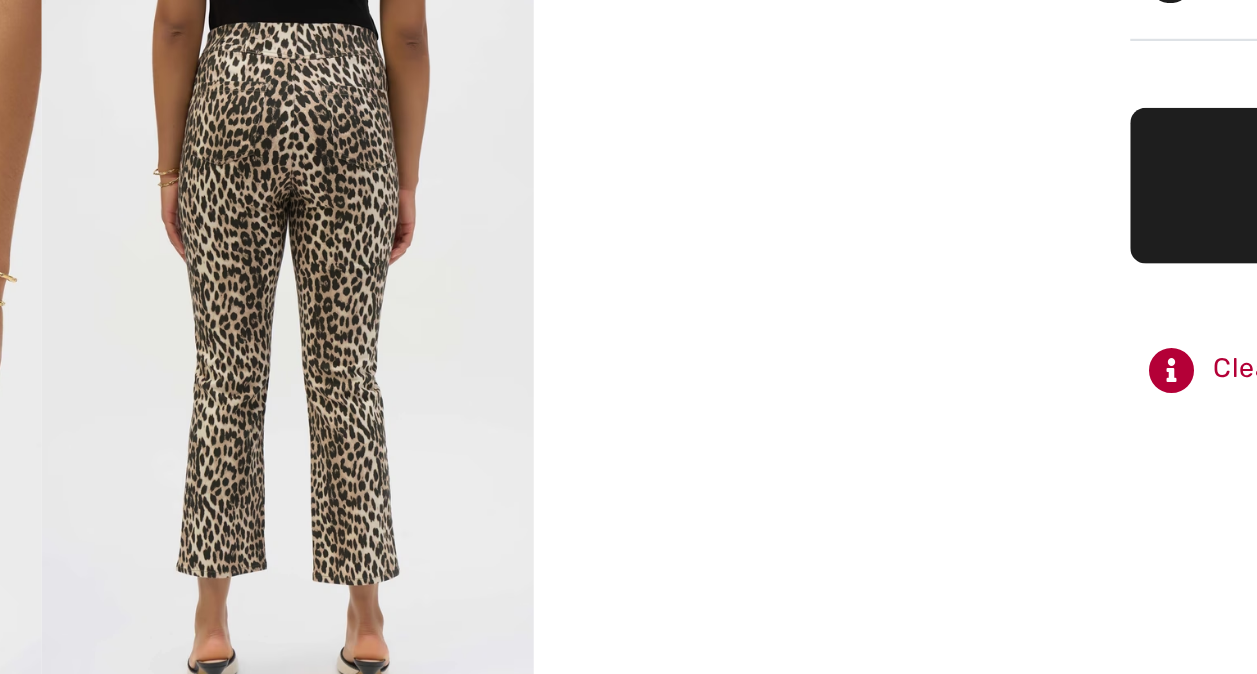 scroll, scrollTop: 472, scrollLeft: 0, axis: vertical 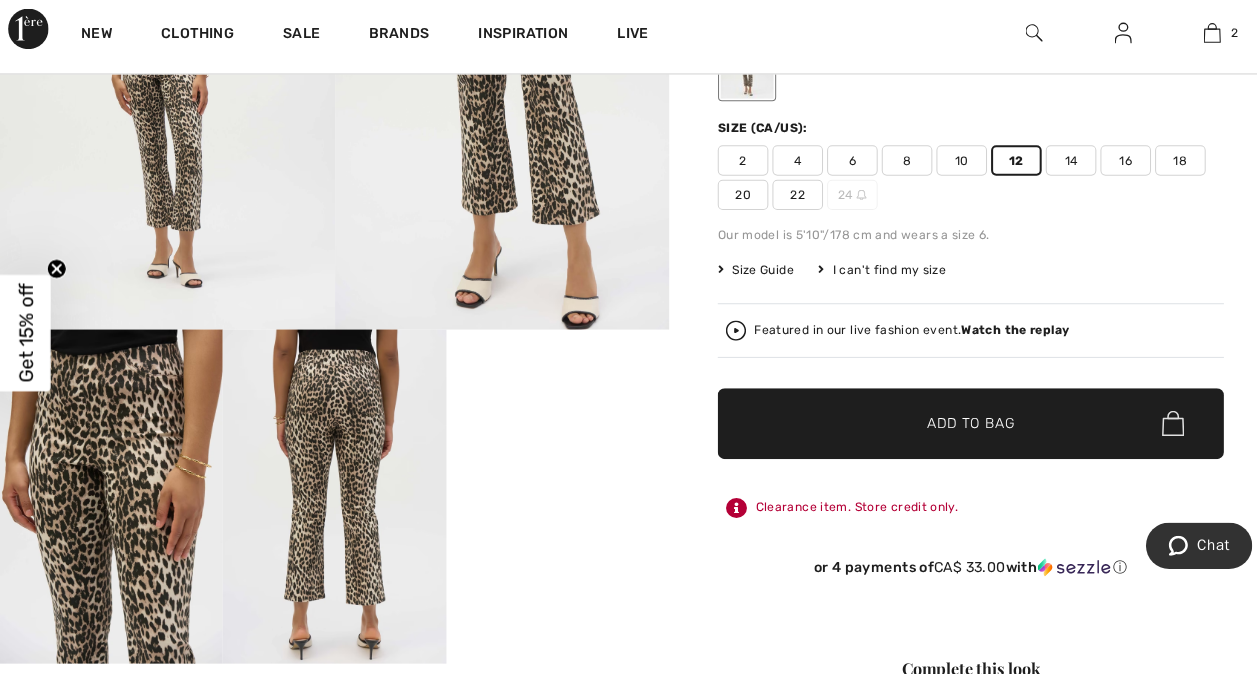 click on "10" at bounding box center [950, 166] 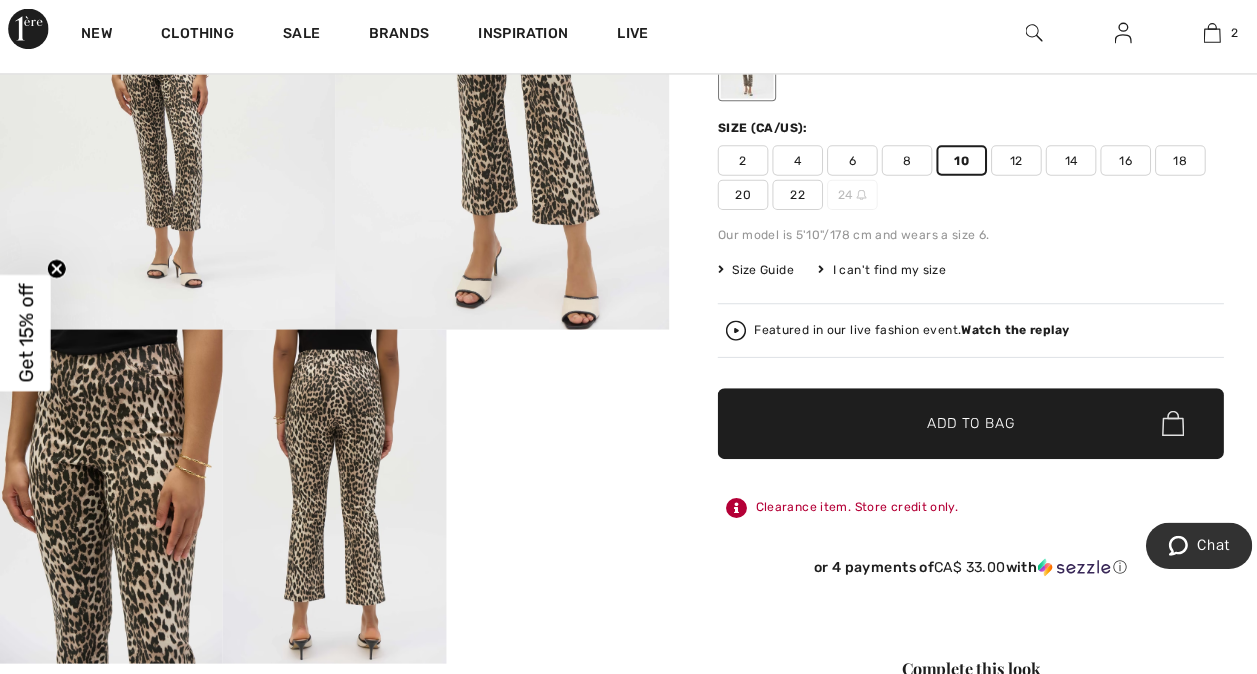 click on "Size Guide" at bounding box center [746, 274] 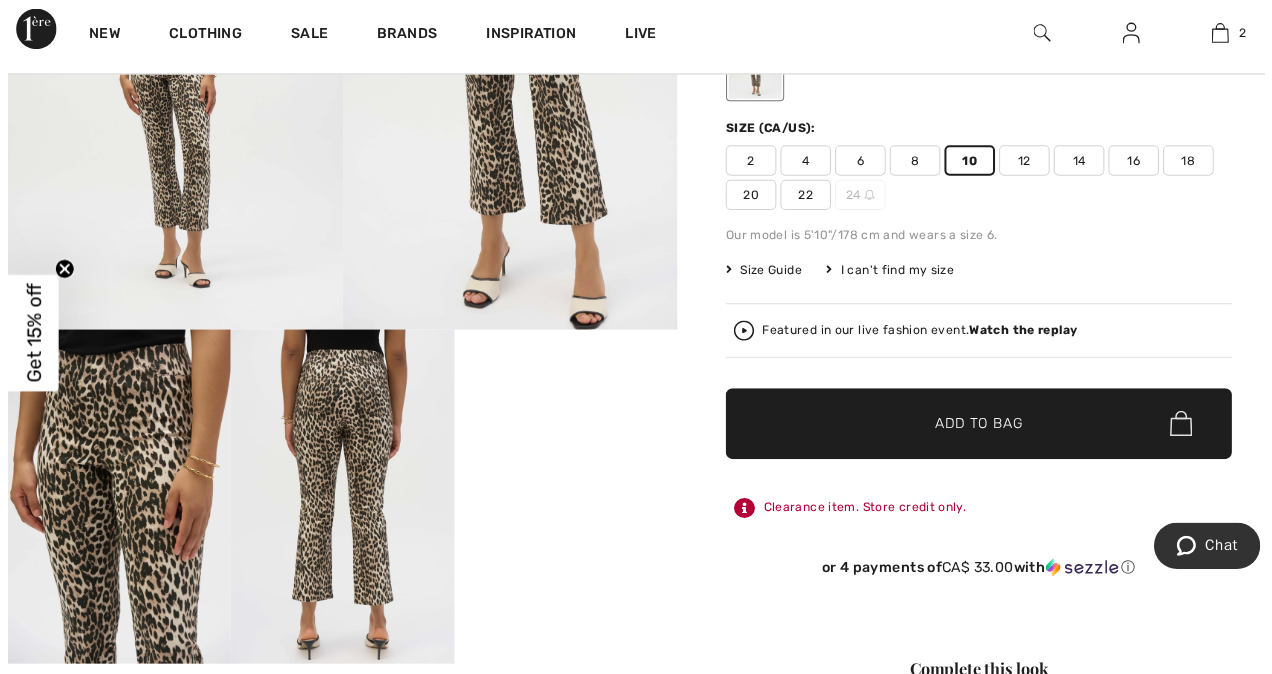 scroll, scrollTop: 360, scrollLeft: 0, axis: vertical 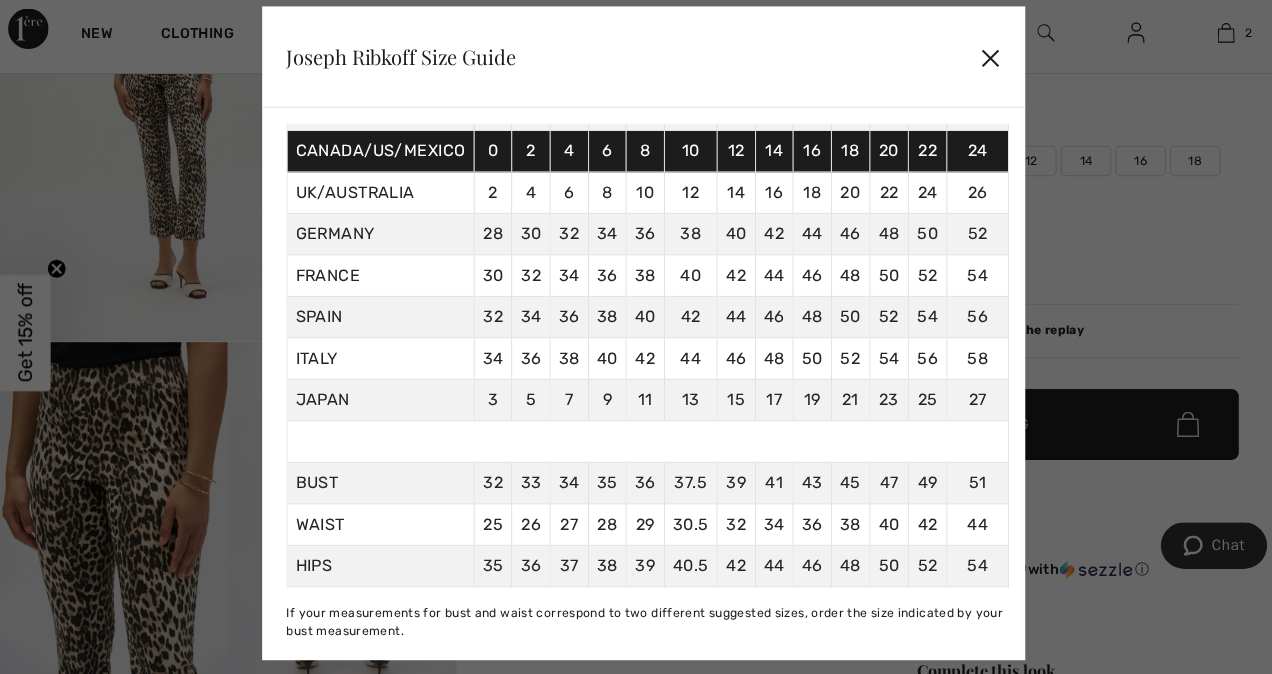 click on "✕" at bounding box center [979, 64] 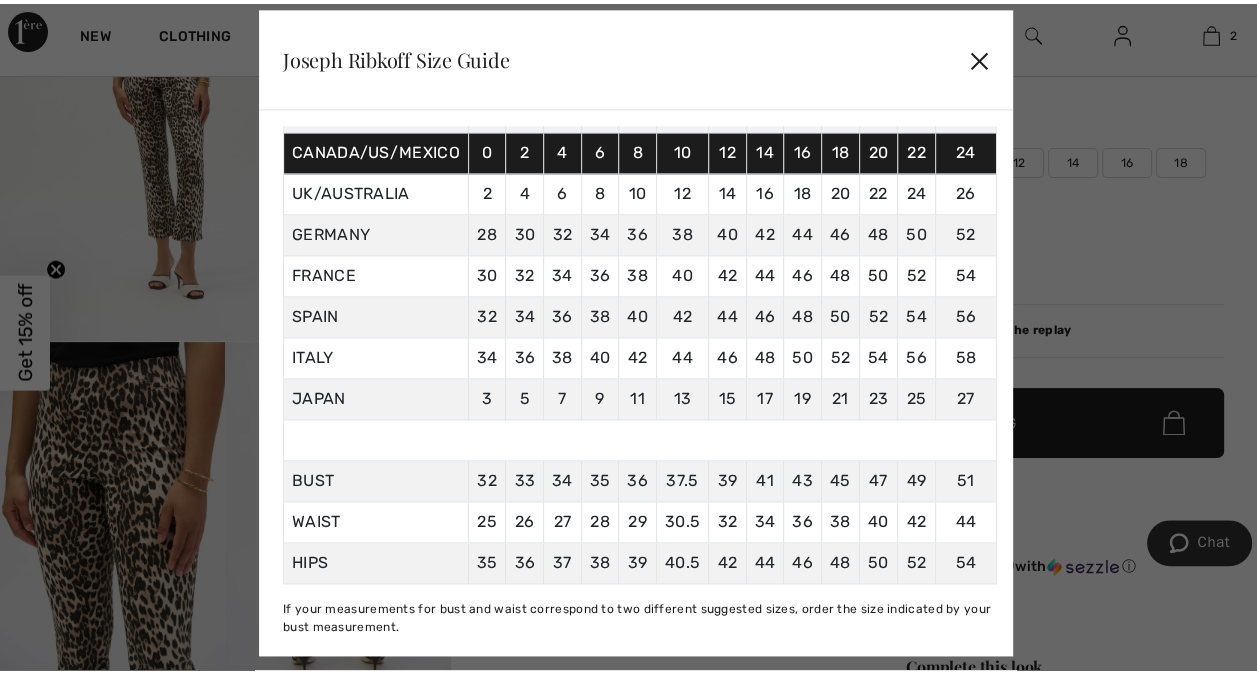 scroll, scrollTop: 360, scrollLeft: 0, axis: vertical 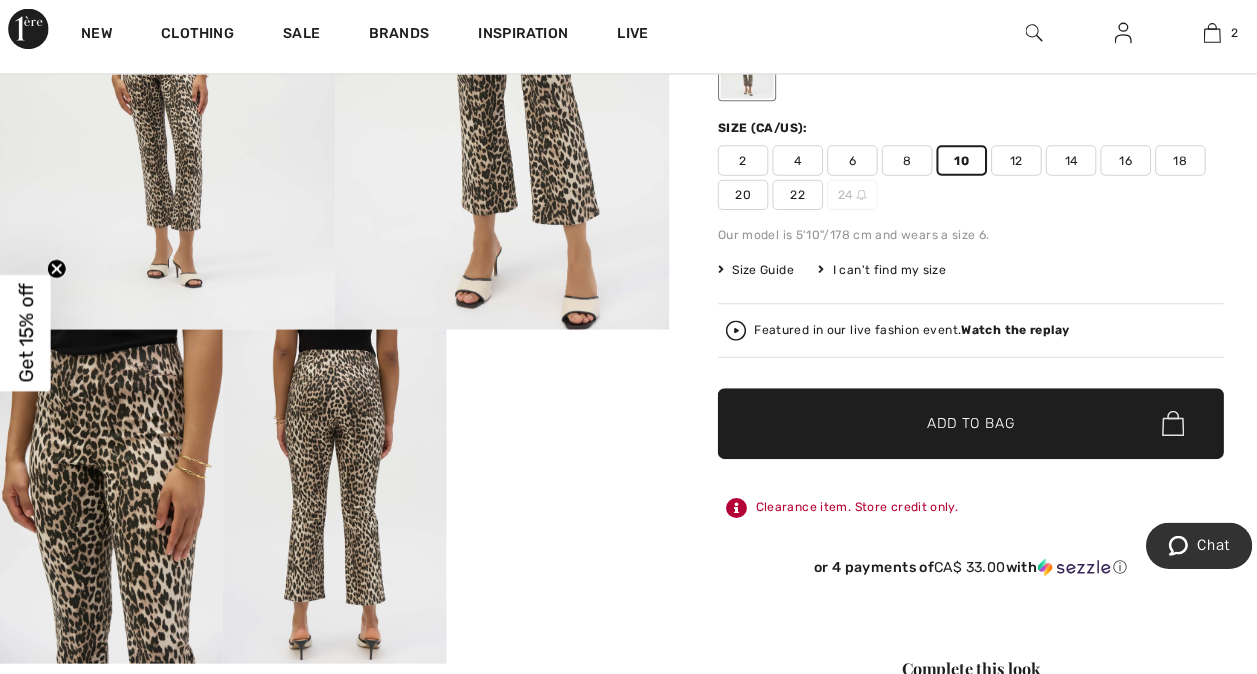 click on "Size Guide" at bounding box center (746, 274) 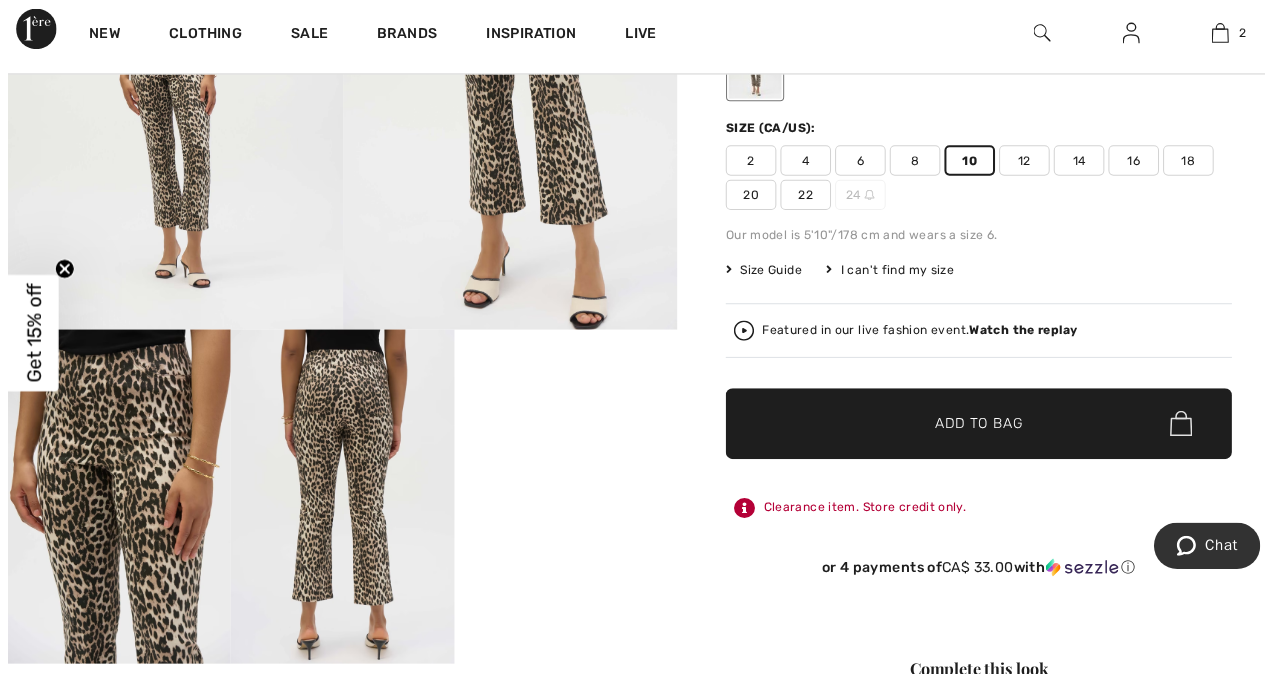 scroll, scrollTop: 360, scrollLeft: 0, axis: vertical 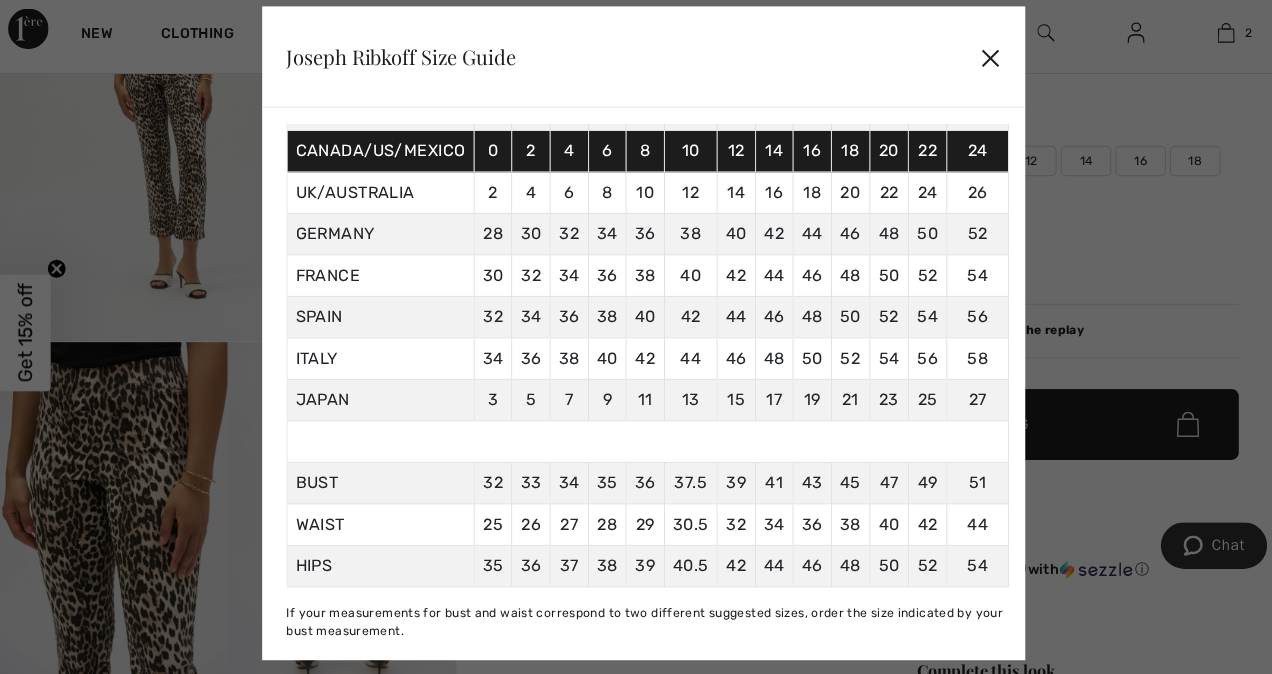 click on "✕" at bounding box center [979, 64] 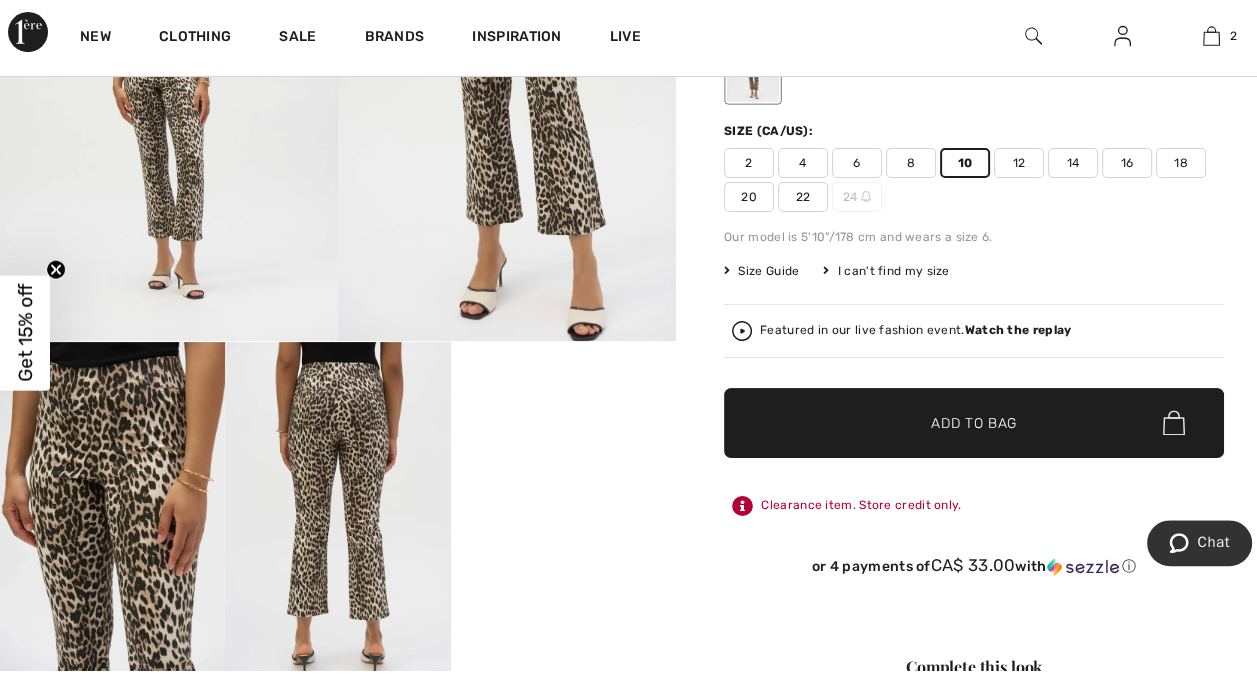 scroll, scrollTop: 360, scrollLeft: 0, axis: vertical 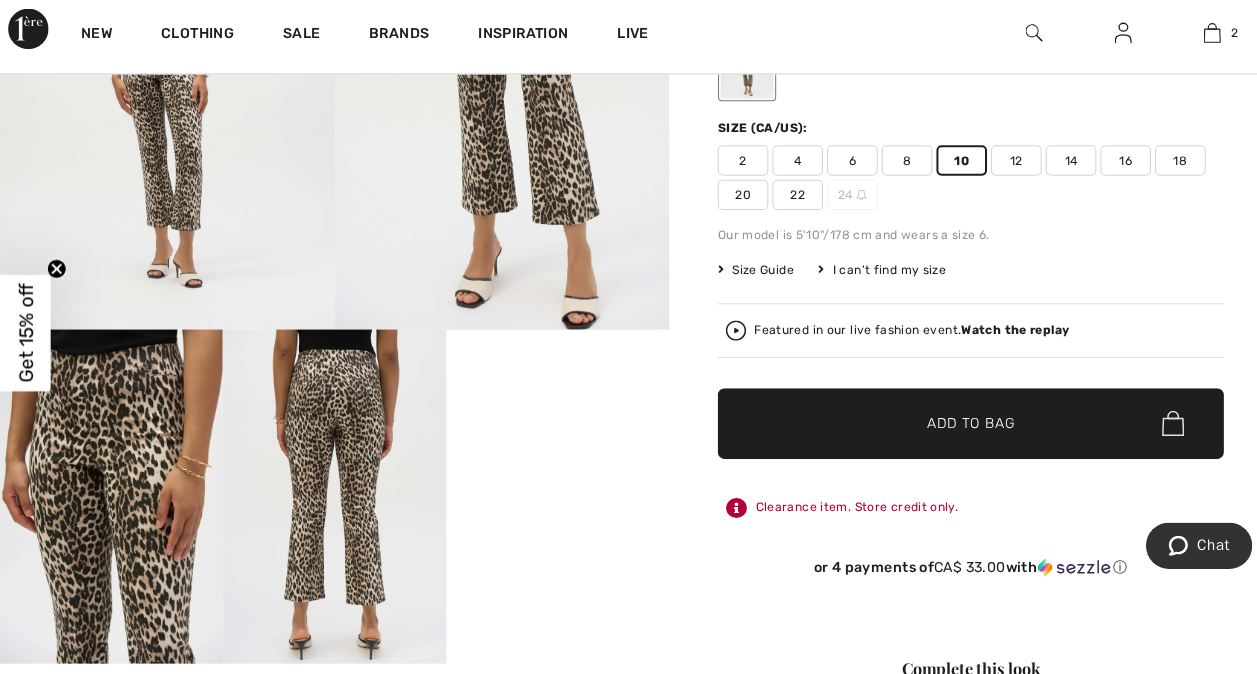 click on "✔ Added to Bag
Add to Bag" at bounding box center [959, 426] 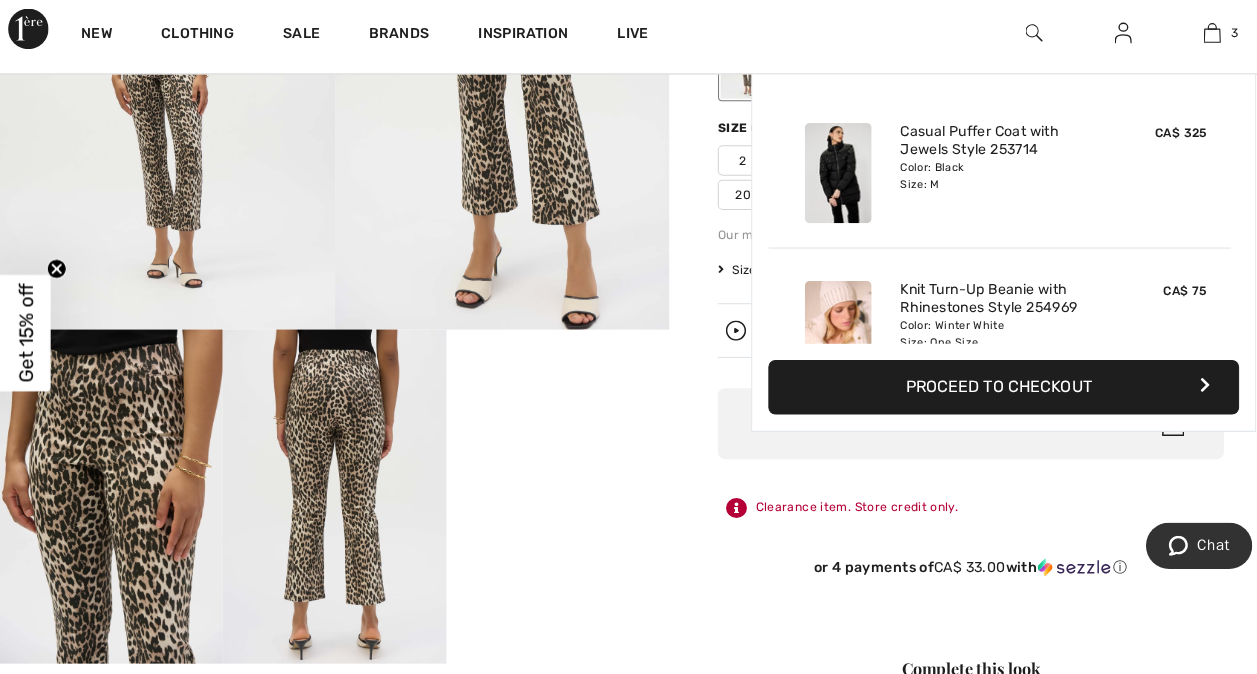scroll, scrollTop: 217, scrollLeft: 0, axis: vertical 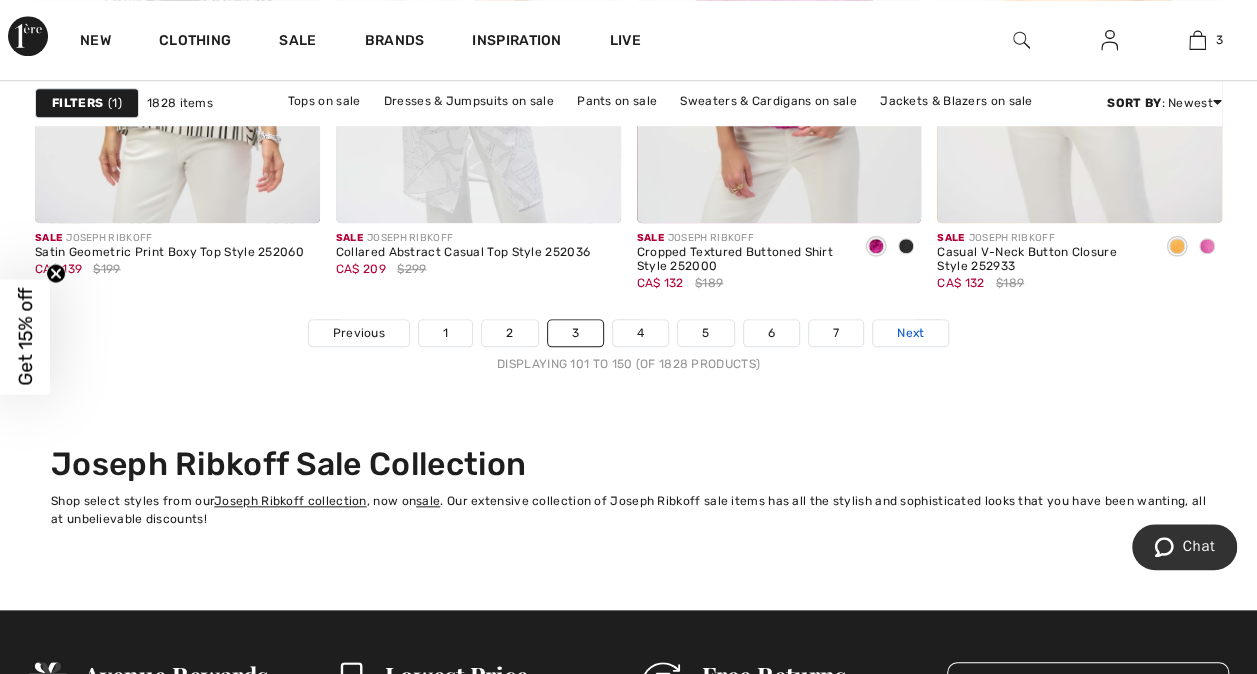 click on "Next" at bounding box center [910, 333] 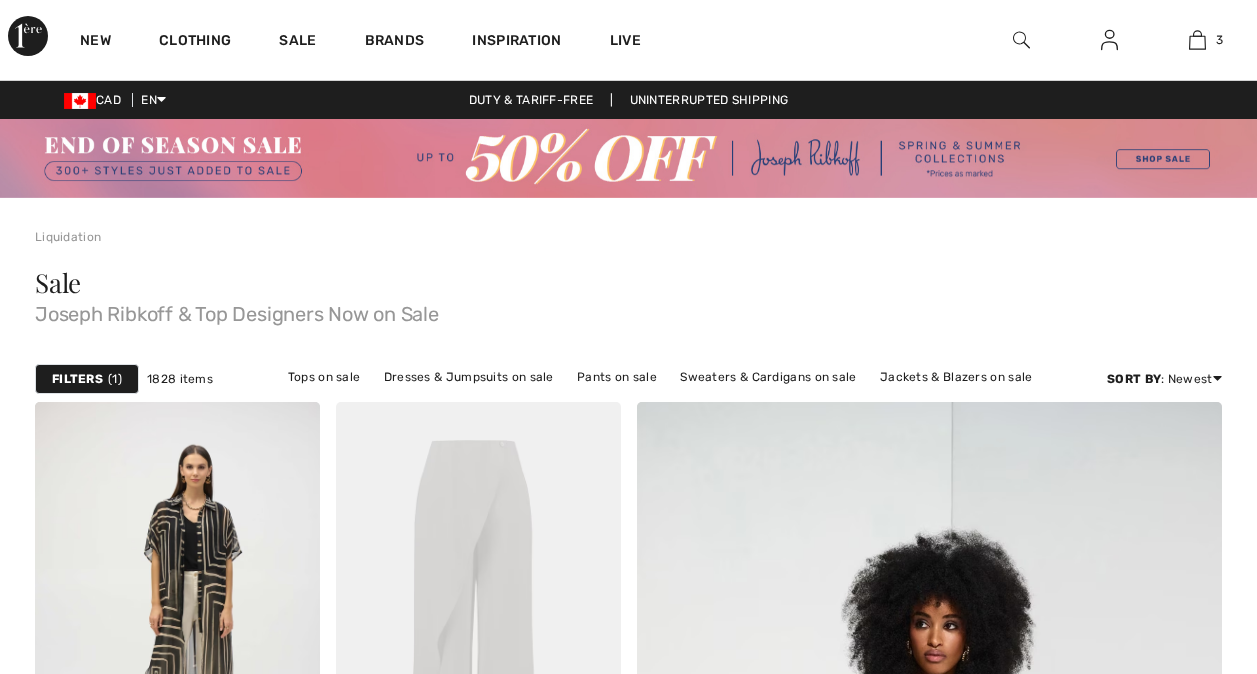scroll, scrollTop: 0, scrollLeft: 0, axis: both 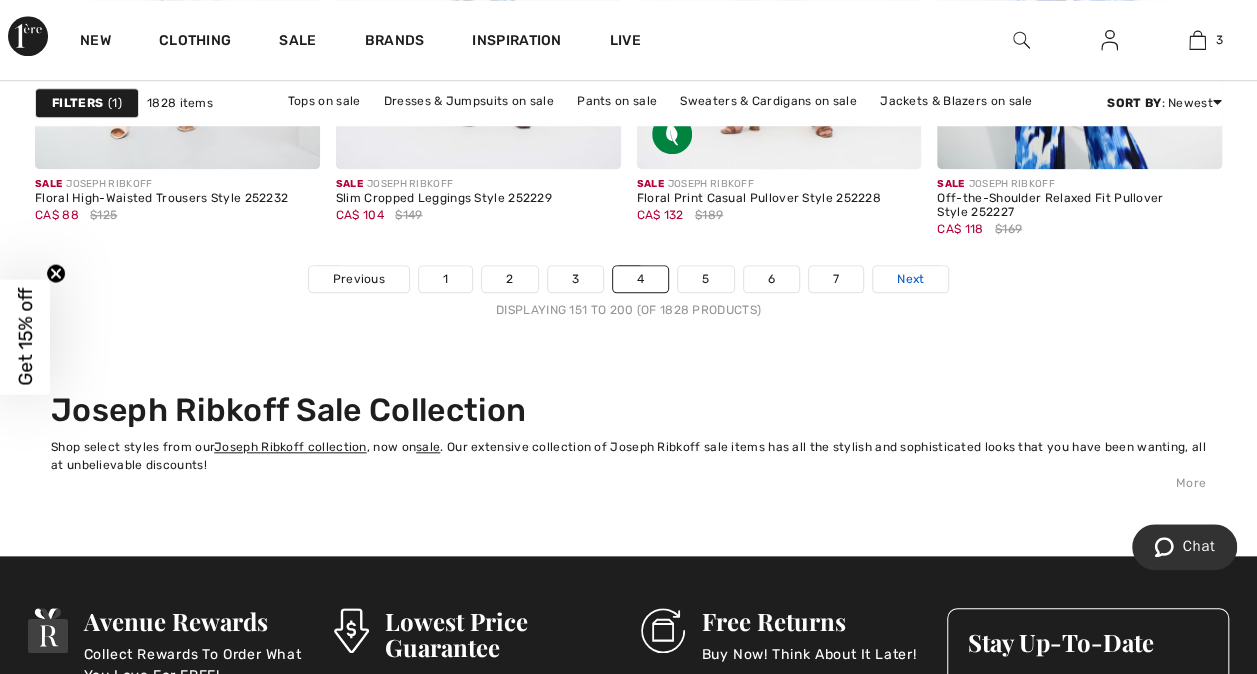 click on "Next" at bounding box center (910, 279) 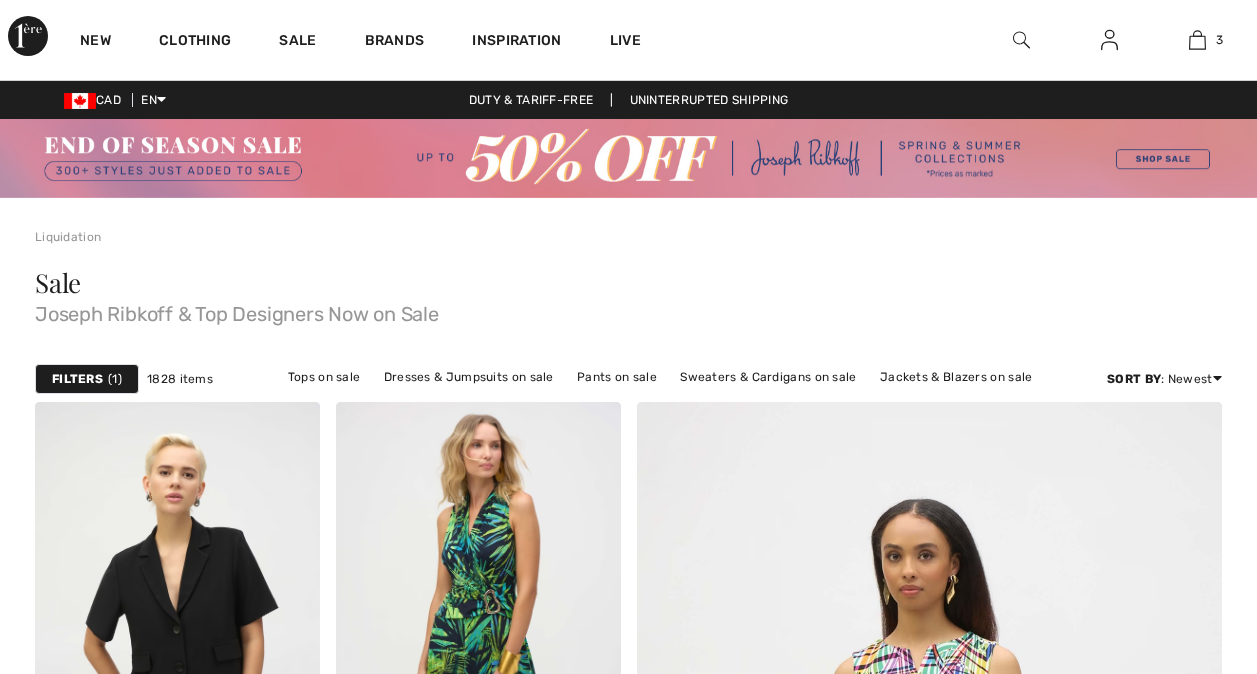 scroll, scrollTop: 0, scrollLeft: 0, axis: both 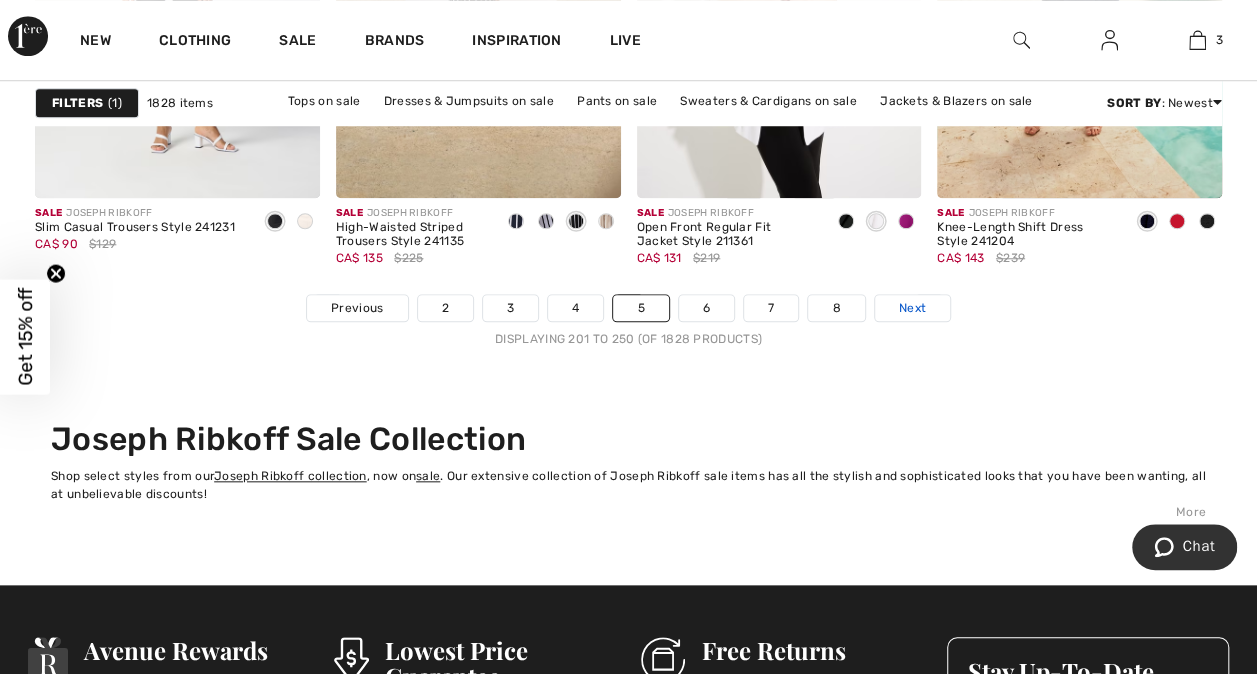 click on "Next" at bounding box center (912, 308) 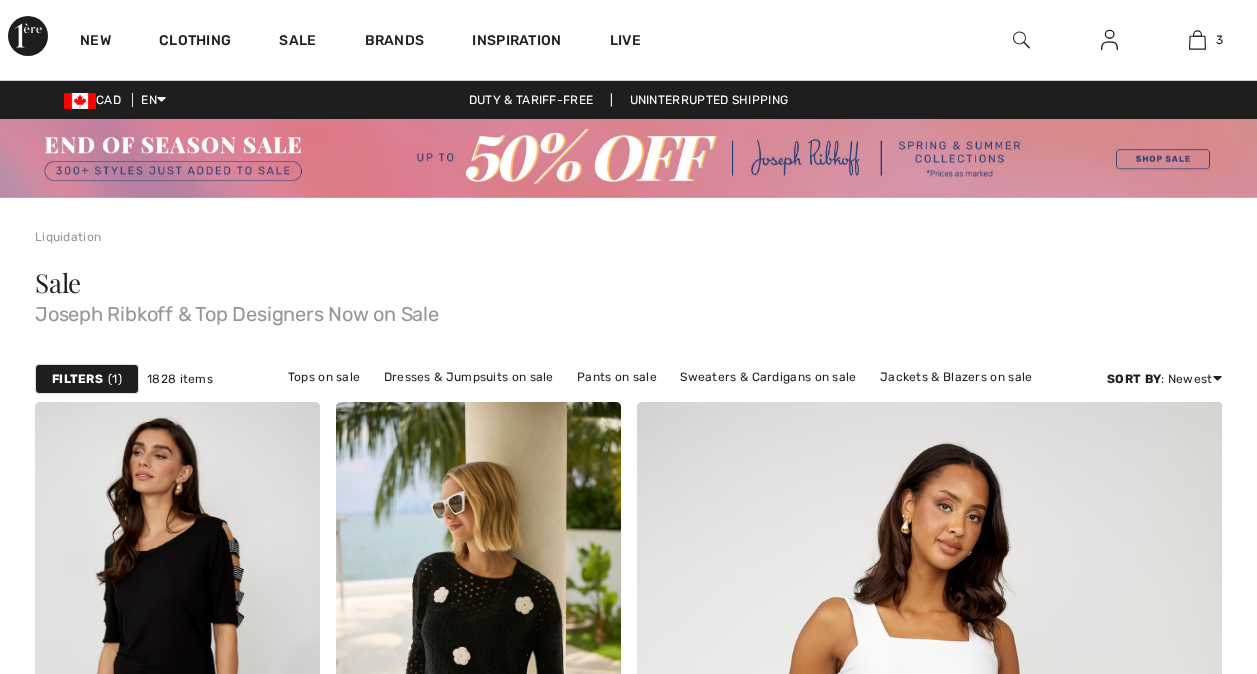 scroll, scrollTop: 0, scrollLeft: 0, axis: both 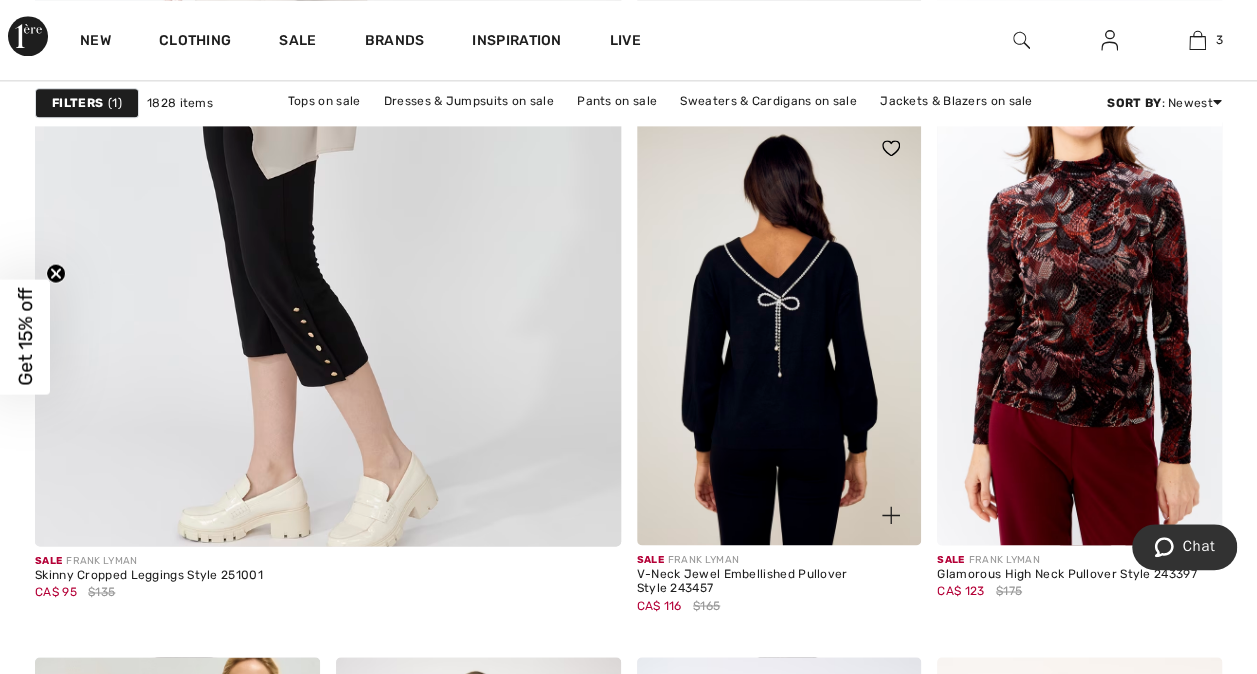 click at bounding box center [779, 331] 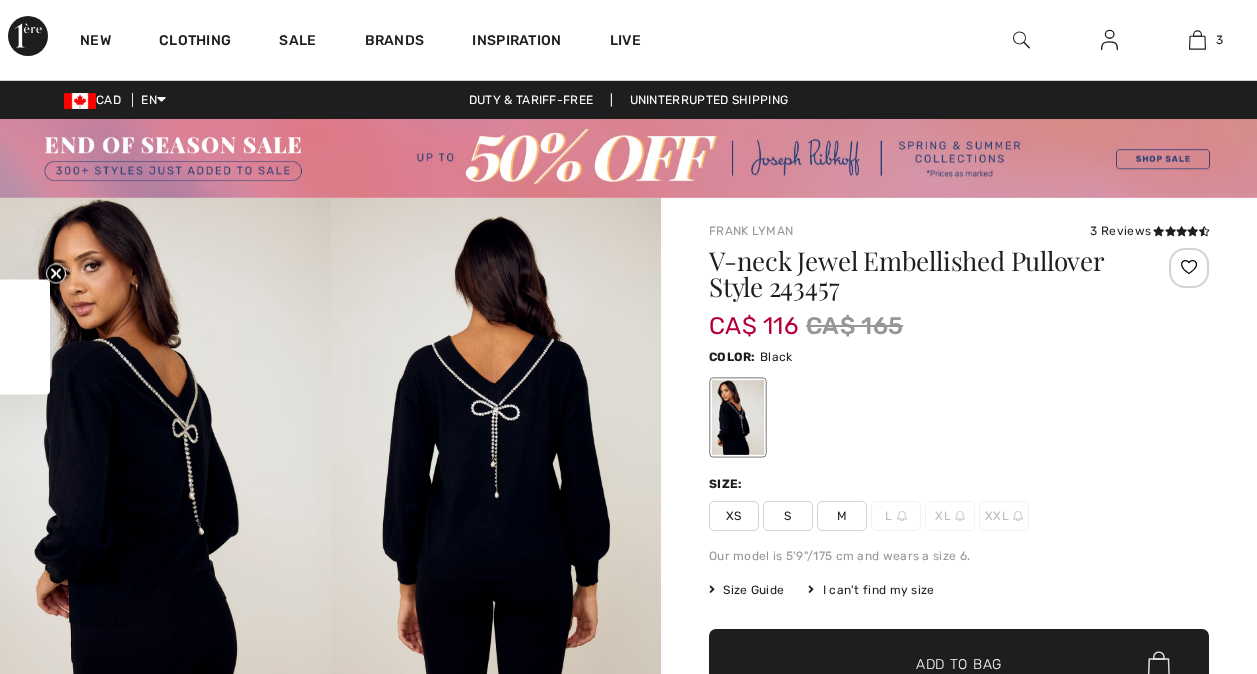 scroll, scrollTop: 0, scrollLeft: 0, axis: both 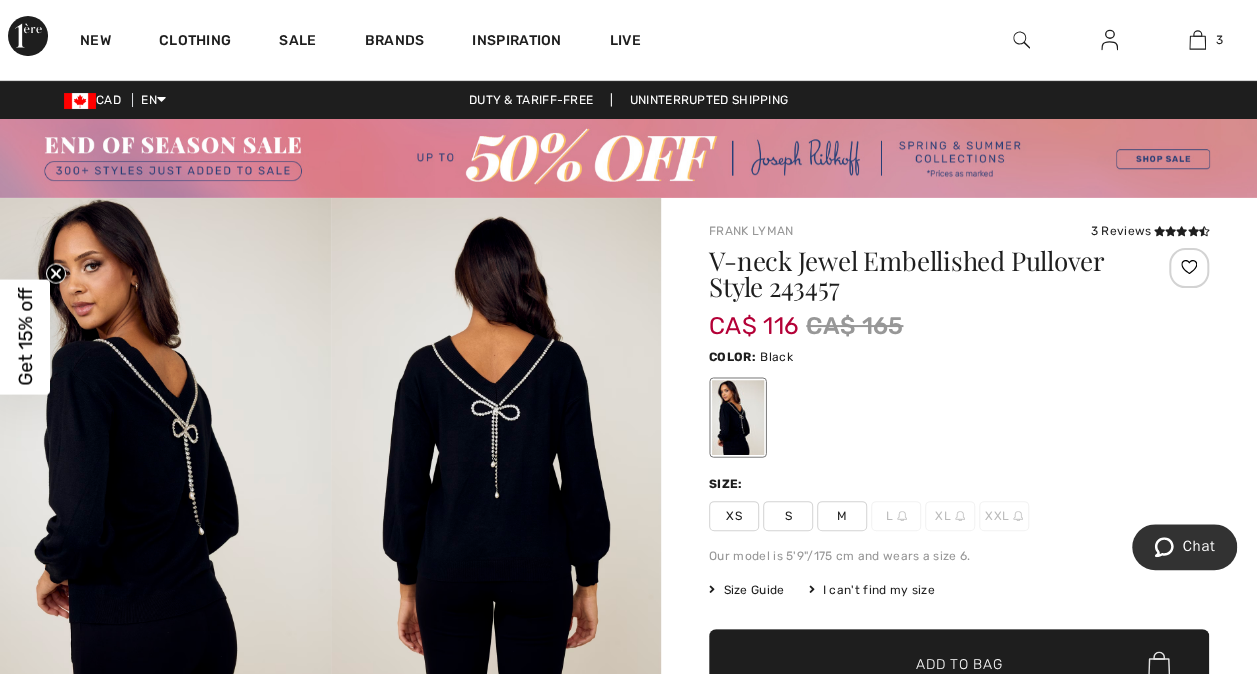 click on "M" at bounding box center [842, 516] 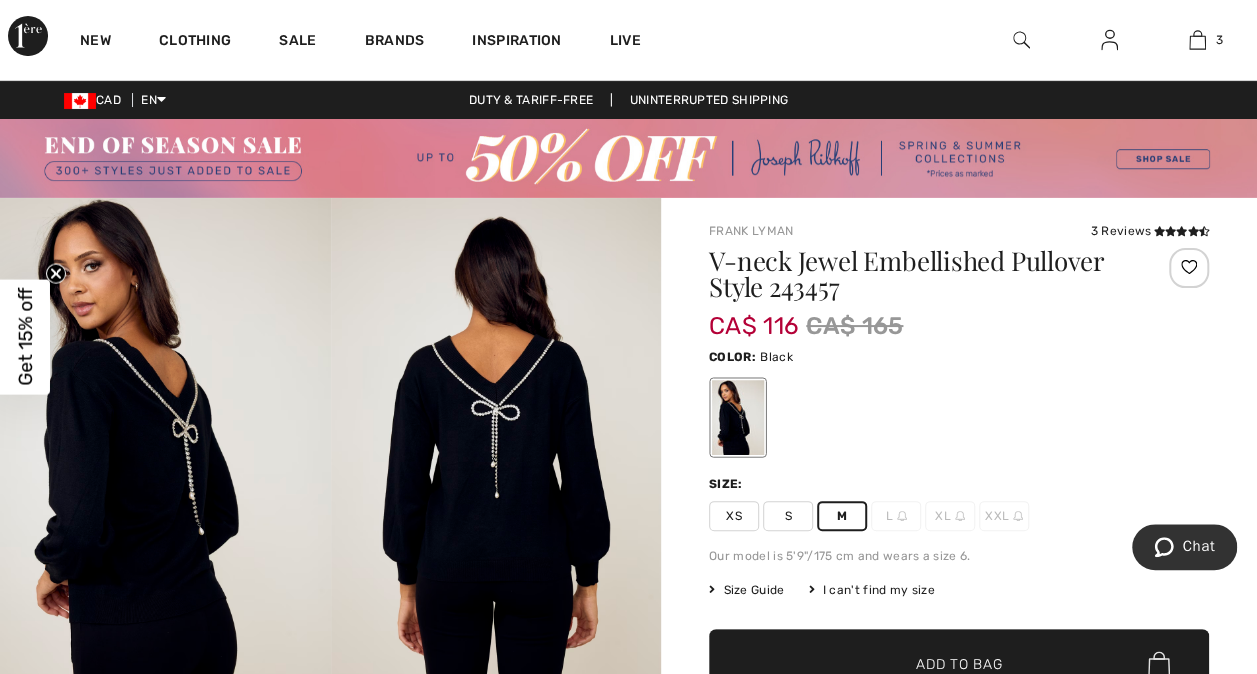 click on "✔ Added to Bag" at bounding box center (929, 663) 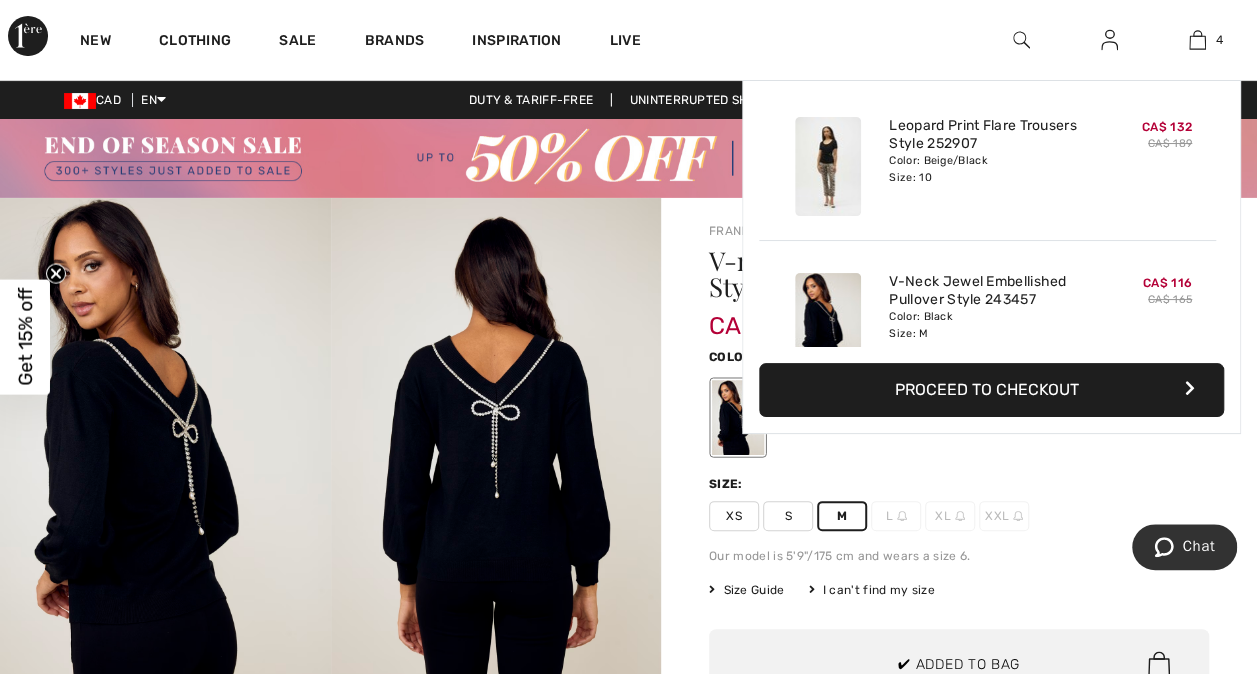 scroll, scrollTop: 372, scrollLeft: 0, axis: vertical 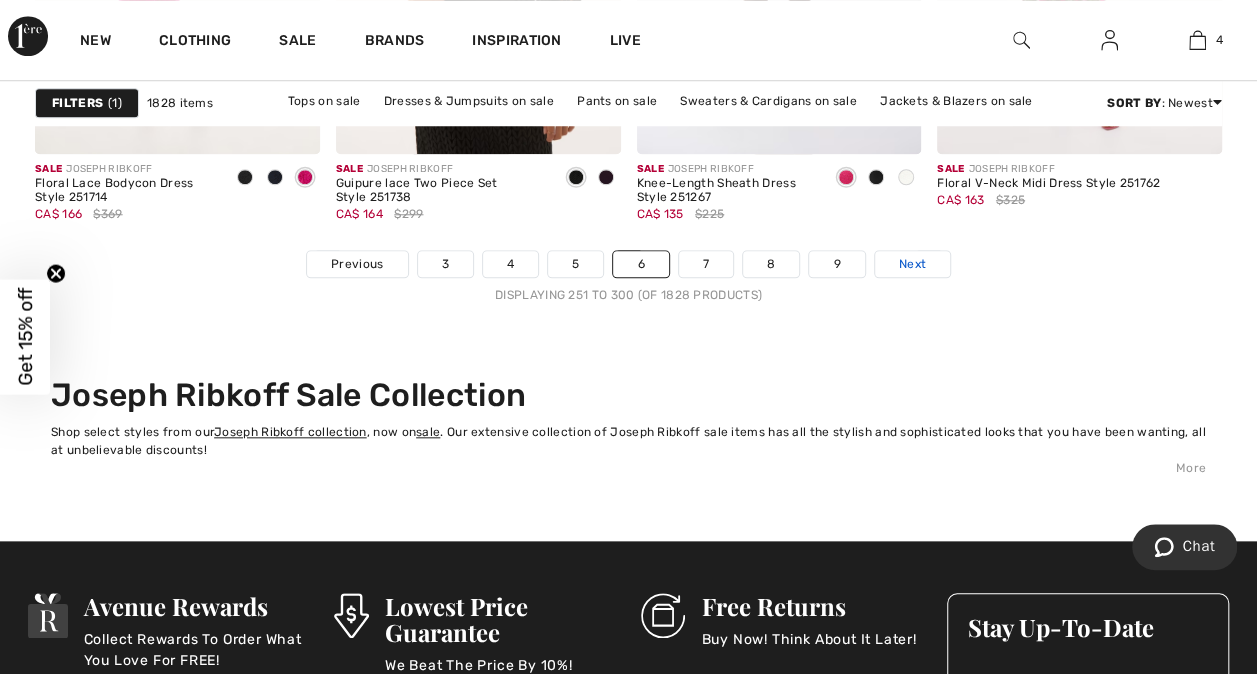 click on "Next" at bounding box center (912, 264) 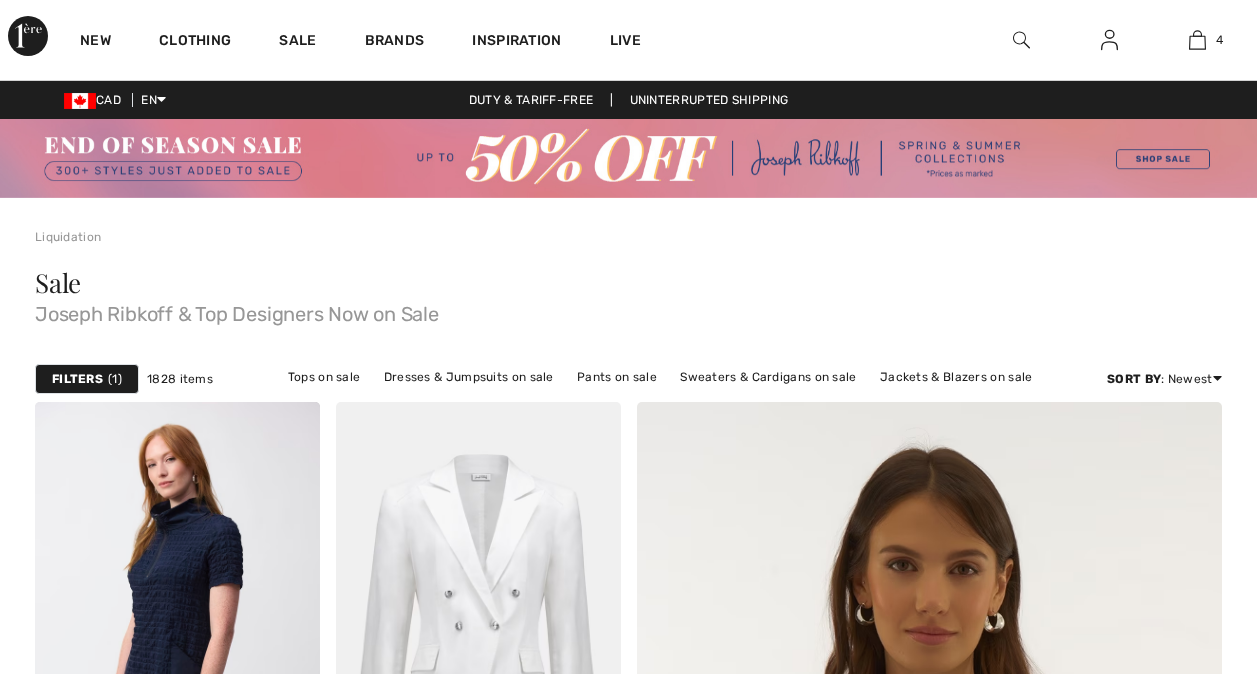 scroll, scrollTop: 0, scrollLeft: 0, axis: both 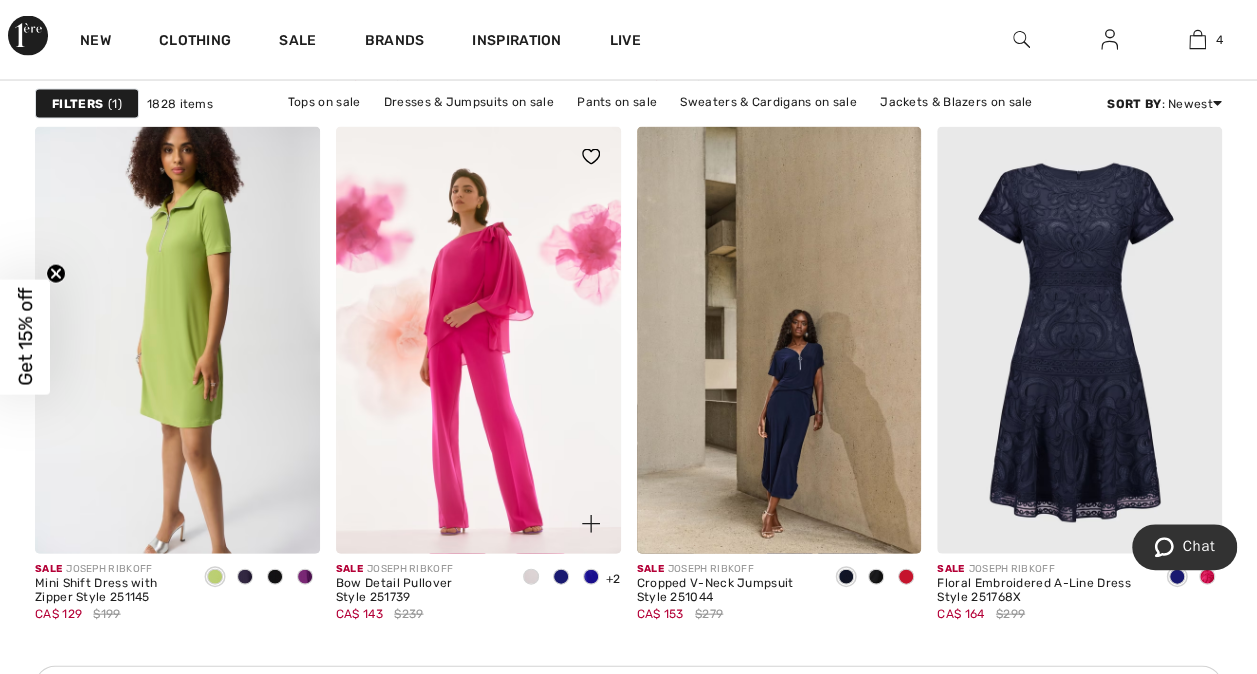 click at bounding box center [591, 577] 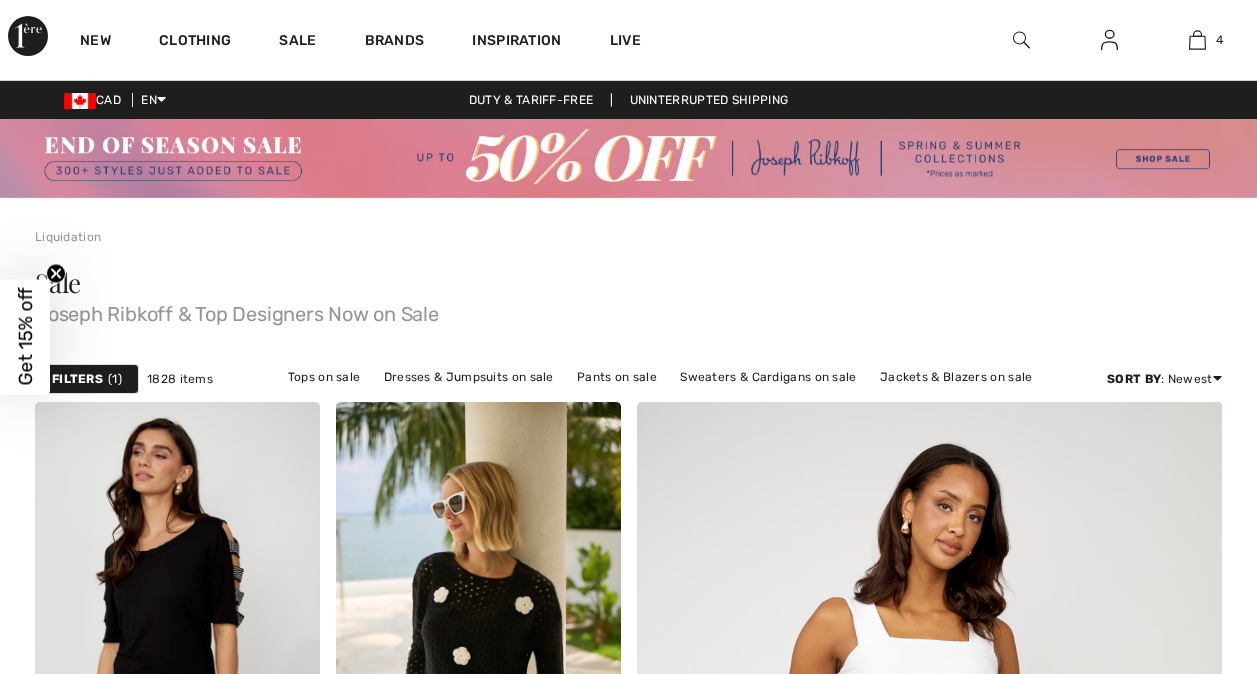 scroll, scrollTop: 8349, scrollLeft: 0, axis: vertical 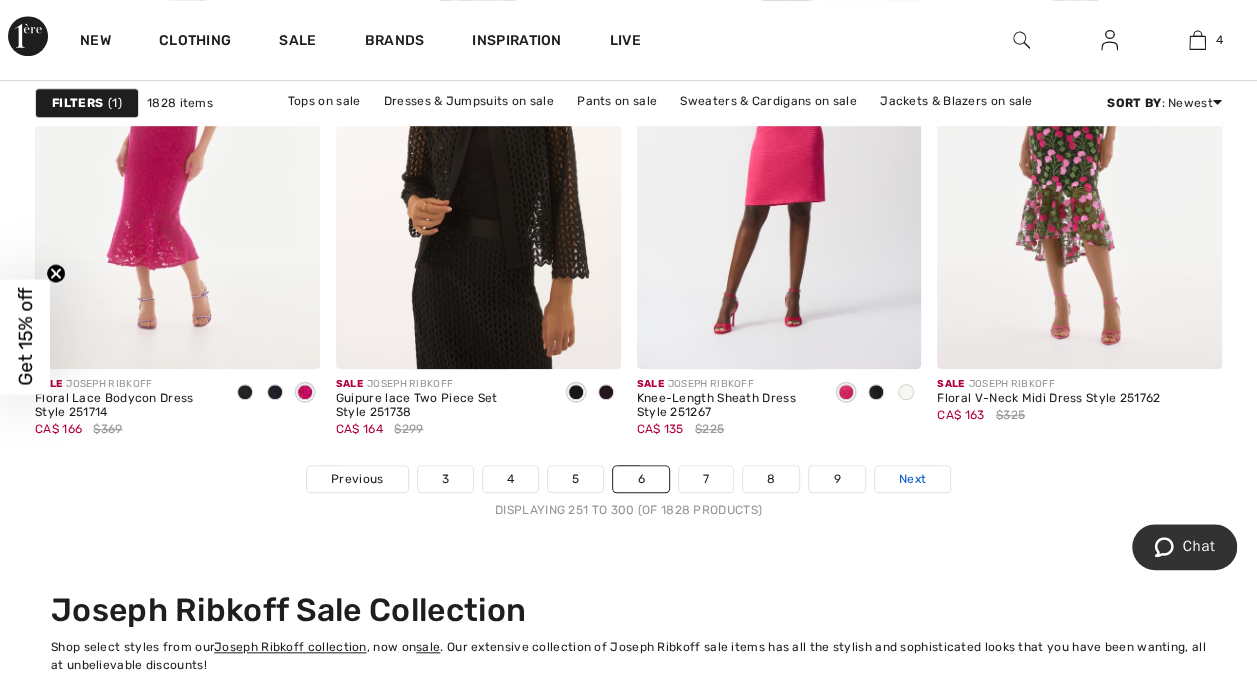 click on "Next" at bounding box center [912, 479] 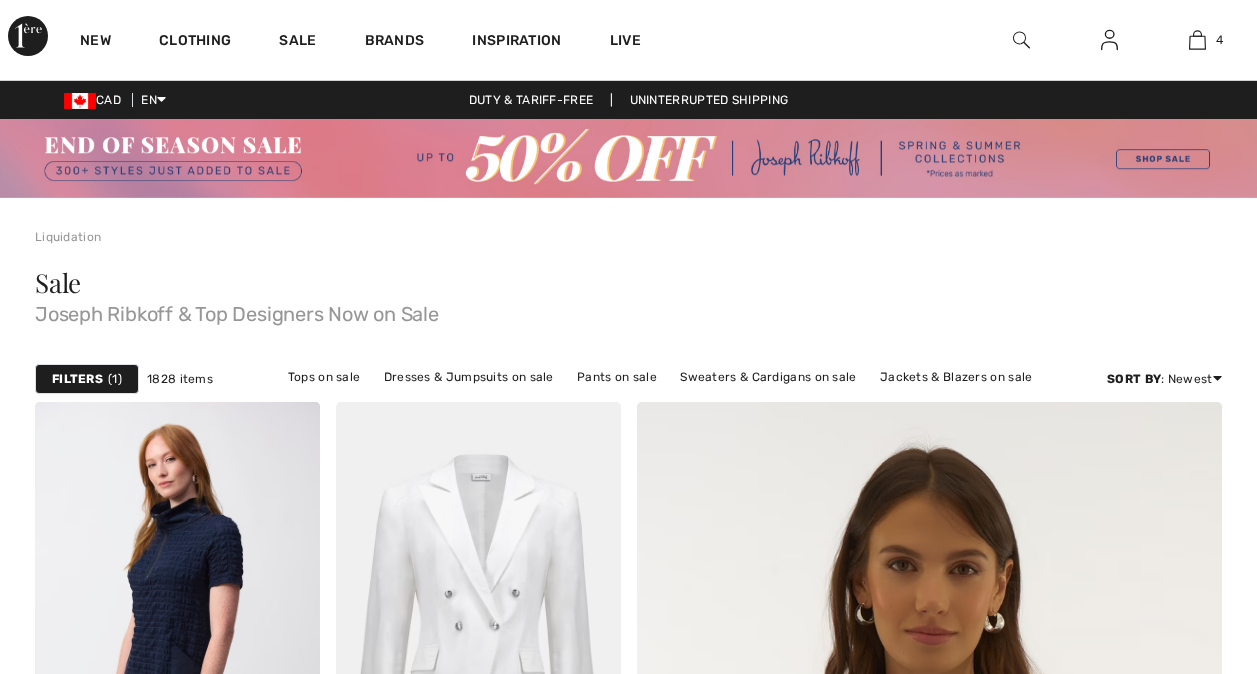 scroll, scrollTop: 0, scrollLeft: 0, axis: both 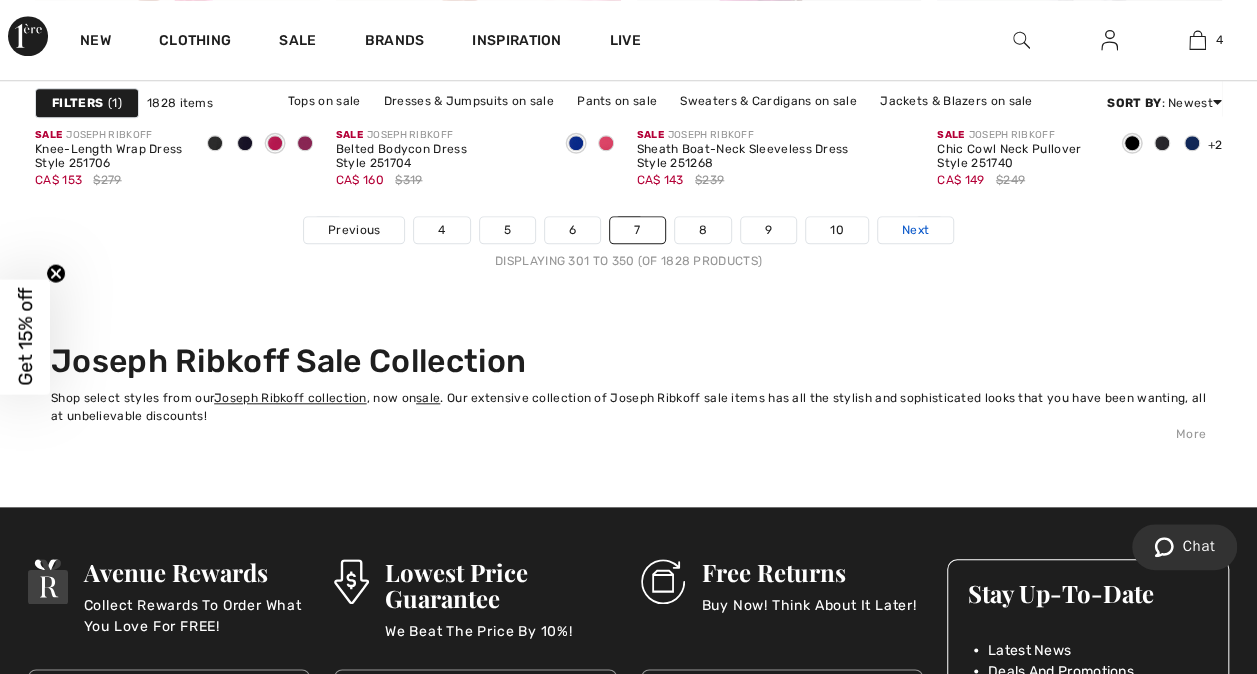 click on "Next" at bounding box center [915, 230] 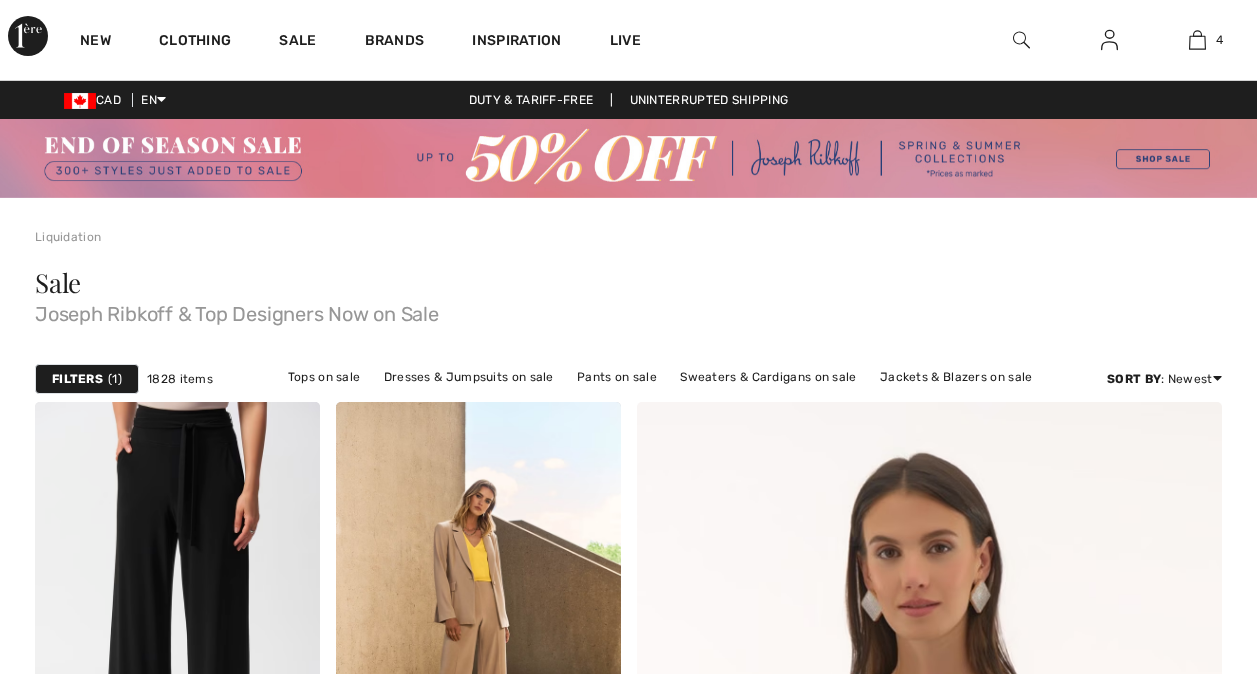 scroll, scrollTop: 0, scrollLeft: 0, axis: both 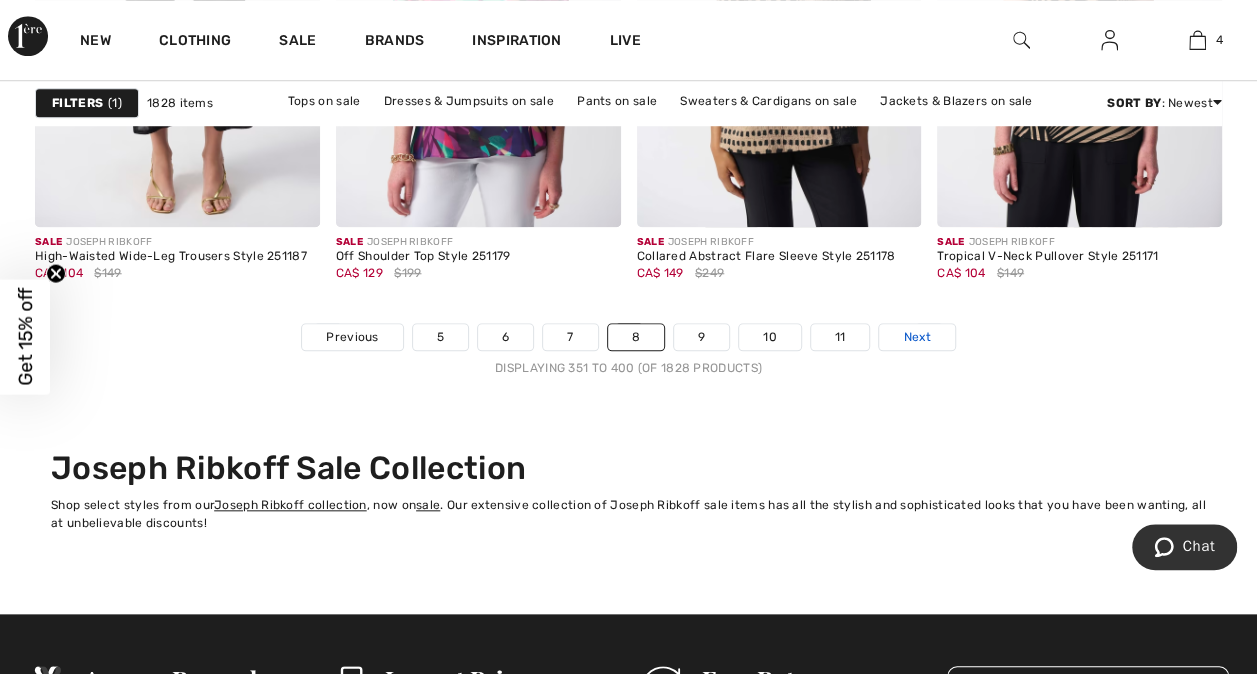 click on "Next" at bounding box center (916, 337) 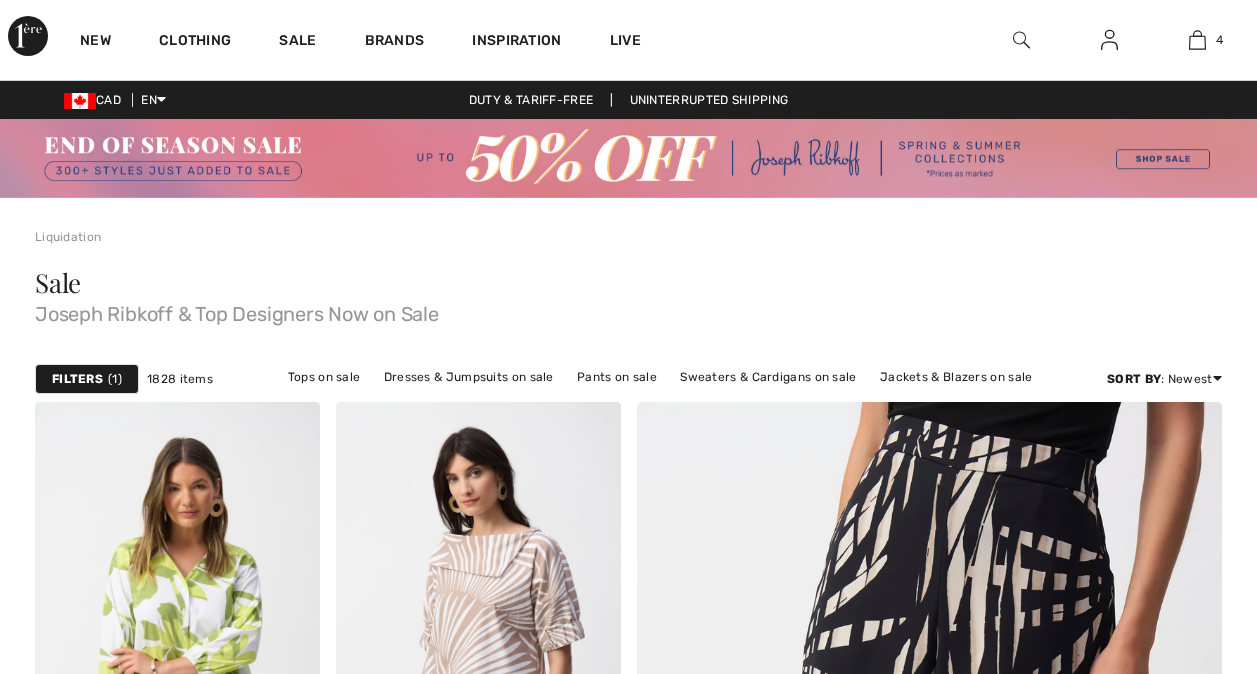 scroll, scrollTop: 0, scrollLeft: 0, axis: both 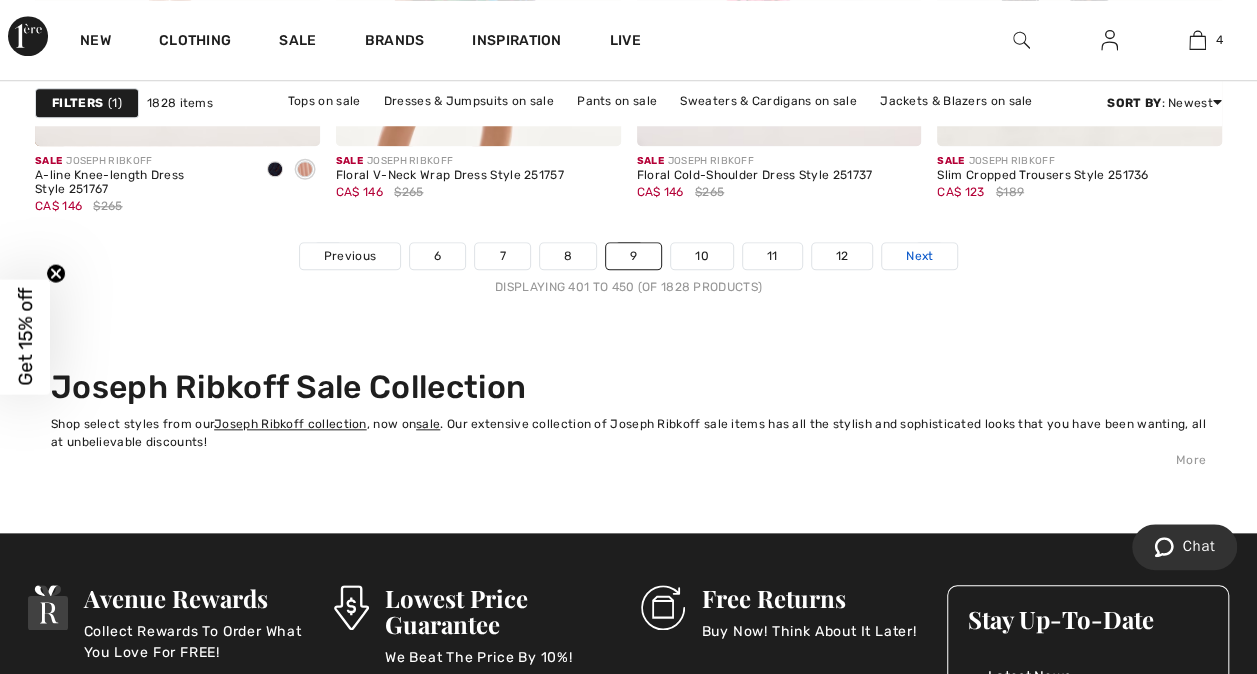click on "Next" at bounding box center [919, 256] 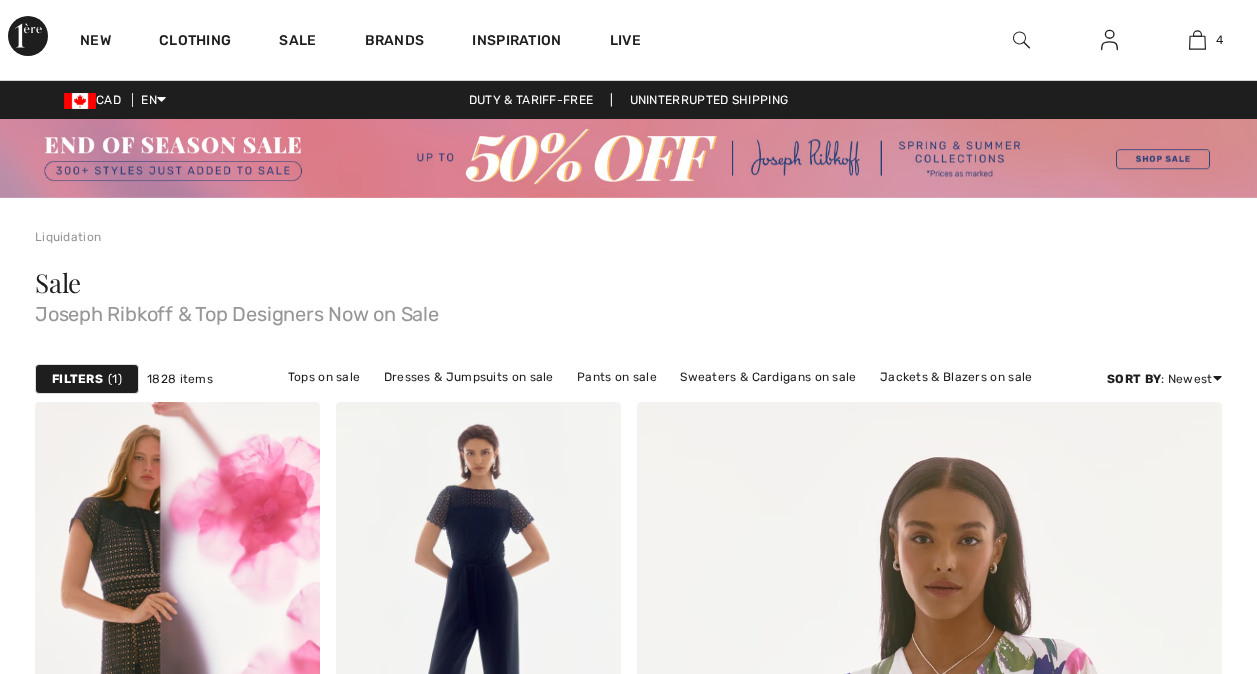 scroll, scrollTop: 0, scrollLeft: 0, axis: both 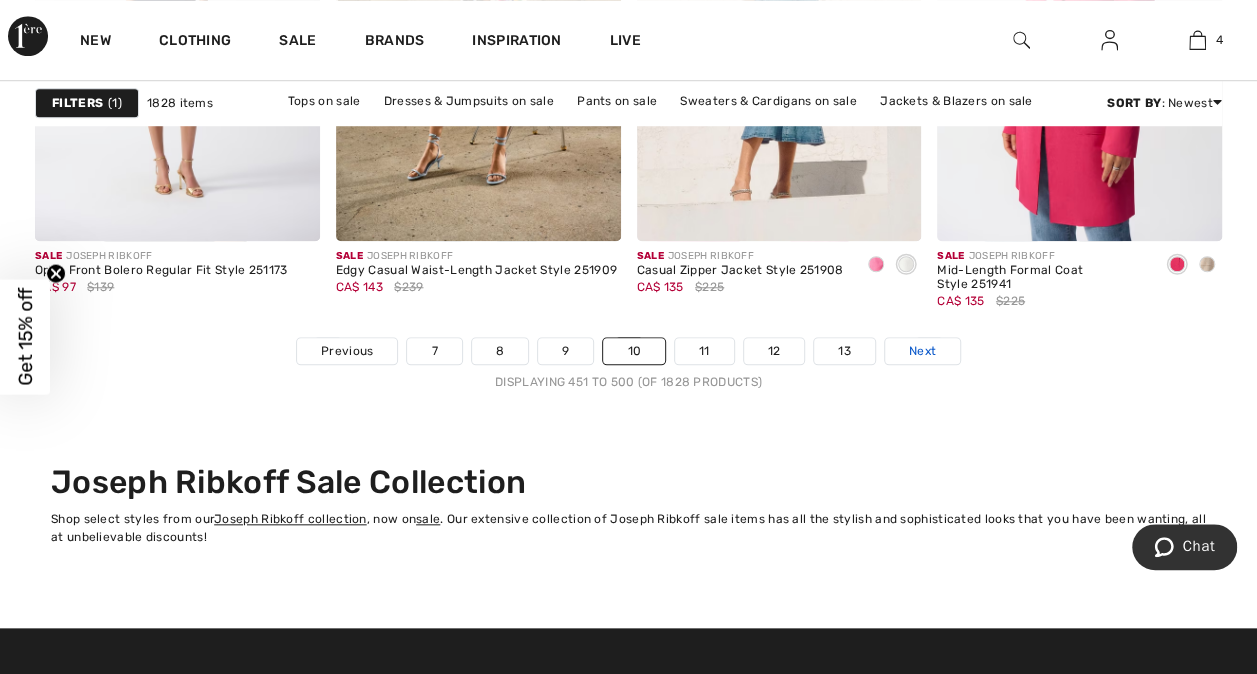 click on "Next" at bounding box center (922, 351) 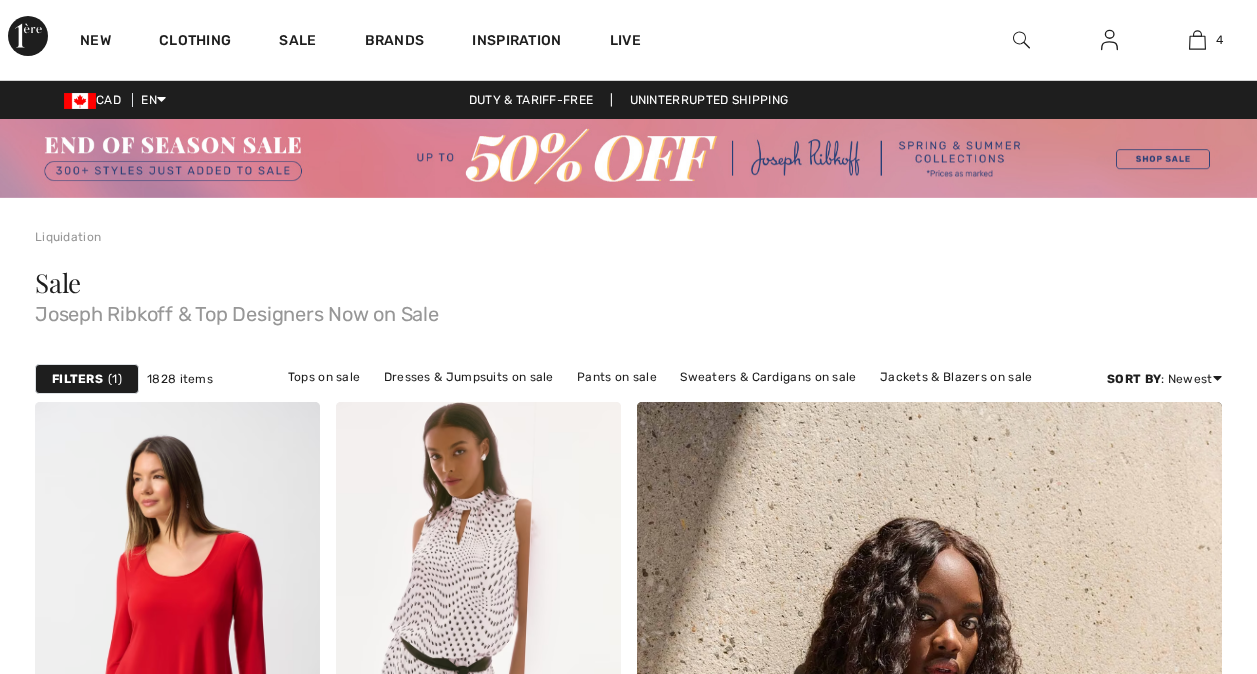 scroll, scrollTop: 280, scrollLeft: 0, axis: vertical 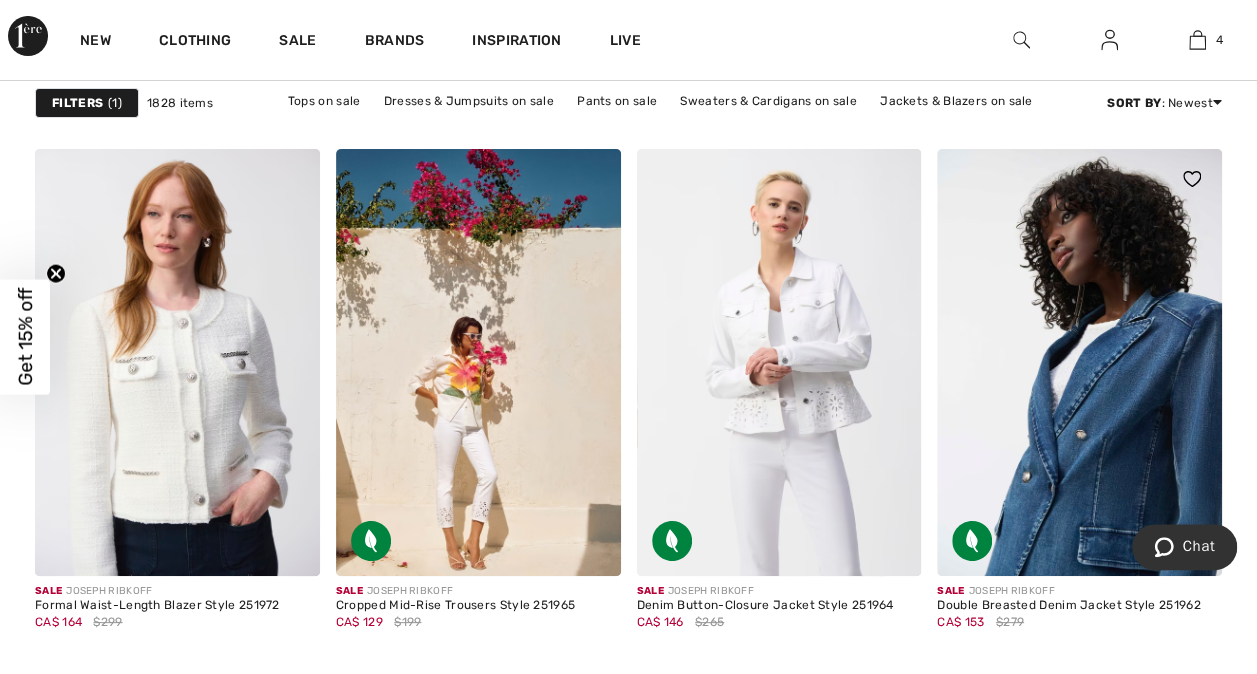 click at bounding box center [1079, 362] 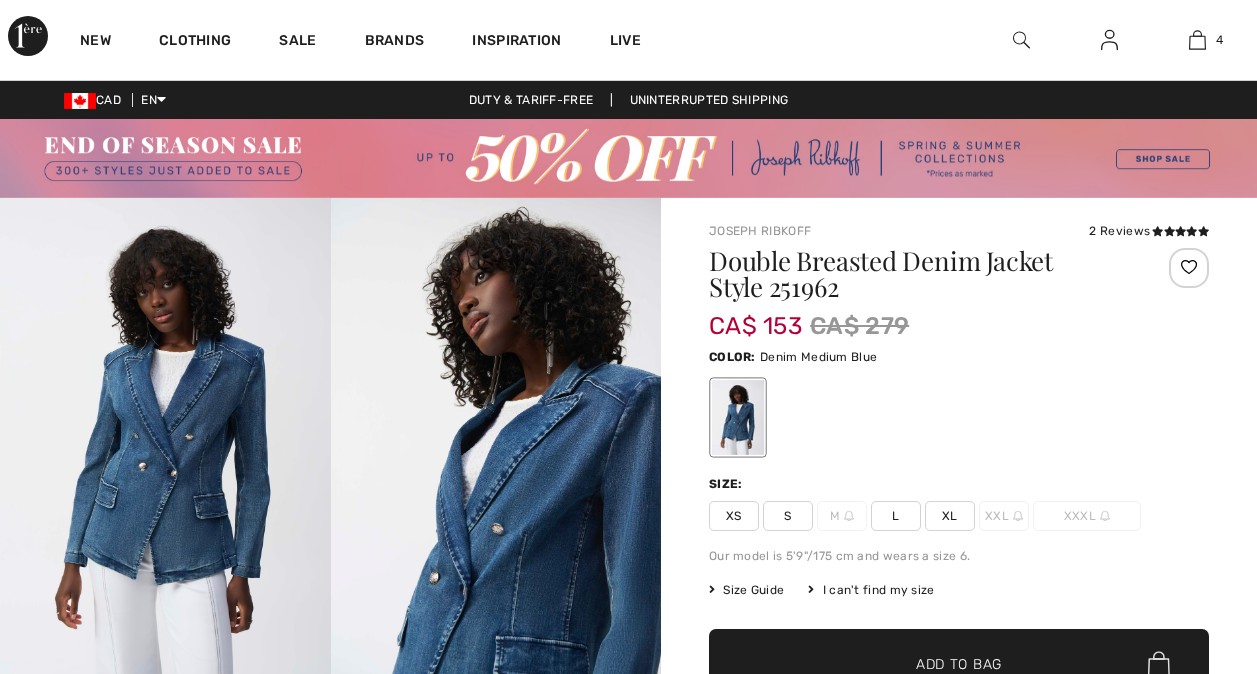 scroll, scrollTop: 0, scrollLeft: 0, axis: both 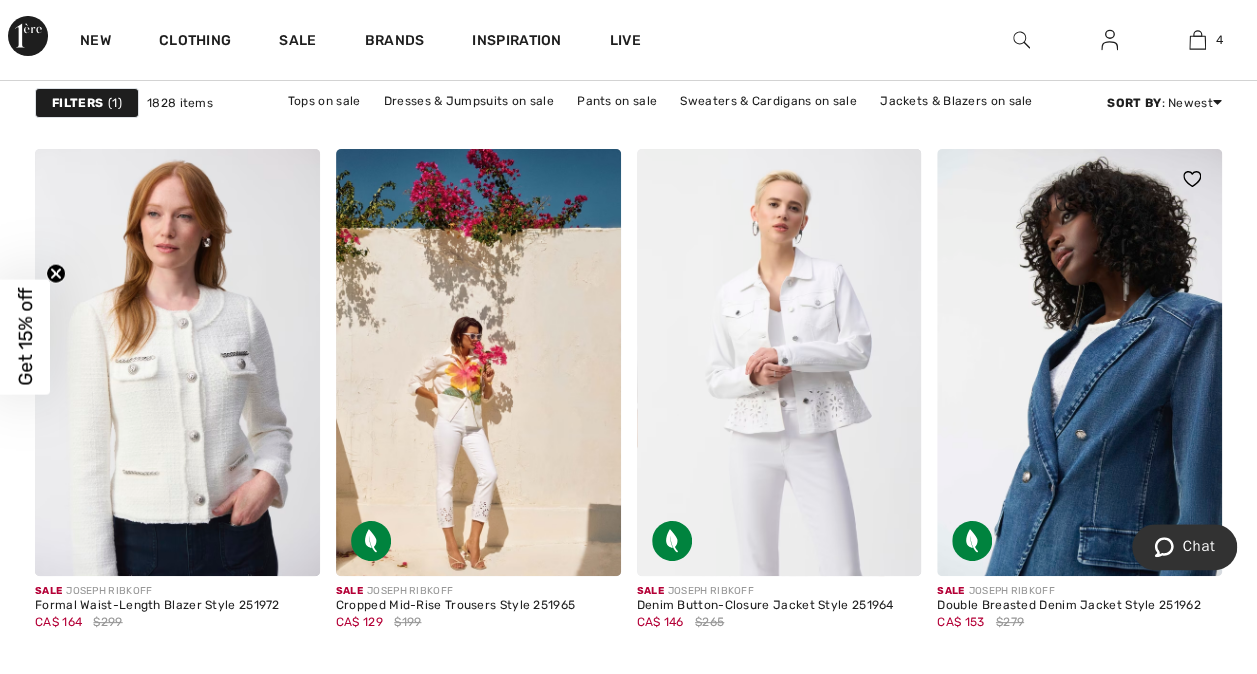 click at bounding box center (1079, 362) 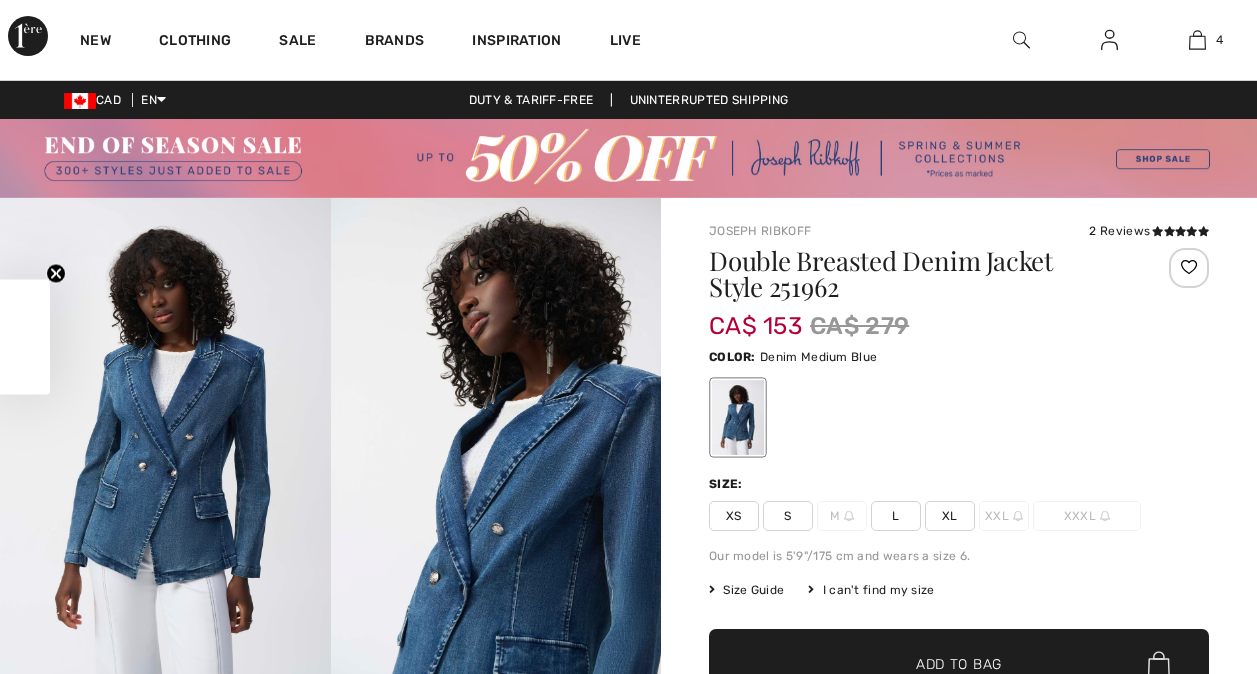 scroll, scrollTop: 0, scrollLeft: 0, axis: both 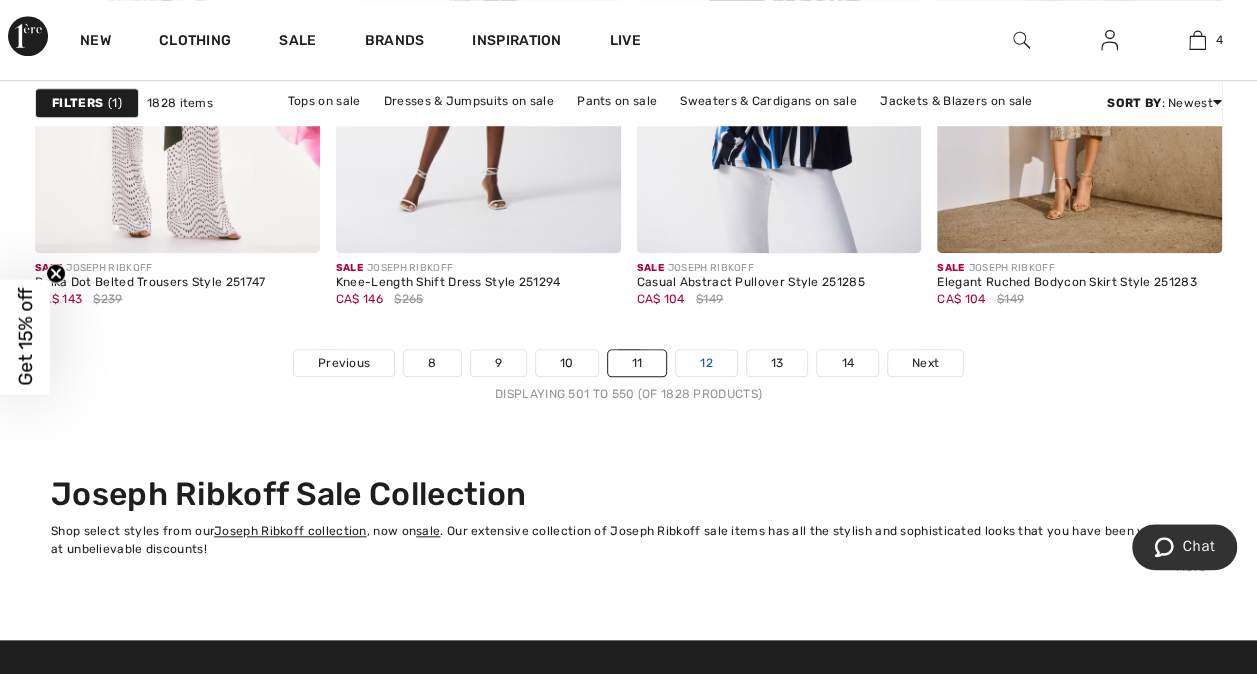 click on "12" at bounding box center [706, 363] 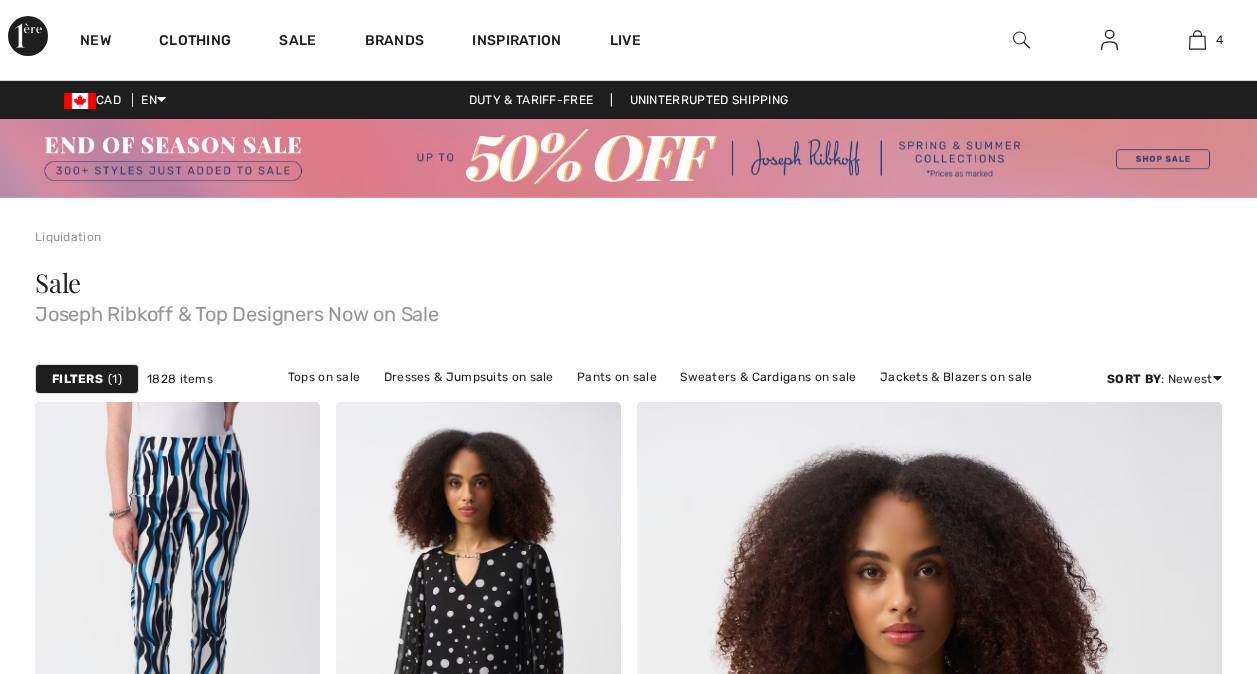 scroll, scrollTop: 0, scrollLeft: 0, axis: both 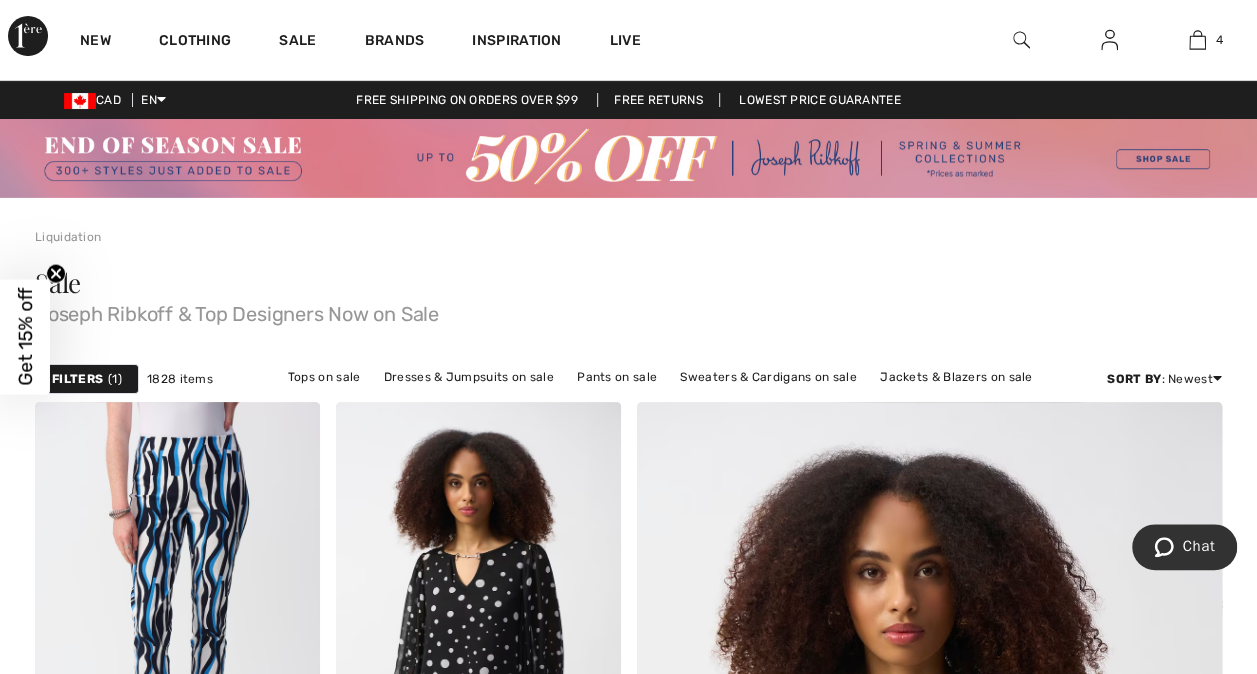 click at bounding box center [1021, 40] 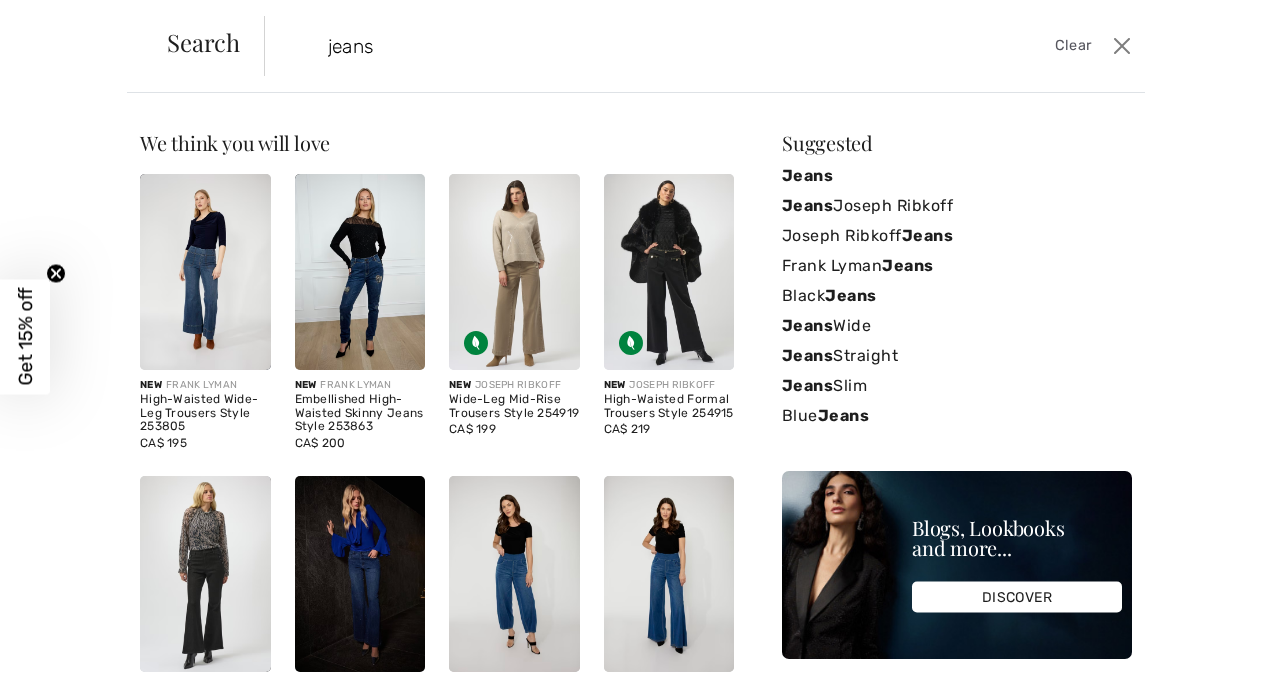 type on "jeans" 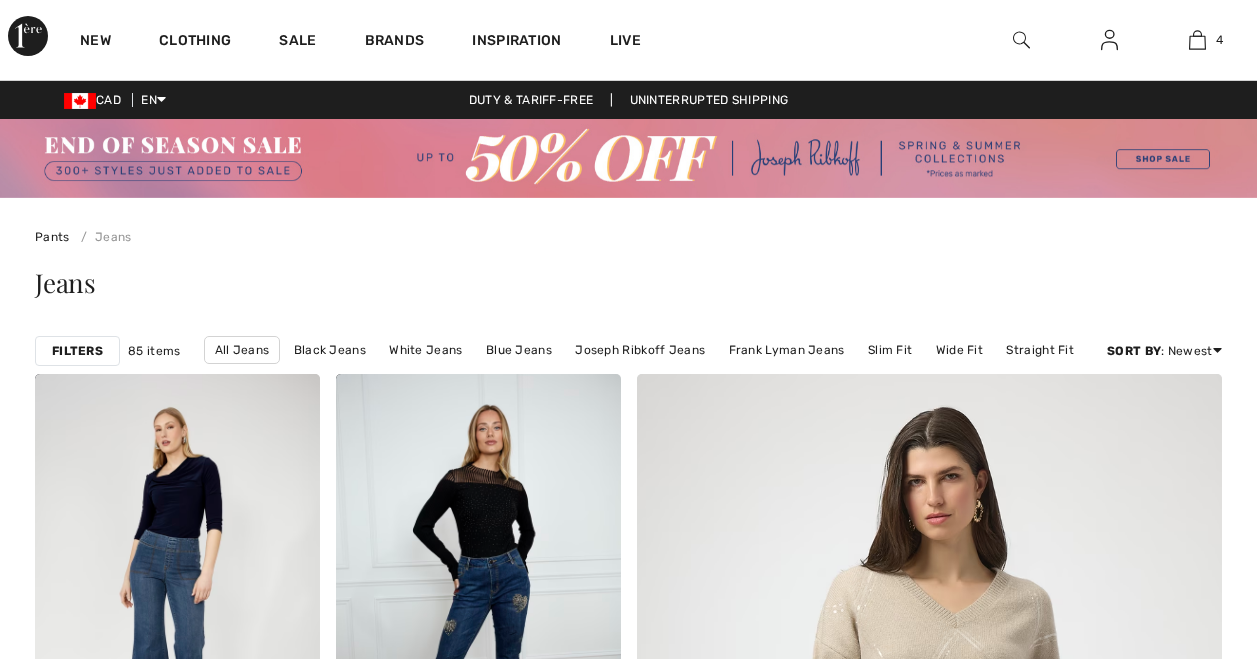 scroll, scrollTop: 0, scrollLeft: 0, axis: both 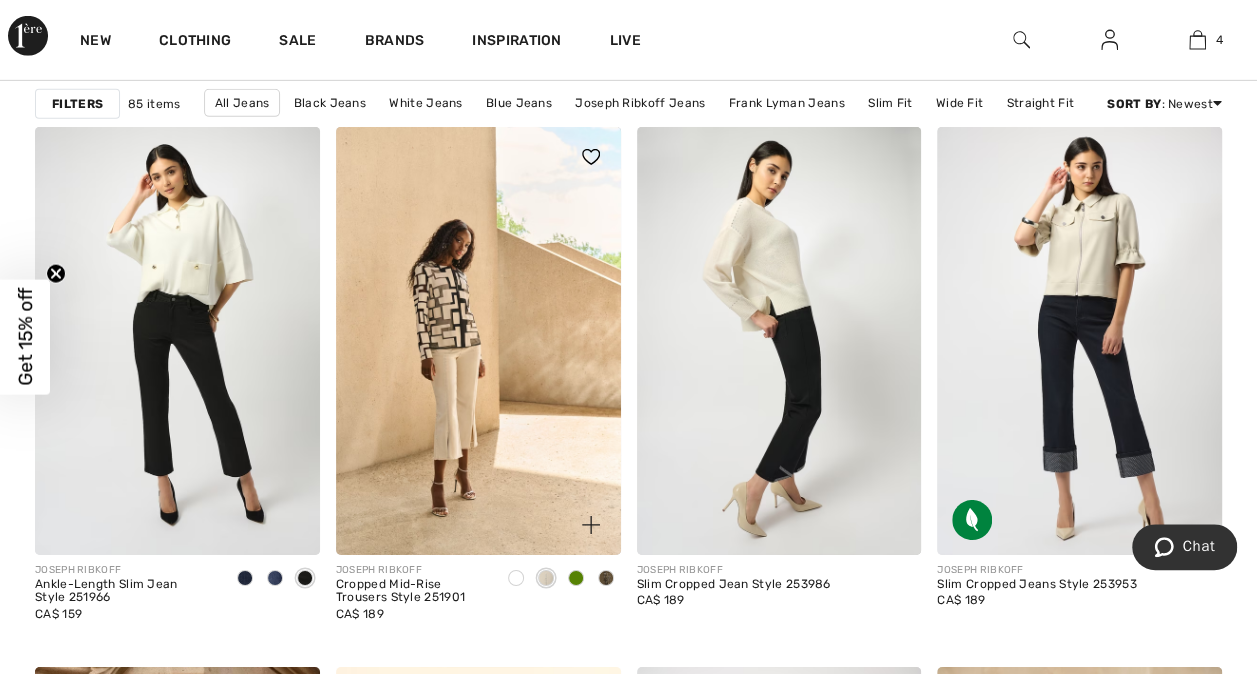 click at bounding box center (516, 578) 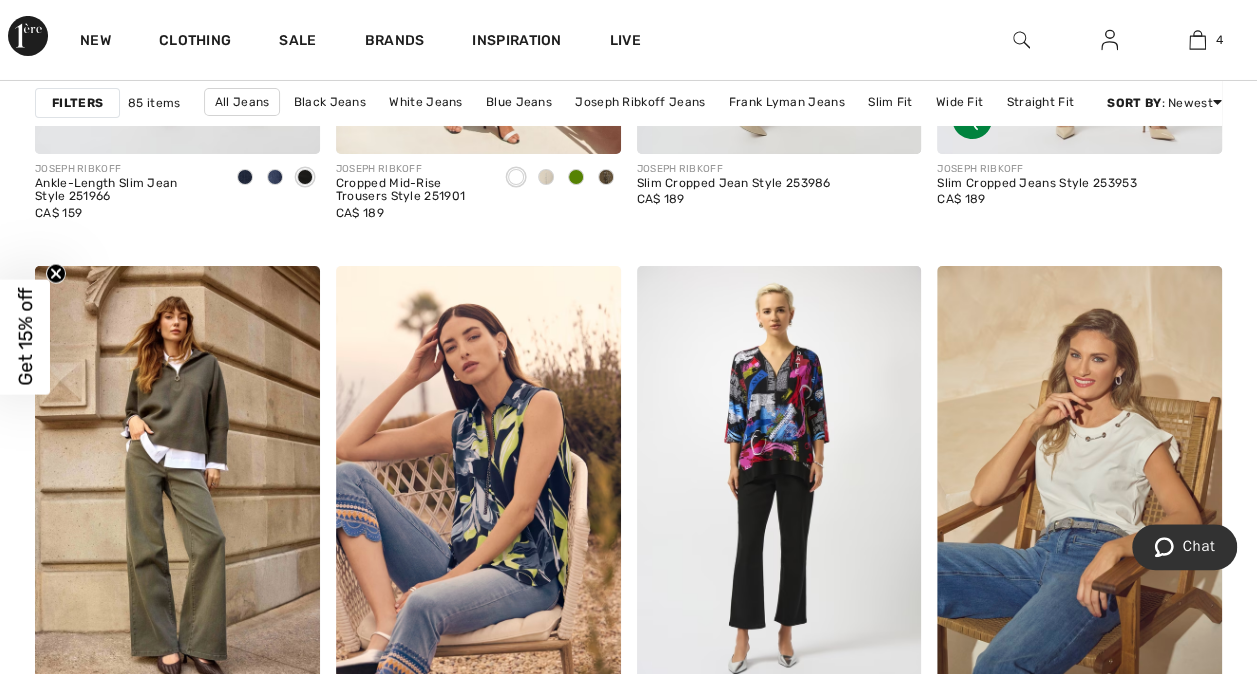 scroll, scrollTop: 3600, scrollLeft: 0, axis: vertical 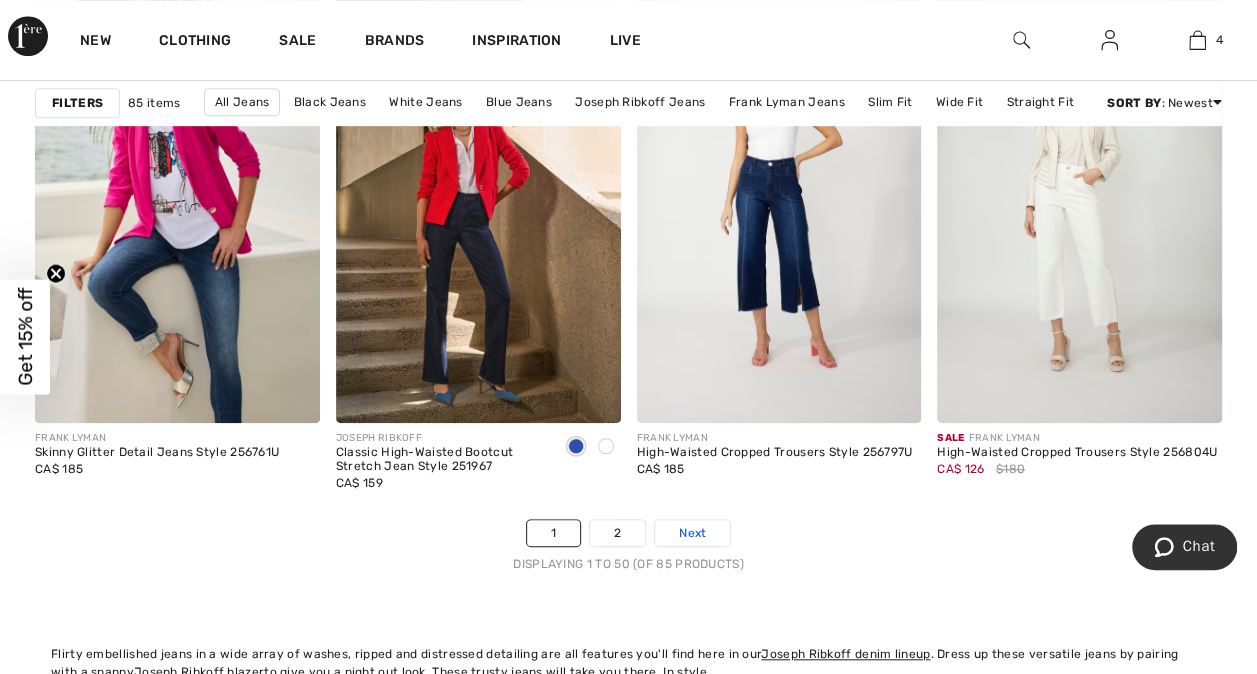 click on "Next" at bounding box center (692, 533) 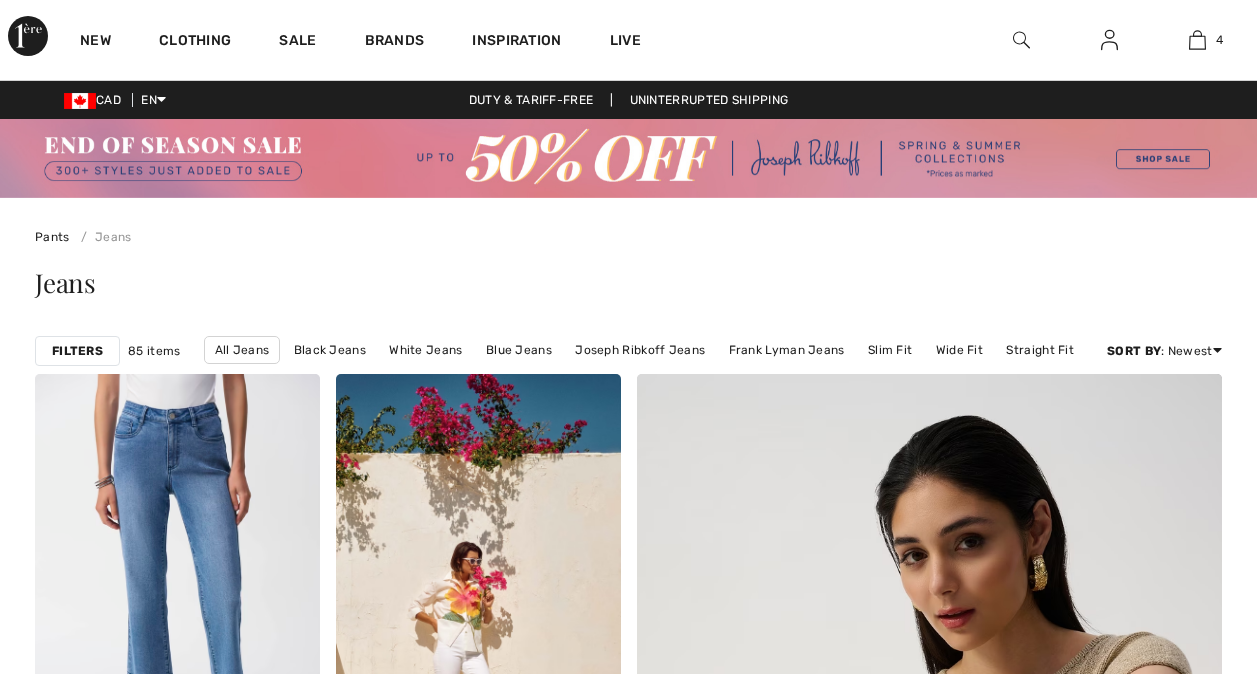 scroll, scrollTop: 0, scrollLeft: 0, axis: both 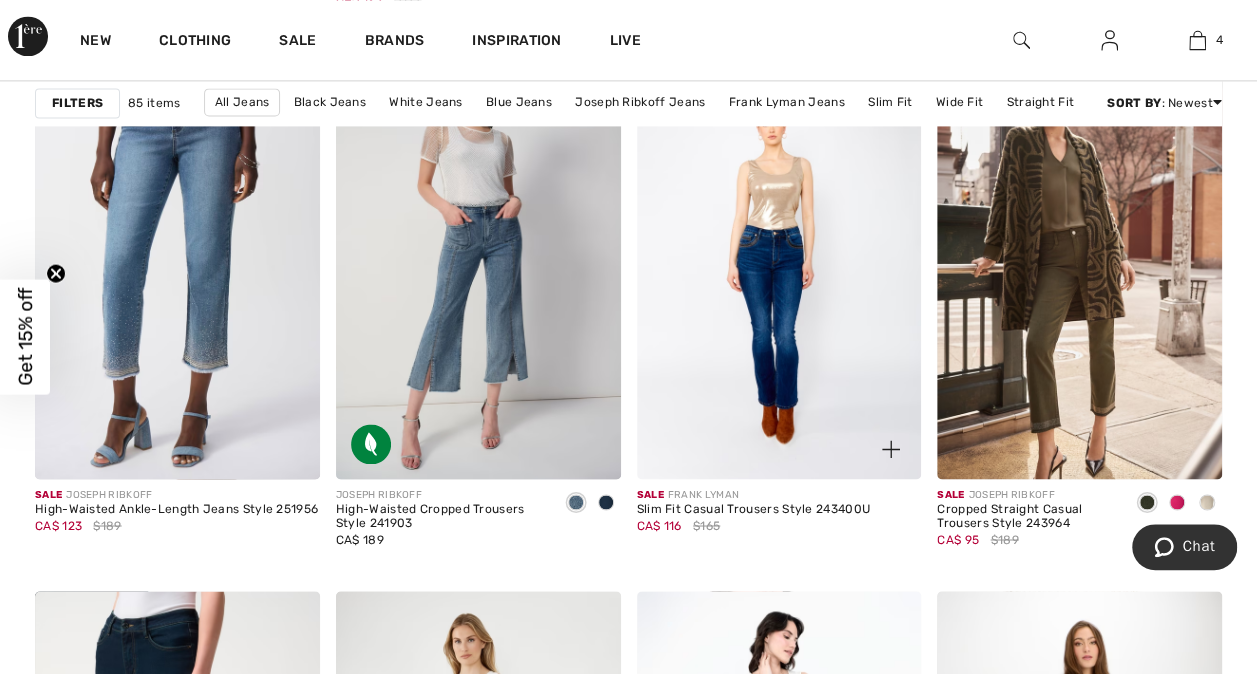click at bounding box center [779, 265] 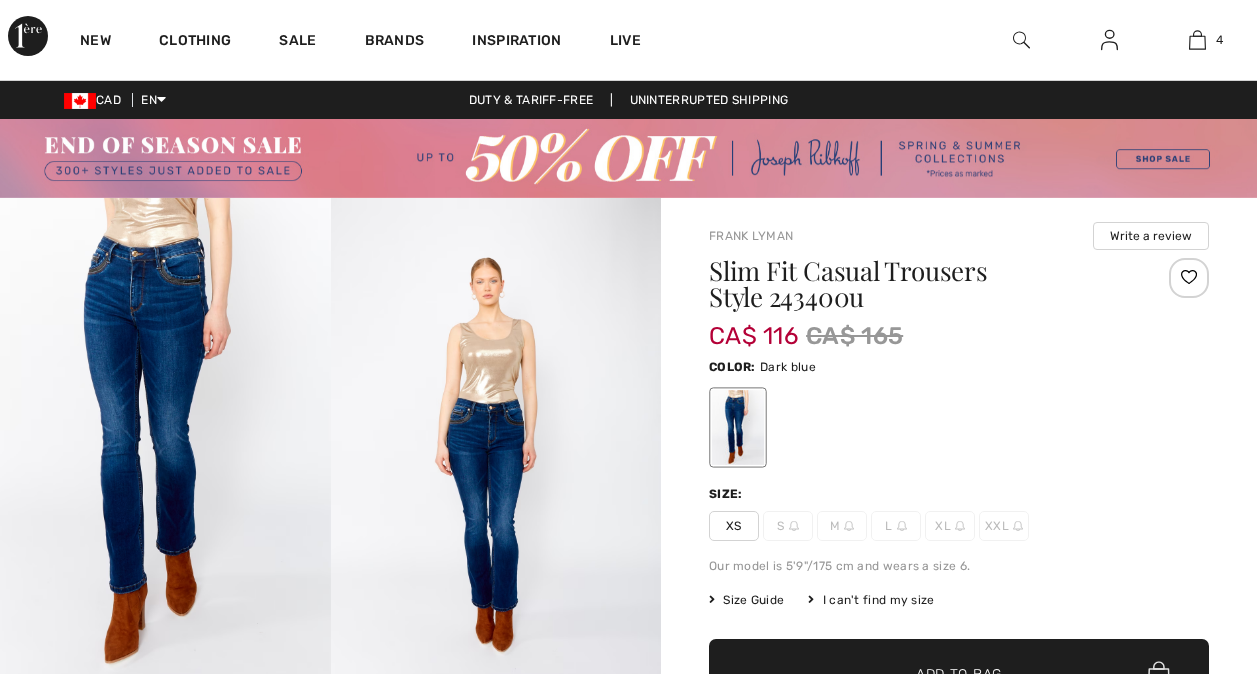 scroll, scrollTop: 0, scrollLeft: 0, axis: both 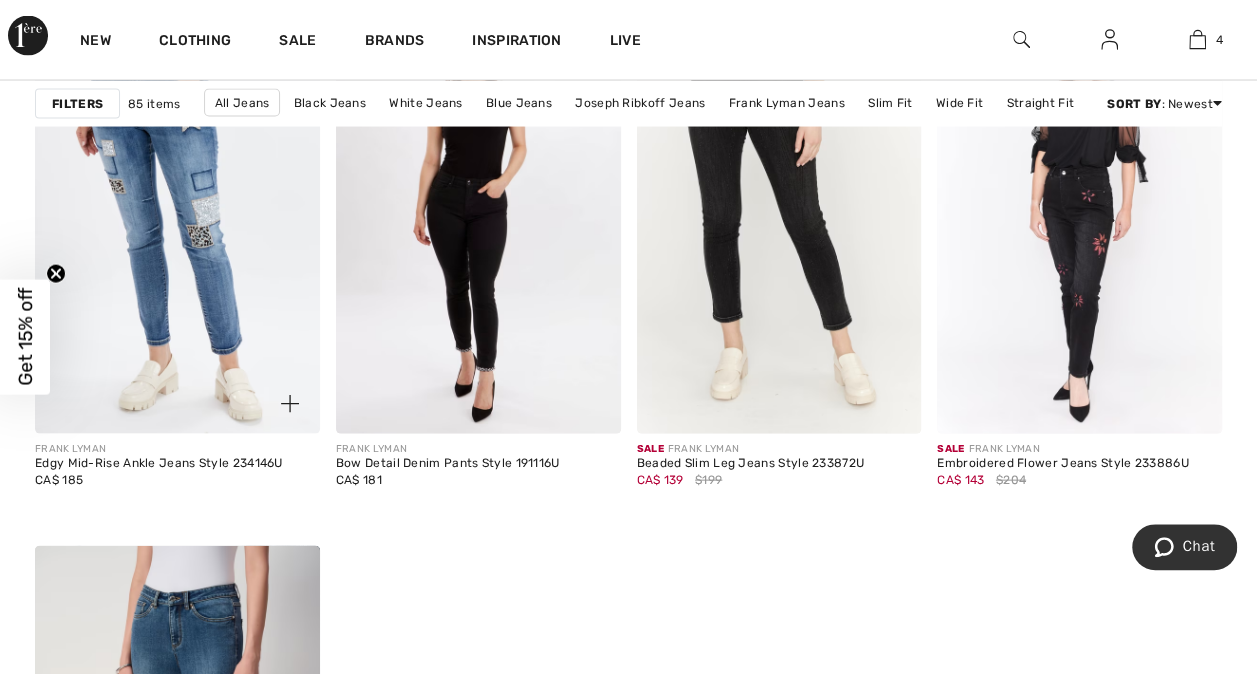 click at bounding box center [177, 220] 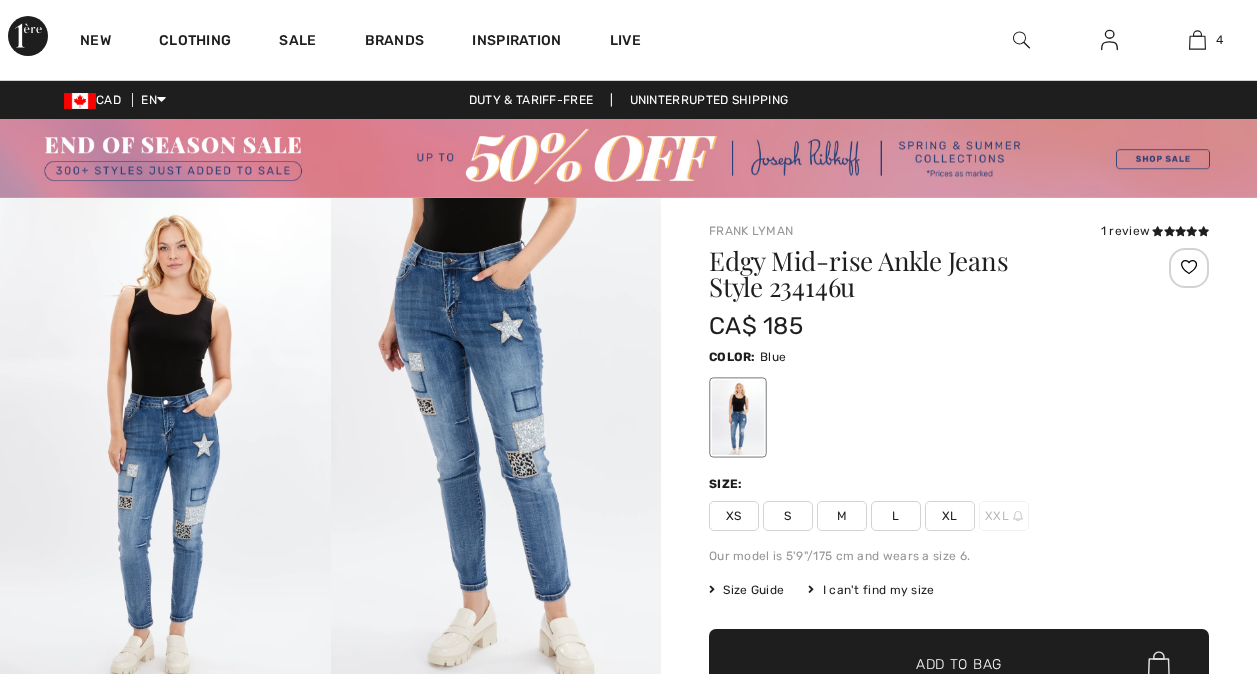 scroll, scrollTop: 0, scrollLeft: 0, axis: both 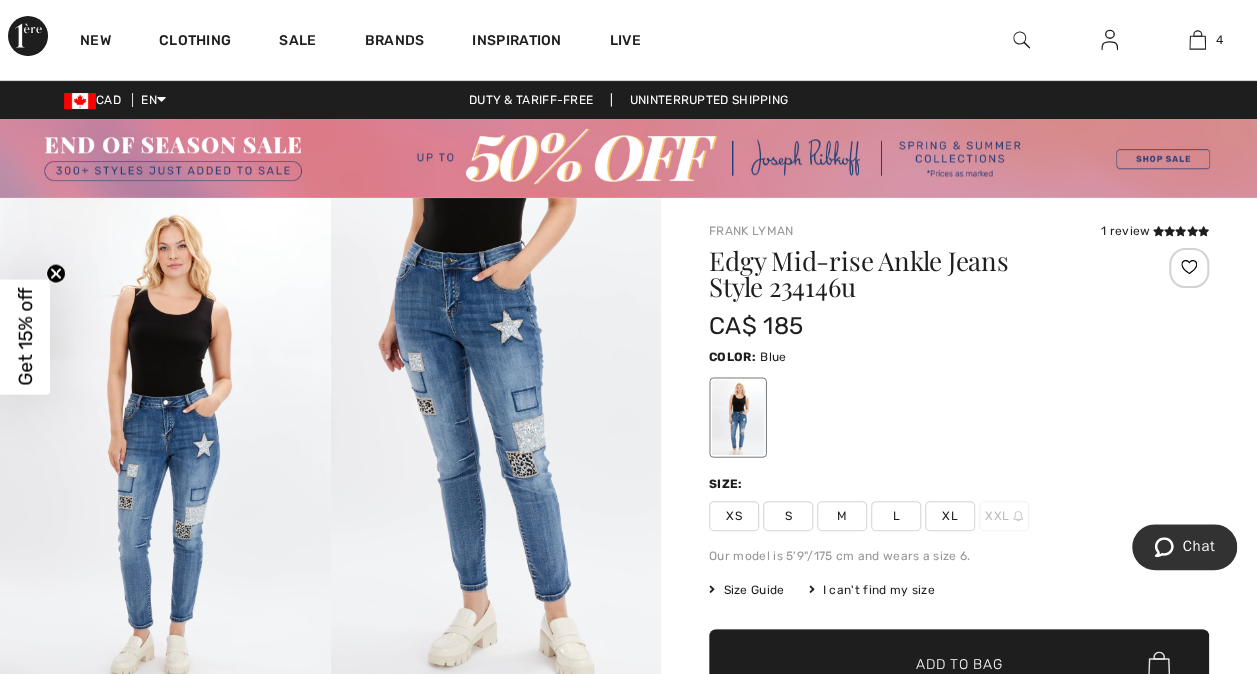 click on "L" at bounding box center (896, 516) 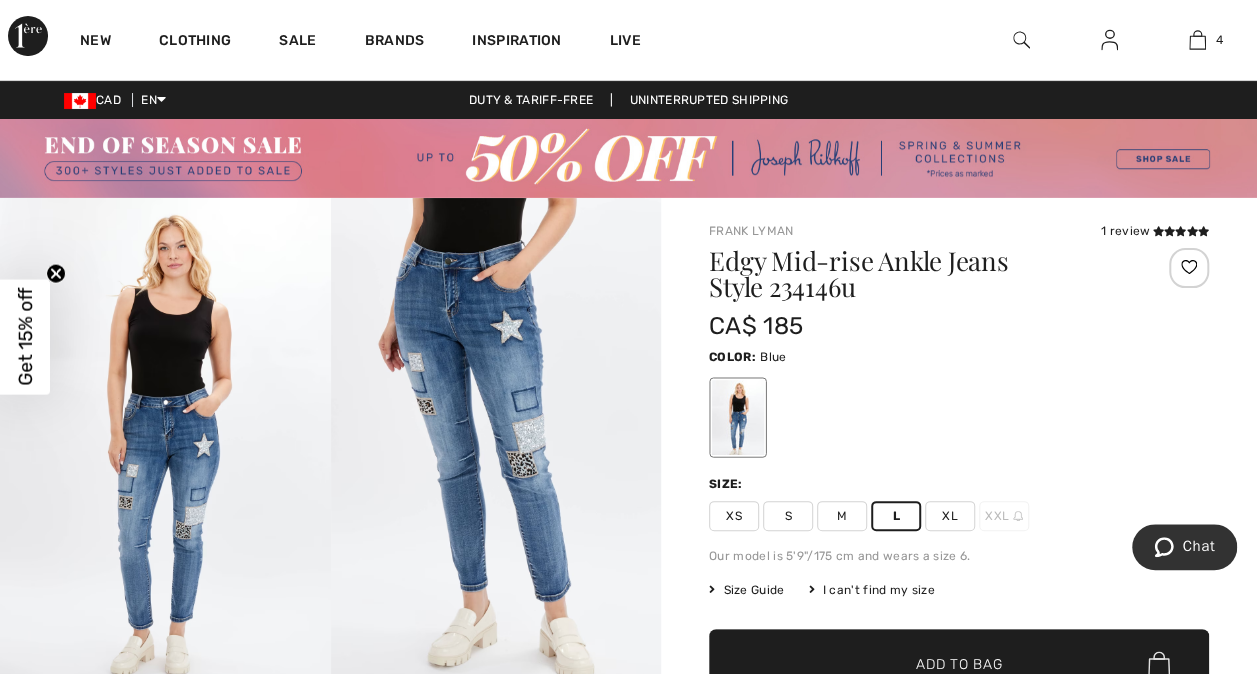 click on "✔ Added to Bag" at bounding box center [929, 663] 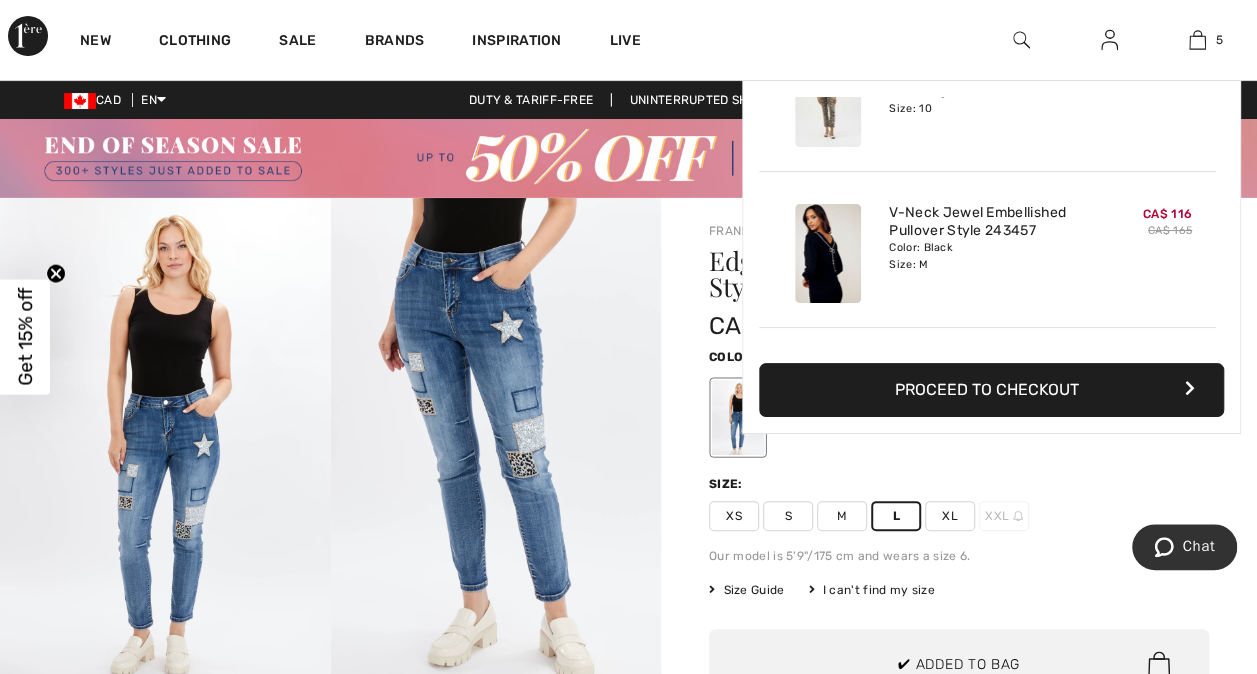 scroll, scrollTop: 528, scrollLeft: 0, axis: vertical 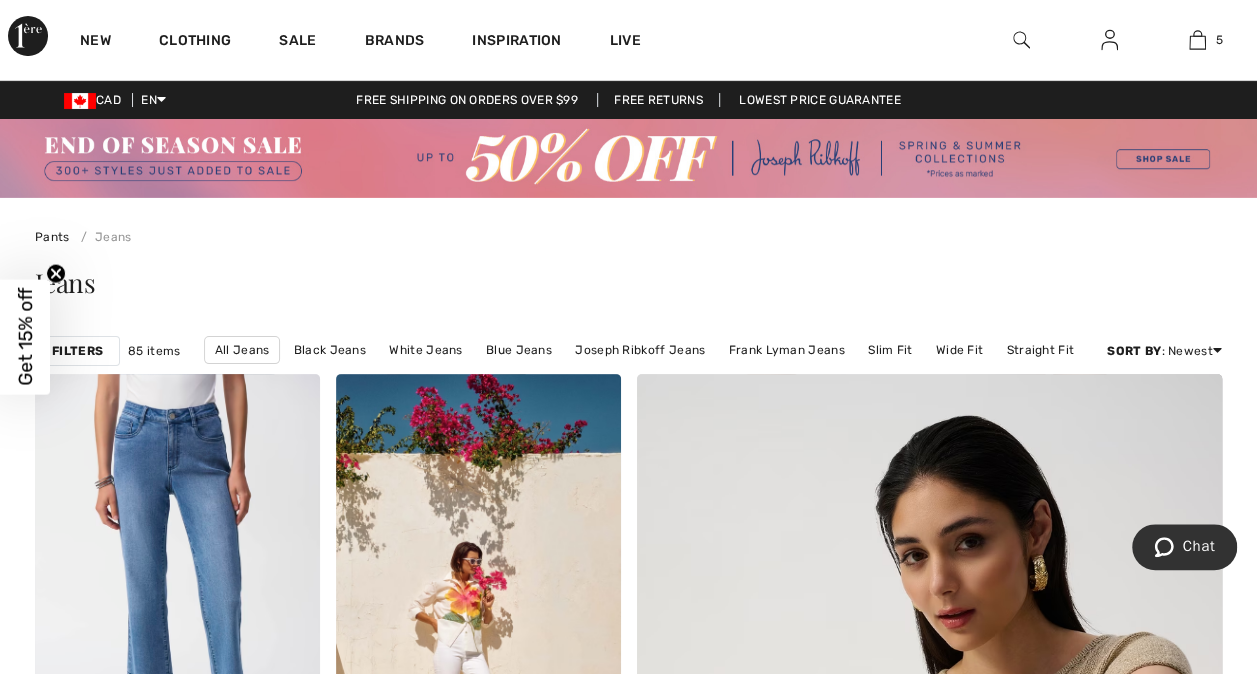 click at bounding box center (1109, 40) 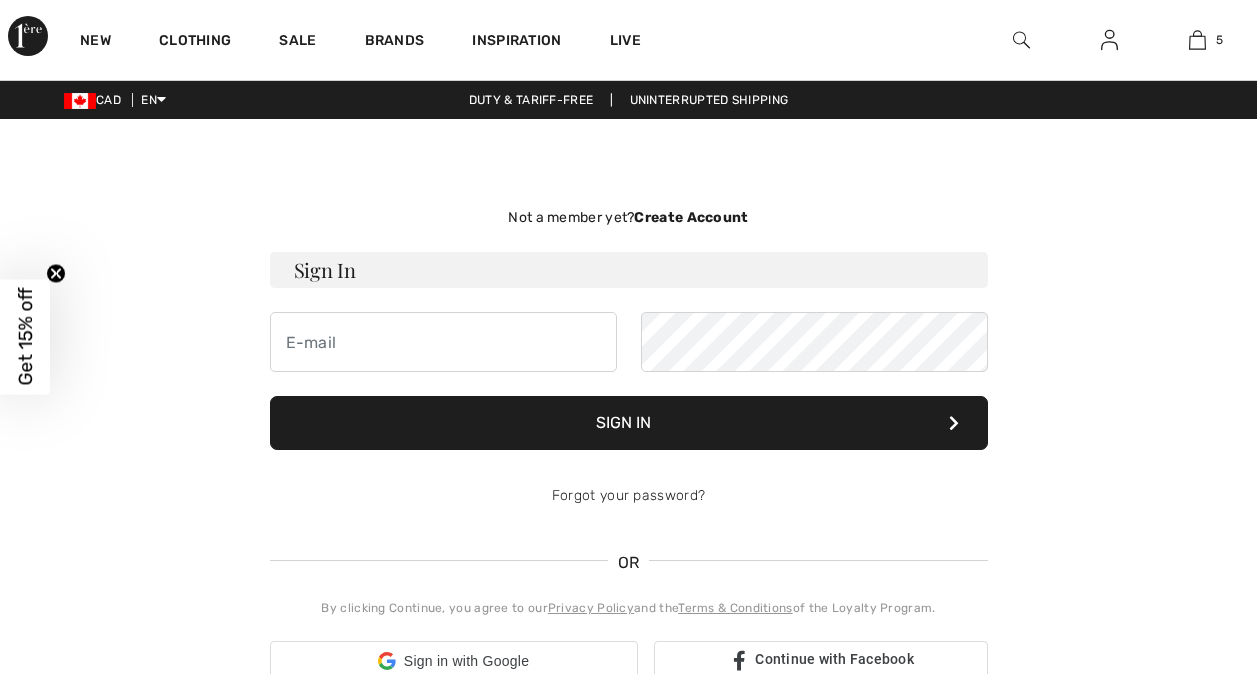 scroll, scrollTop: 0, scrollLeft: 0, axis: both 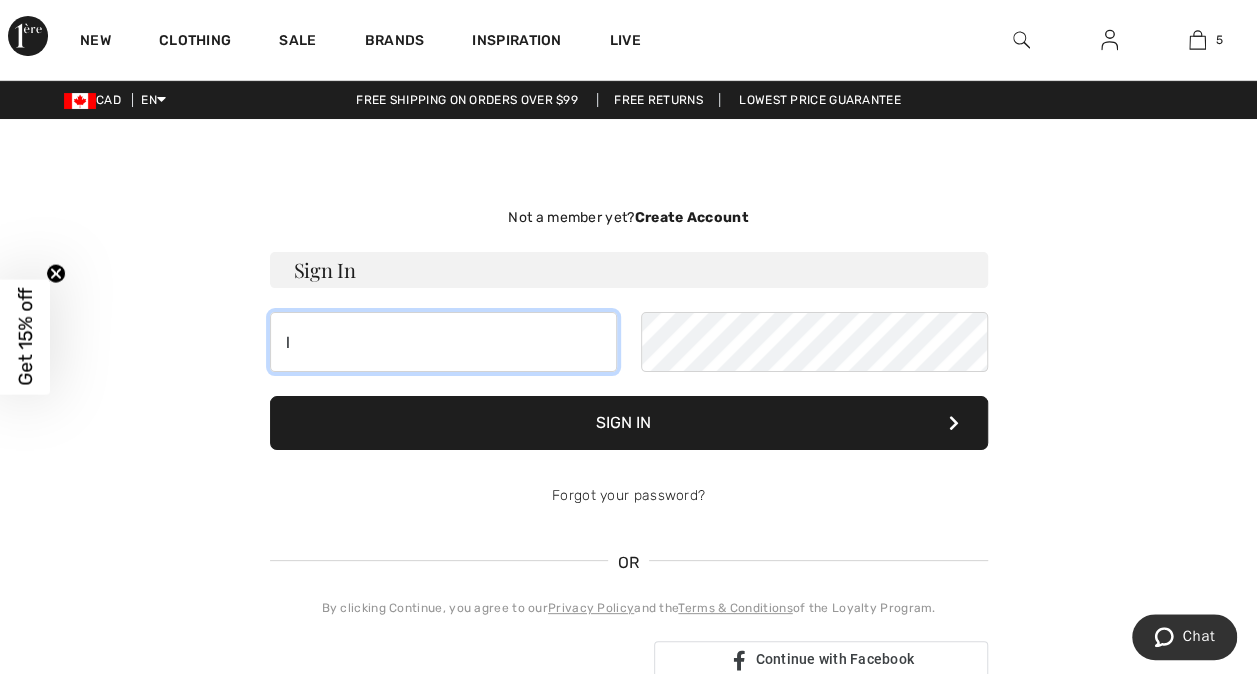 type on "[USERNAME]@example.com" 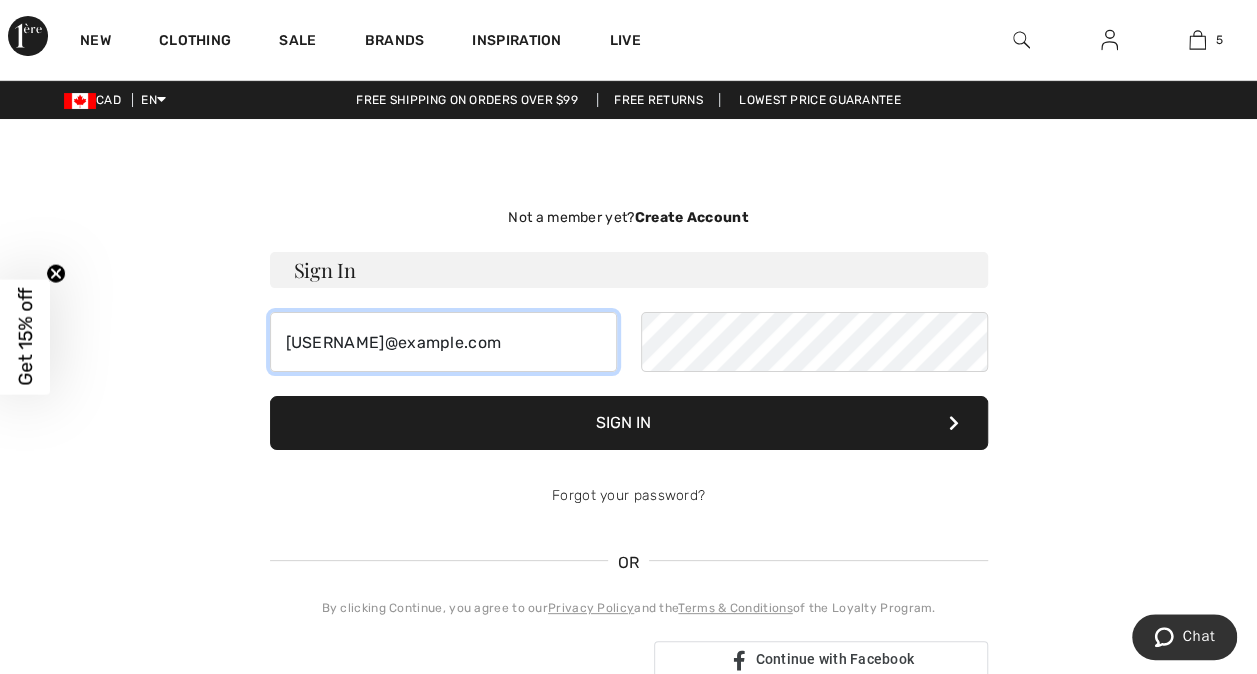 click on "[USERNAME]@example.com" at bounding box center [443, 342] 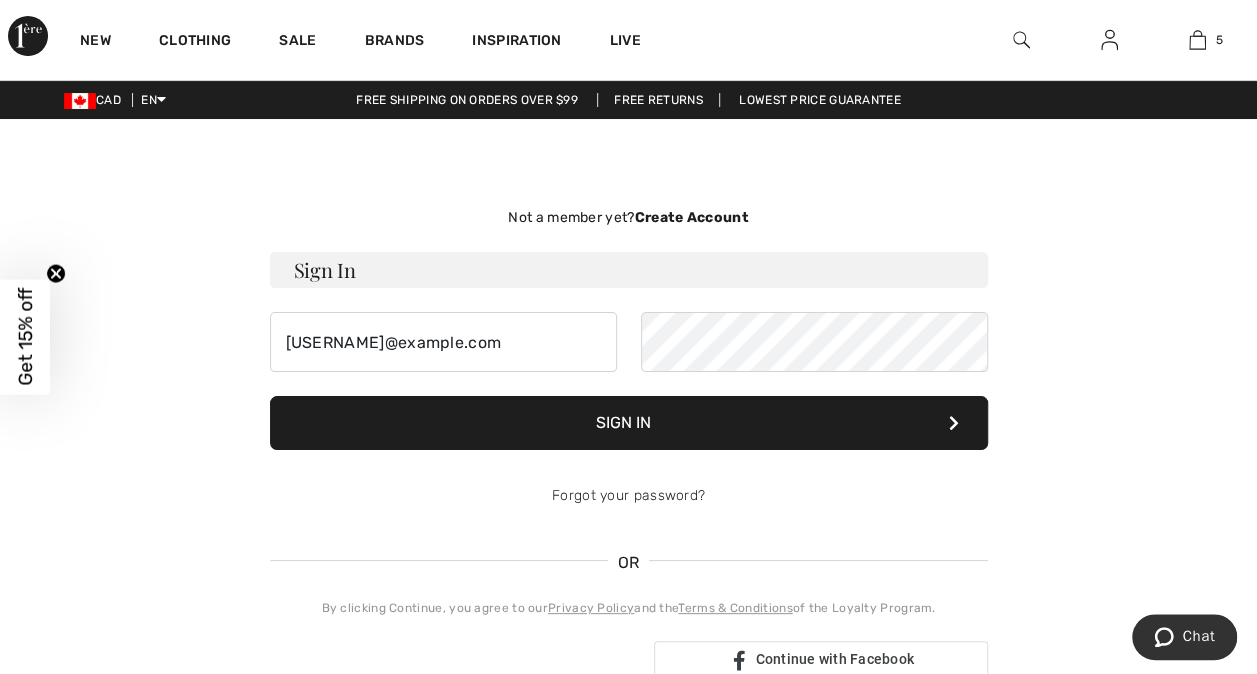 click on "Sign In" at bounding box center [629, 423] 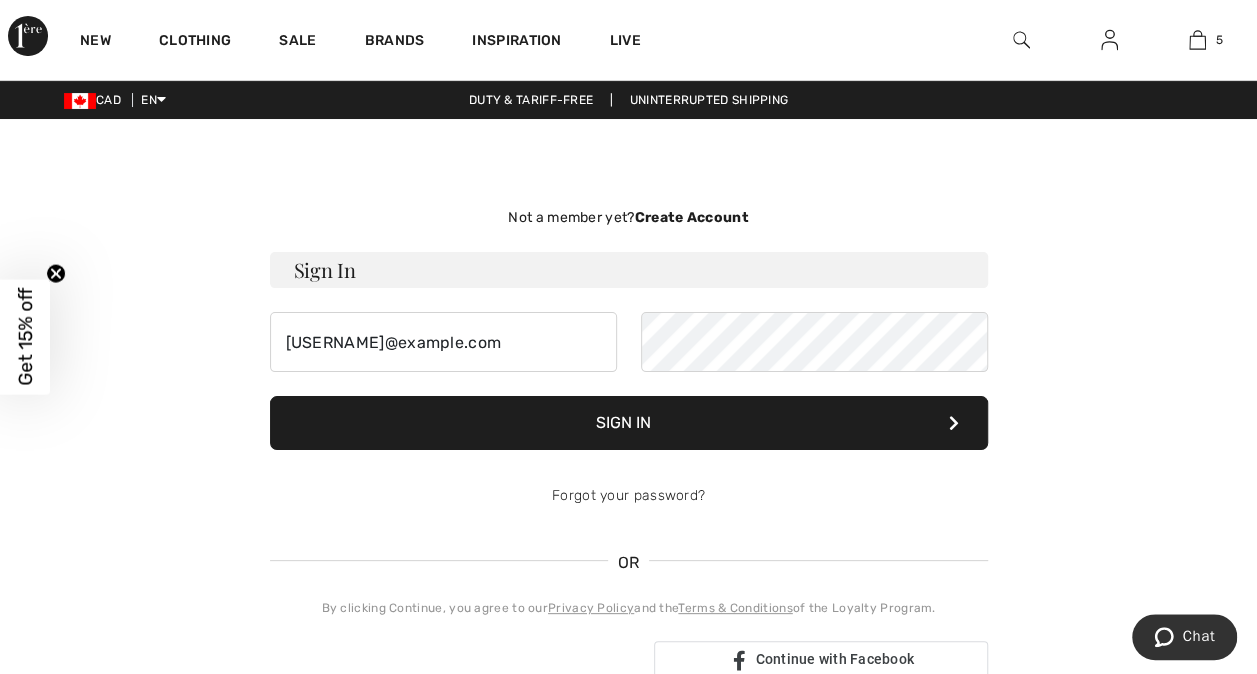 click on "Sign In" at bounding box center (629, 423) 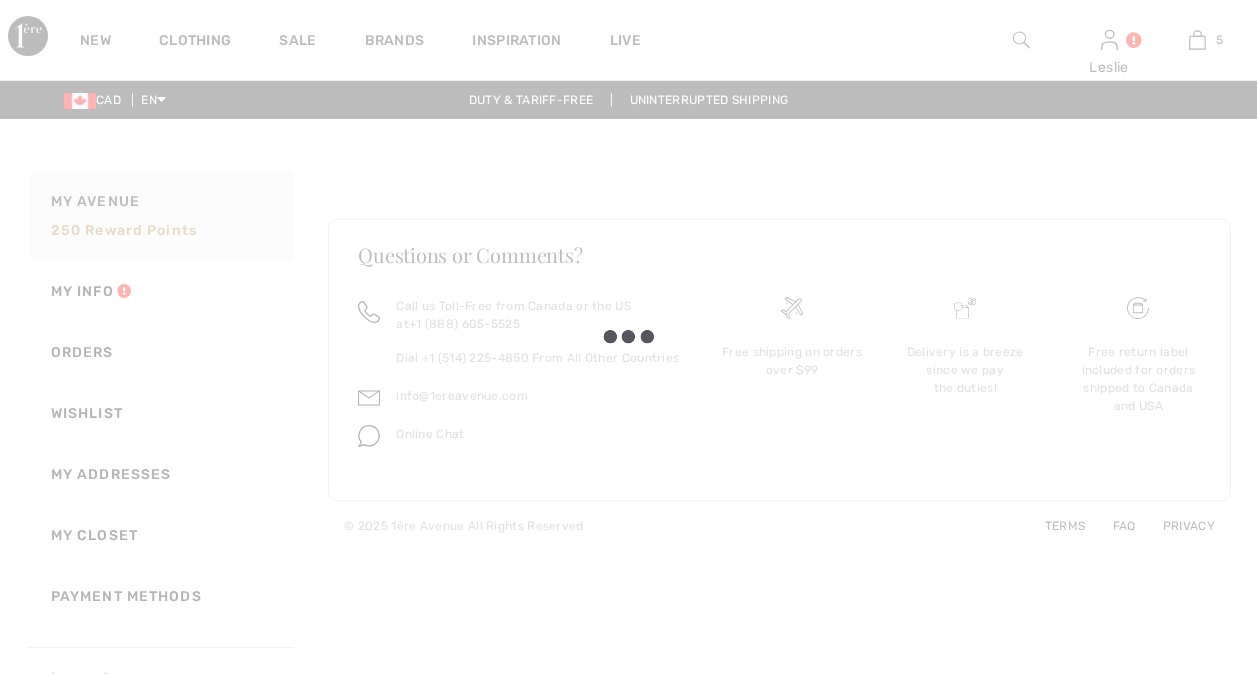 scroll, scrollTop: 0, scrollLeft: 0, axis: both 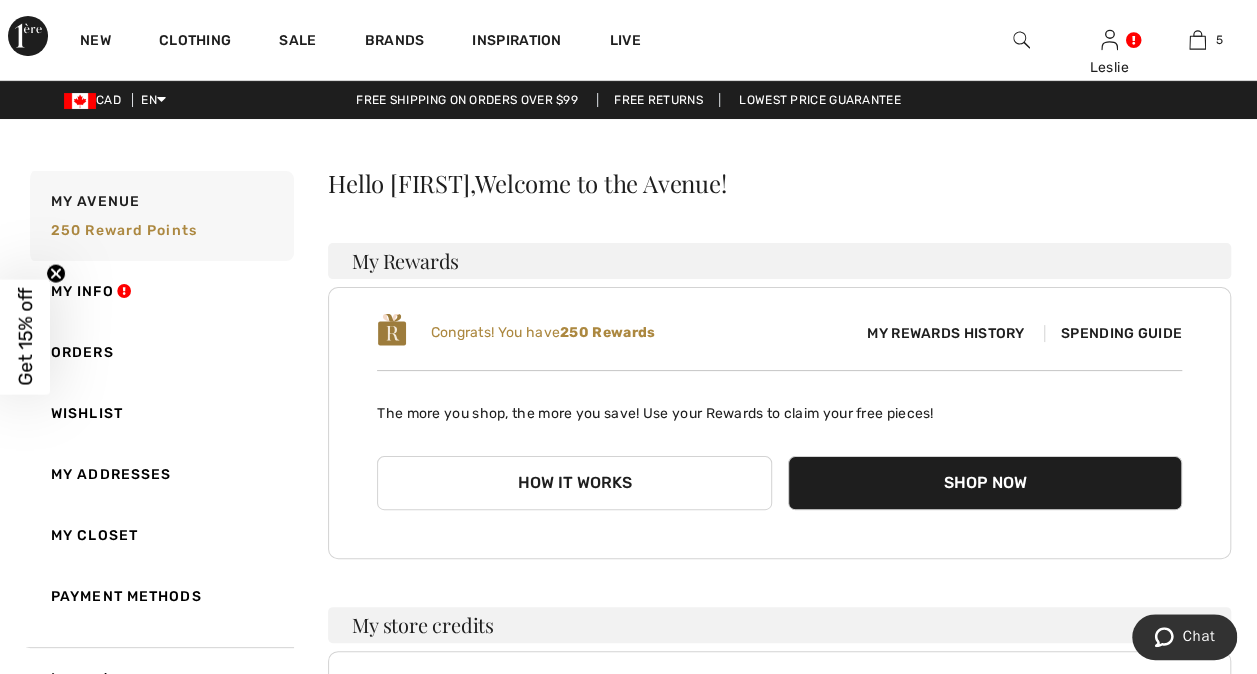 click on "How it works" at bounding box center (574, 483) 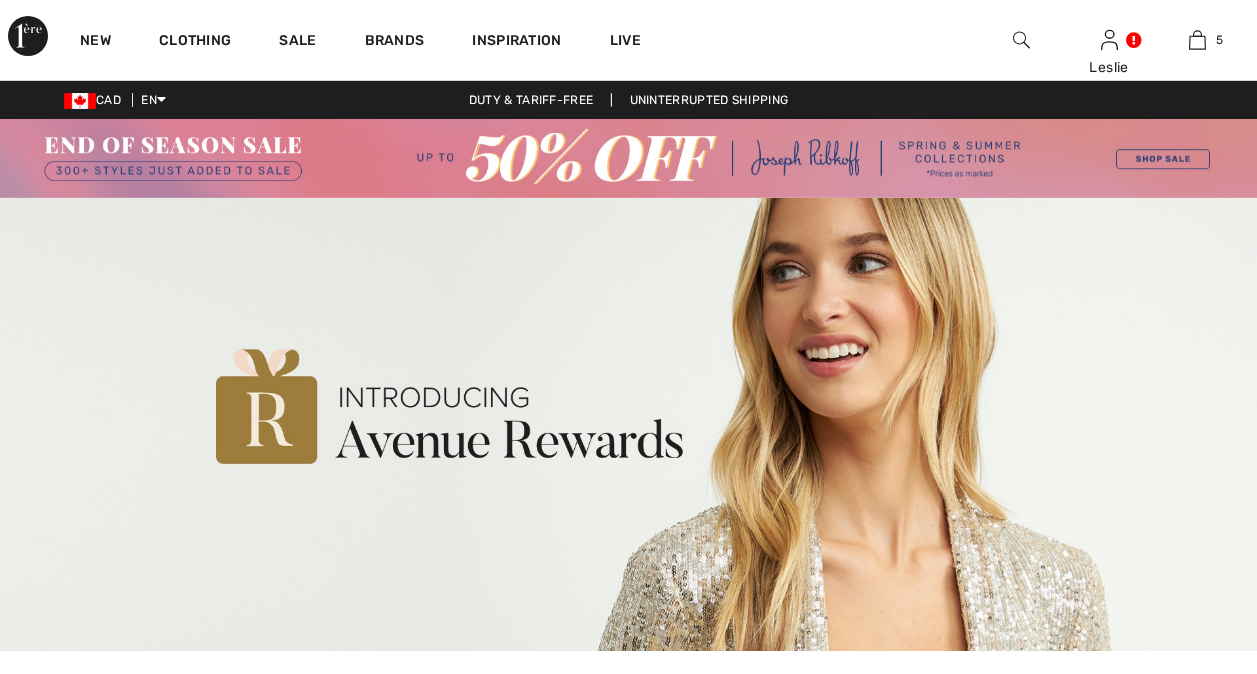 scroll, scrollTop: 0, scrollLeft: 0, axis: both 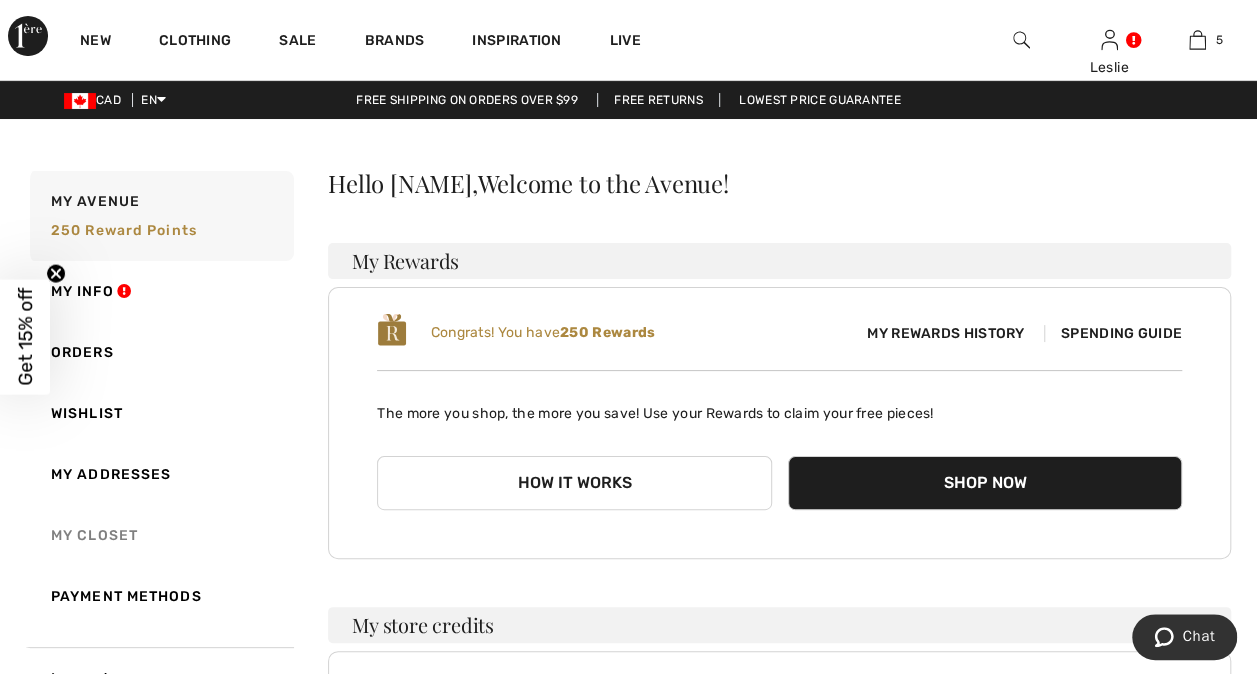 click on "My Closet" at bounding box center [160, 535] 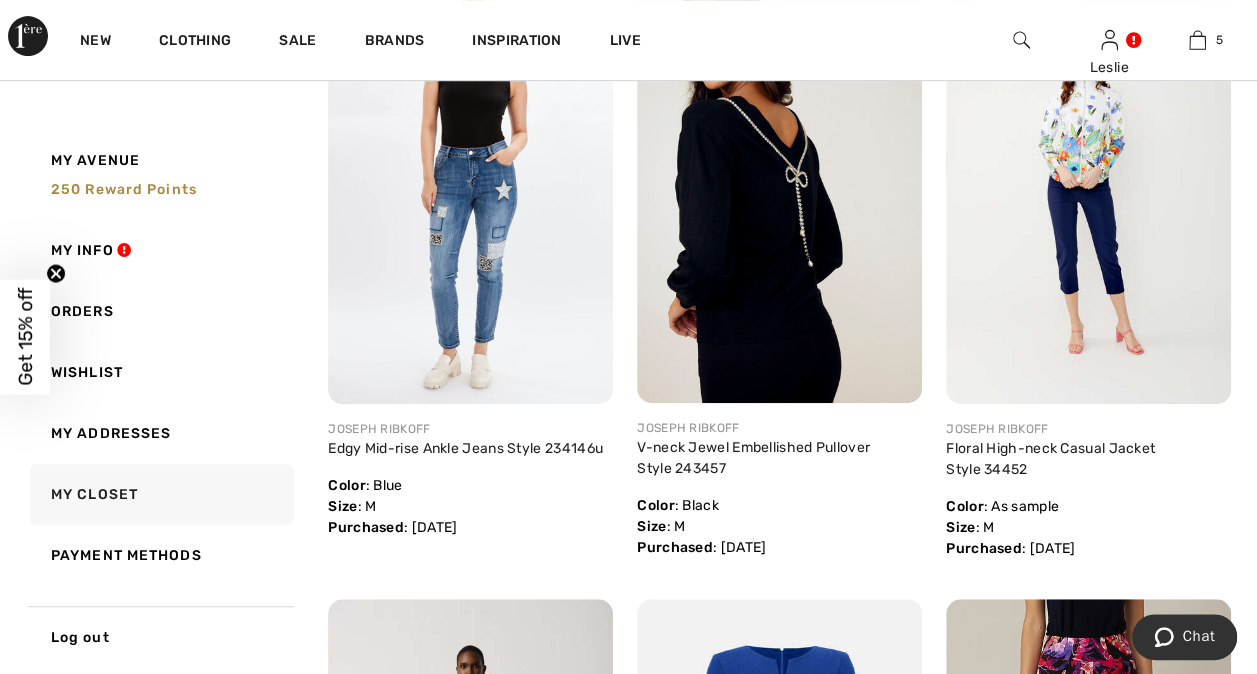 scroll, scrollTop: 383, scrollLeft: 0, axis: vertical 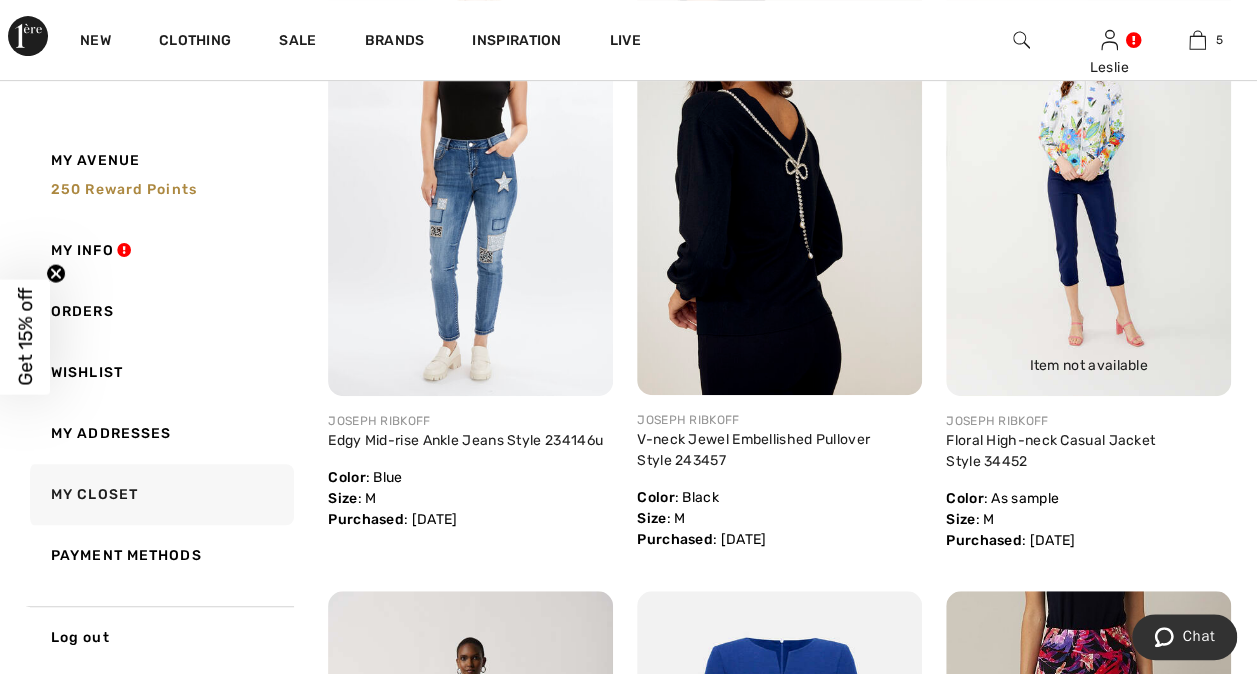 click at bounding box center [1088, 182] 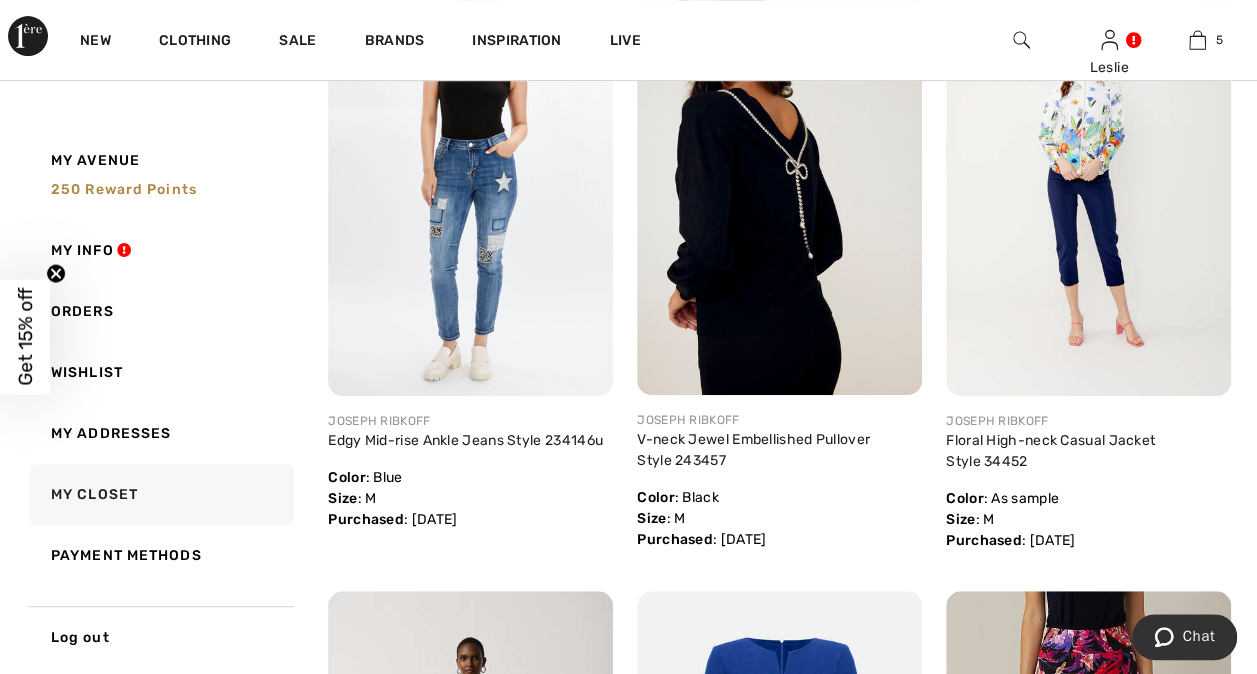 scroll, scrollTop: 463, scrollLeft: 0, axis: vertical 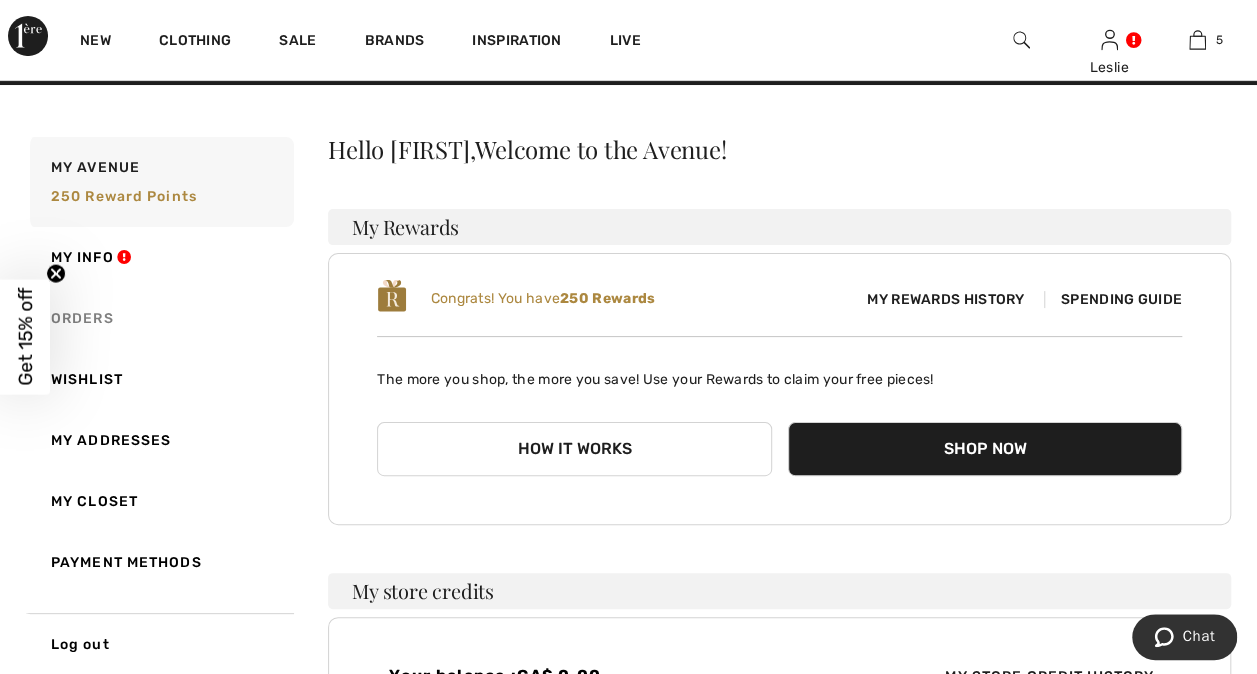 click on "Orders" at bounding box center (160, 318) 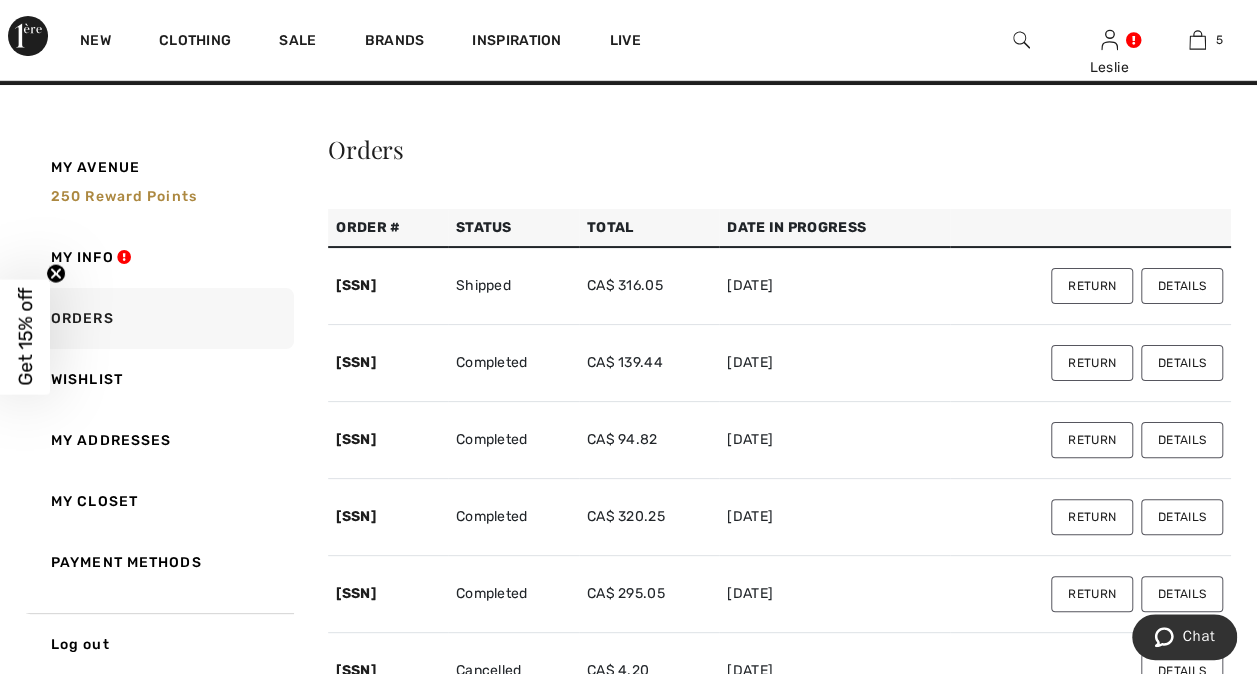 click on "Details" at bounding box center (1182, 286) 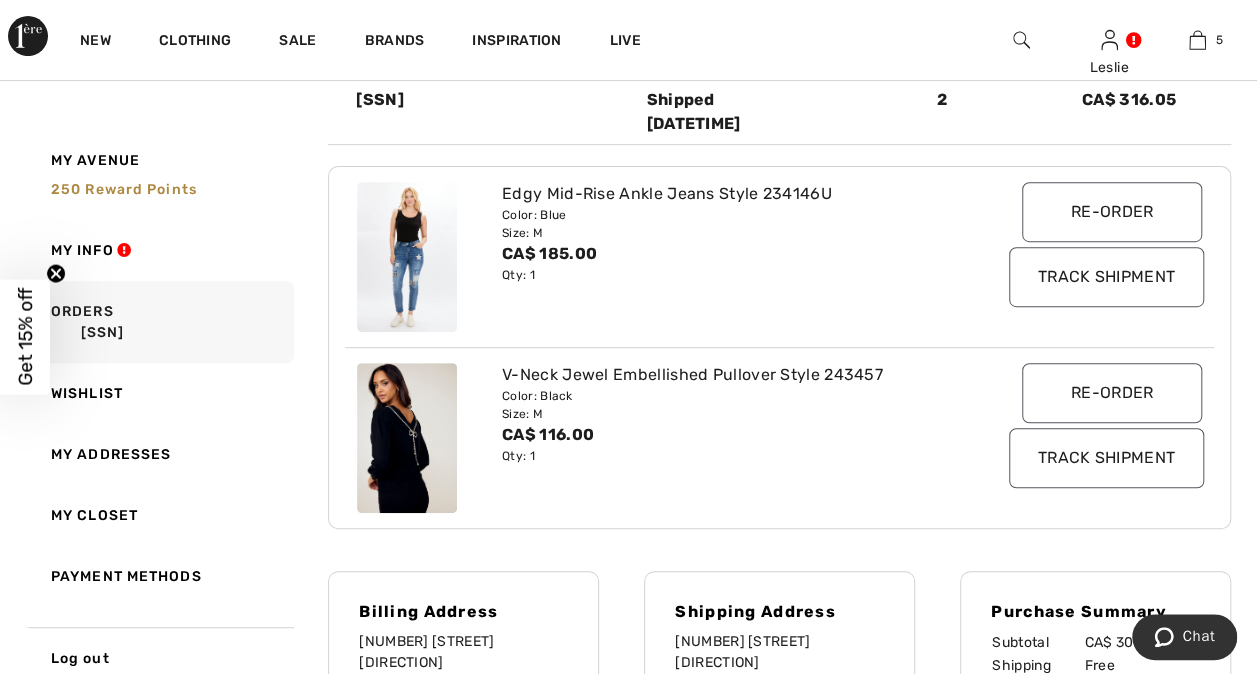 scroll, scrollTop: 313, scrollLeft: 0, axis: vertical 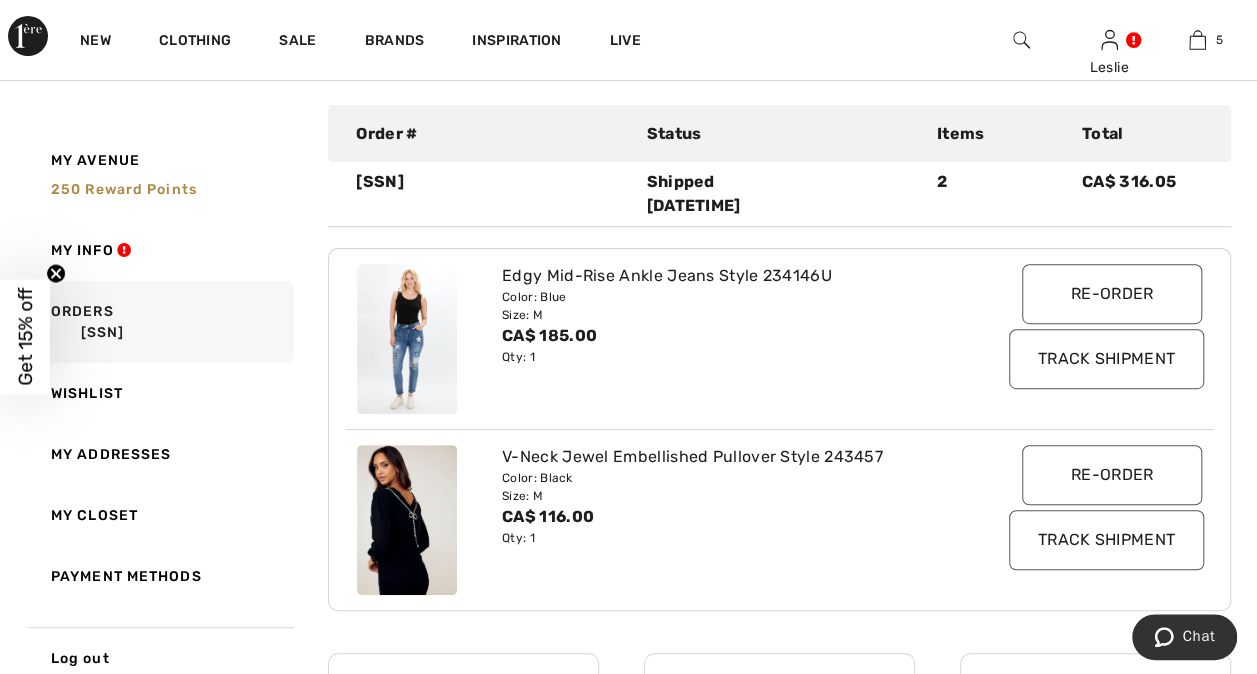 click on "Track Shipment" at bounding box center (1106, 359) 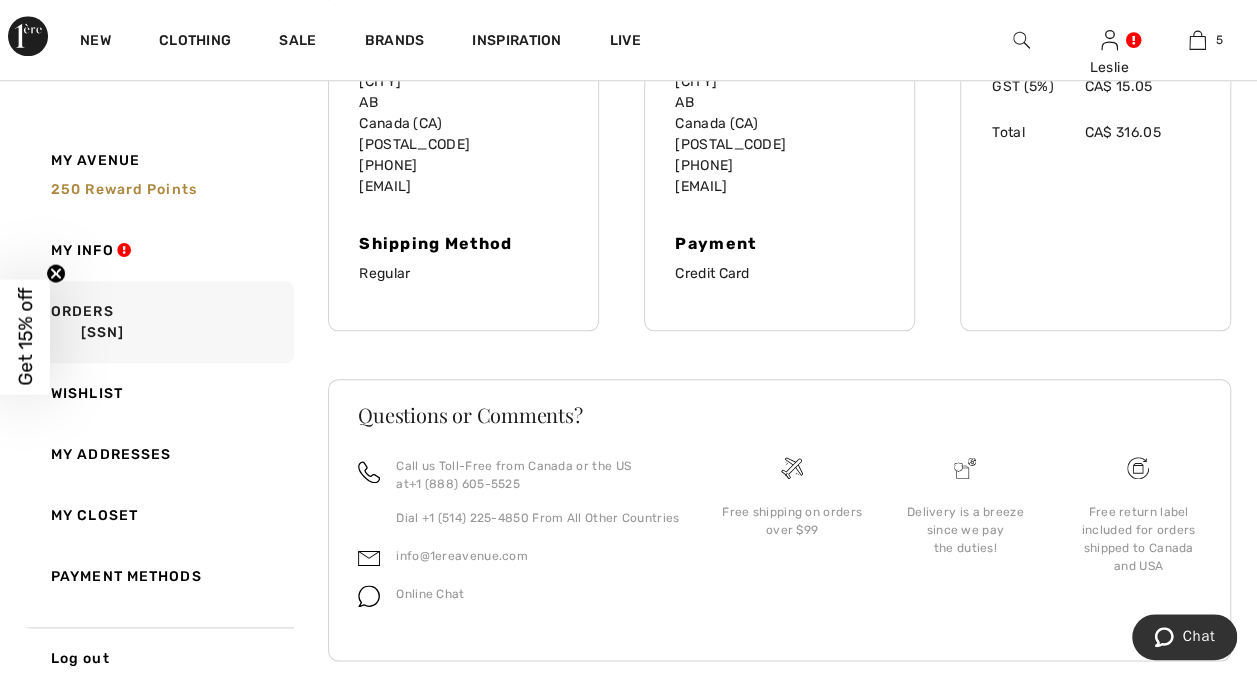 scroll, scrollTop: 910, scrollLeft: 0, axis: vertical 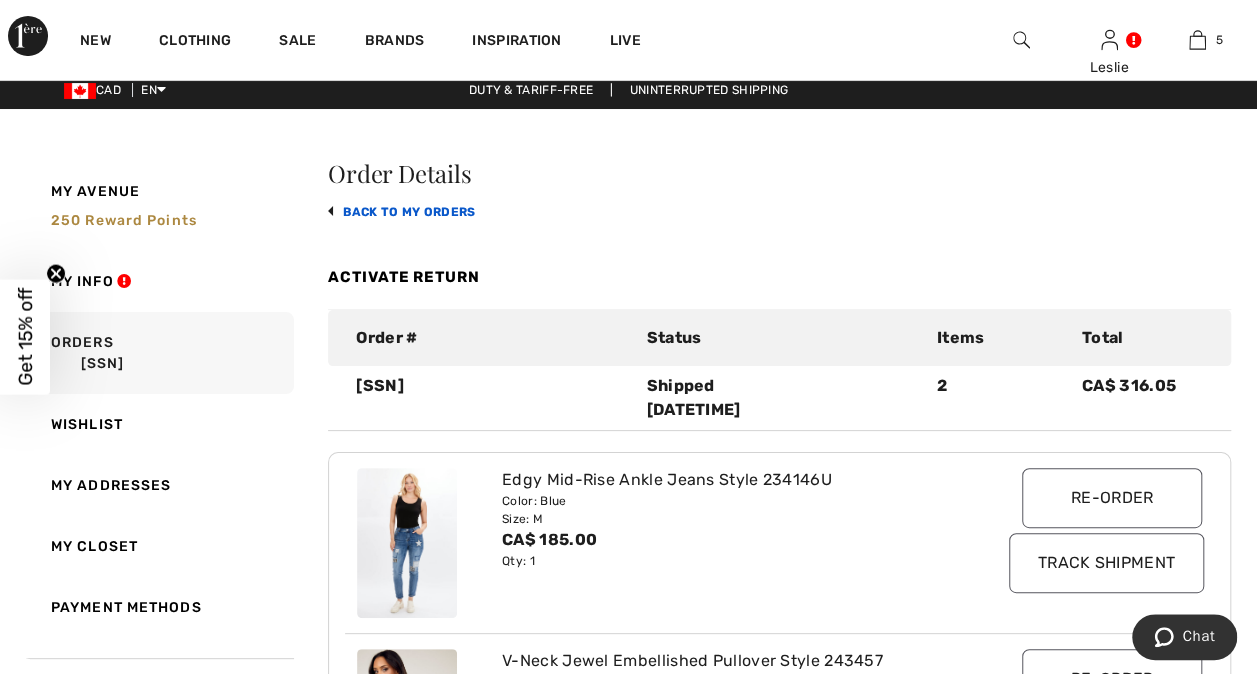 click on "back to My Orders" at bounding box center (401, 212) 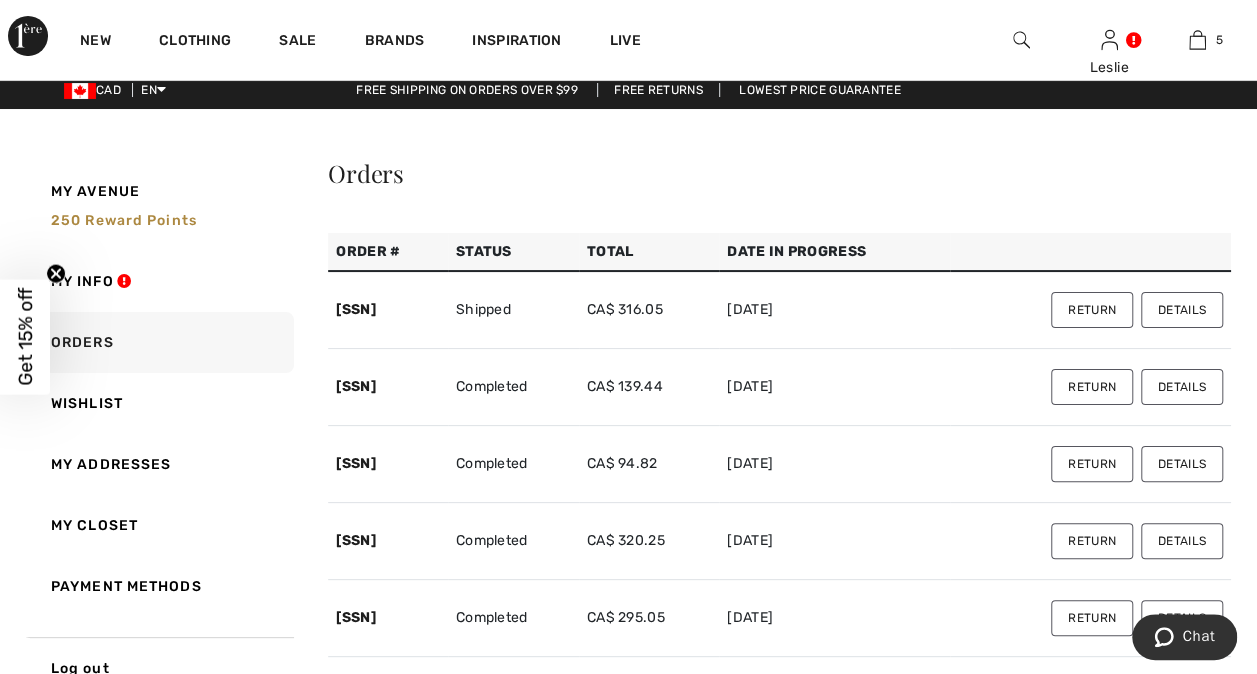 click on "Return" at bounding box center [1092, 310] 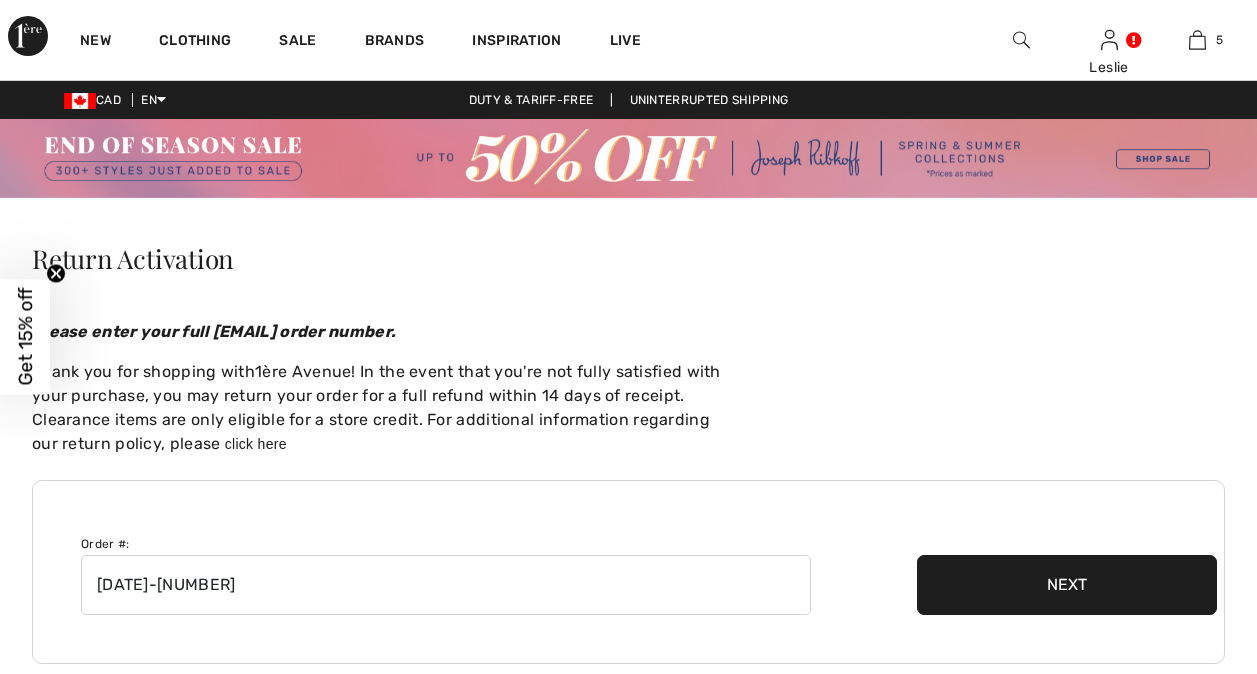 scroll, scrollTop: 0, scrollLeft: 0, axis: both 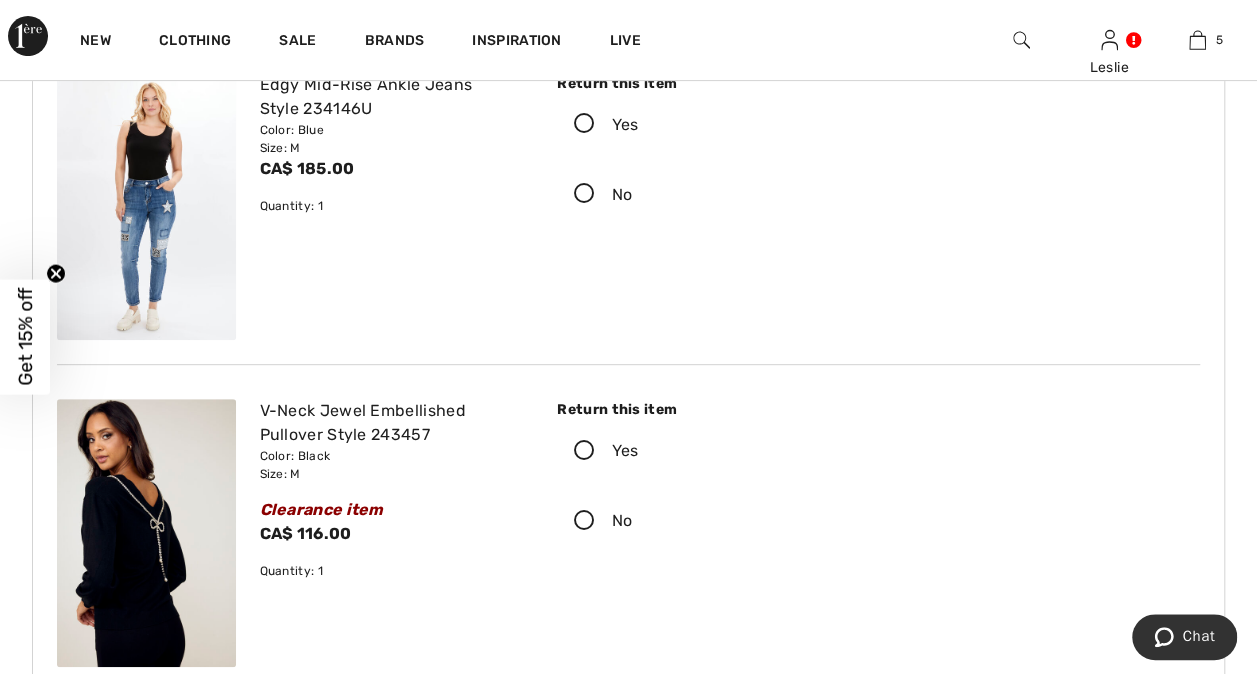 click at bounding box center (584, 124) 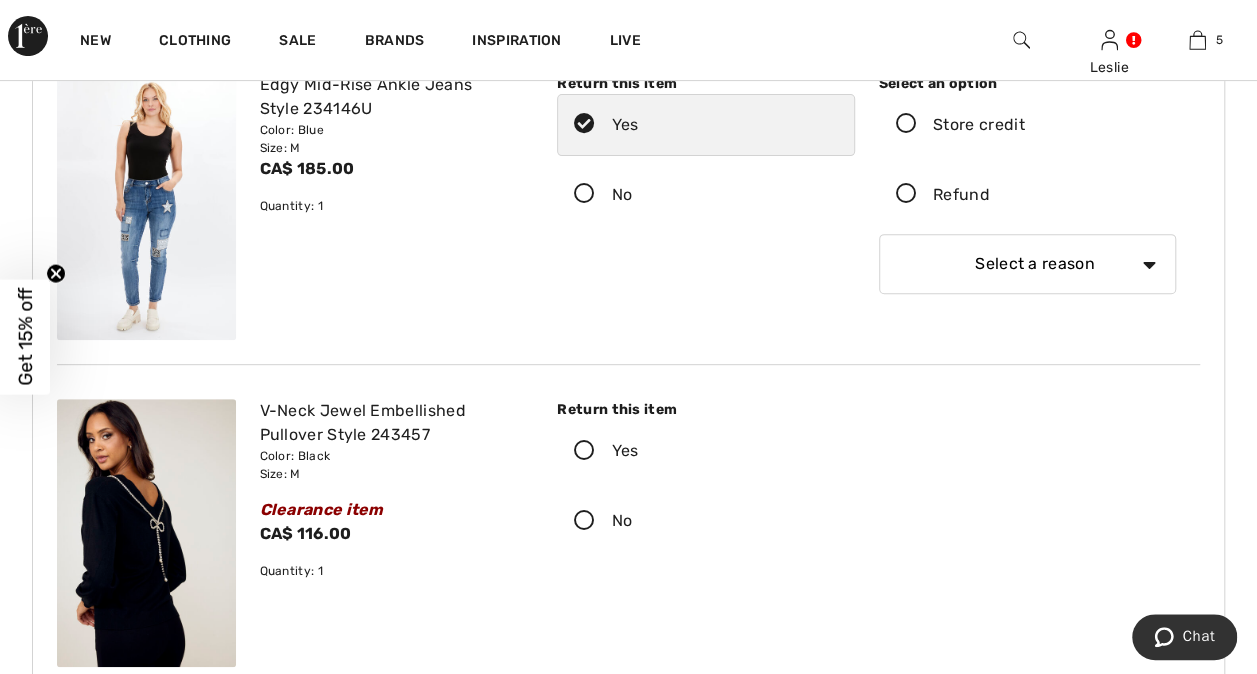 click at bounding box center [584, 521] 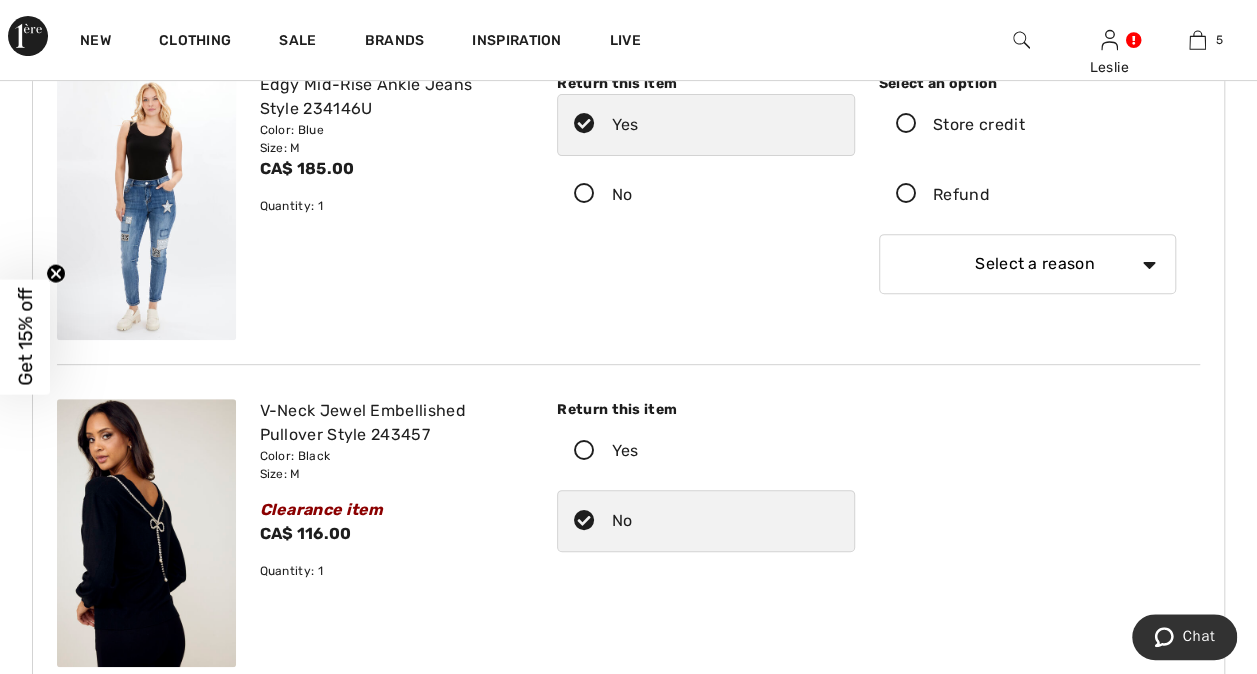 click on "Select a reason
I received the wrong product or size
My order arrived too late
I no longer need the product
The product did not meet my expectations
Item was received damaged
I ordered an incorrect size
Other (please specify)" at bounding box center [1027, 264] 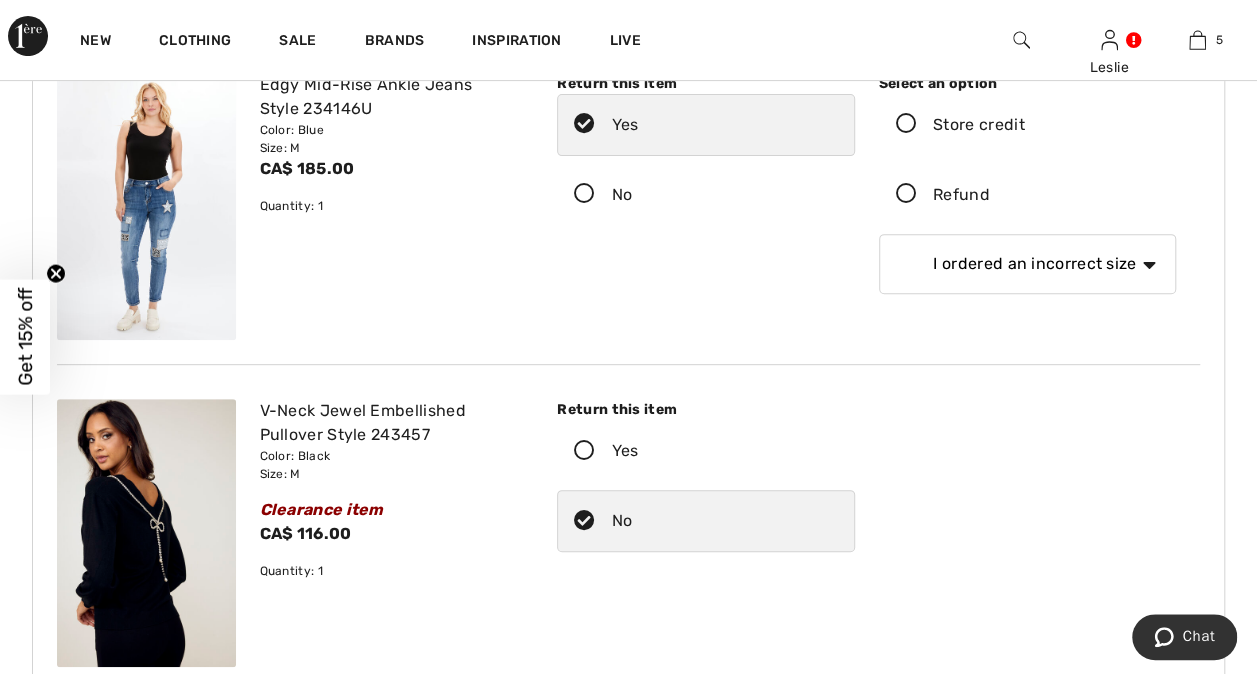 click on "Select a reason
I received the wrong product or size
My order arrived too late
I no longer need the product
The product did not meet my expectations
Item was received damaged
I ordered an incorrect size
Other (please specify)" at bounding box center (1027, 264) 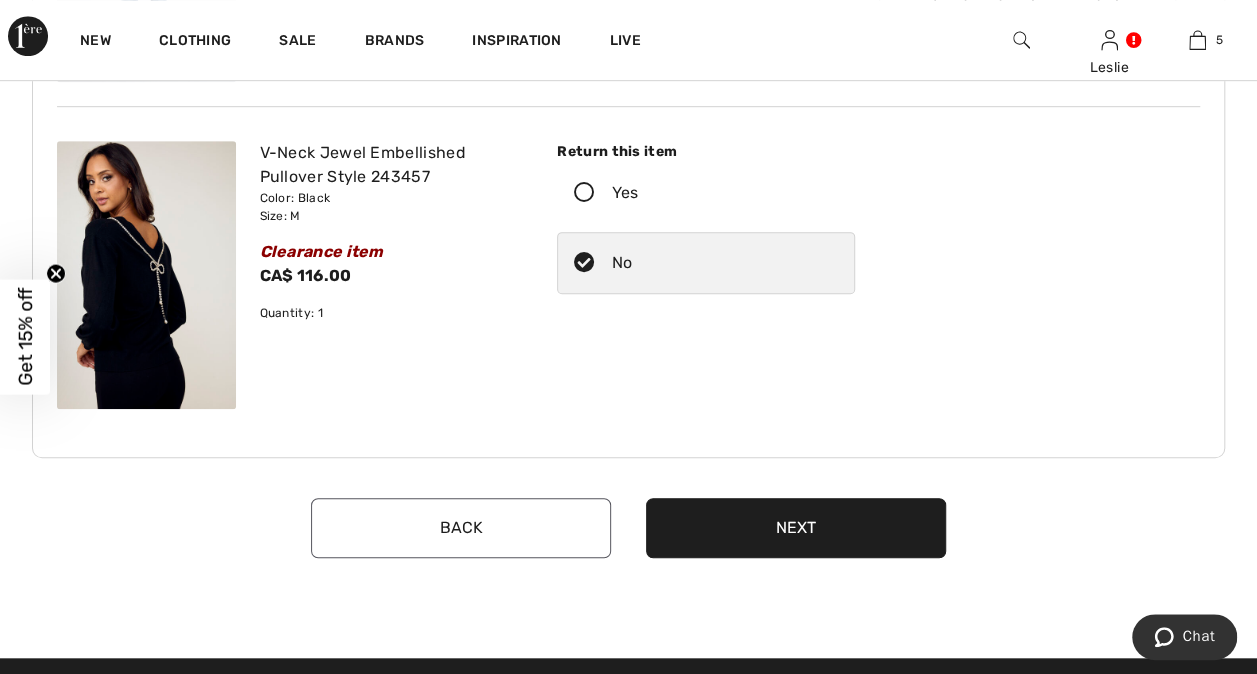 scroll, scrollTop: 556, scrollLeft: 0, axis: vertical 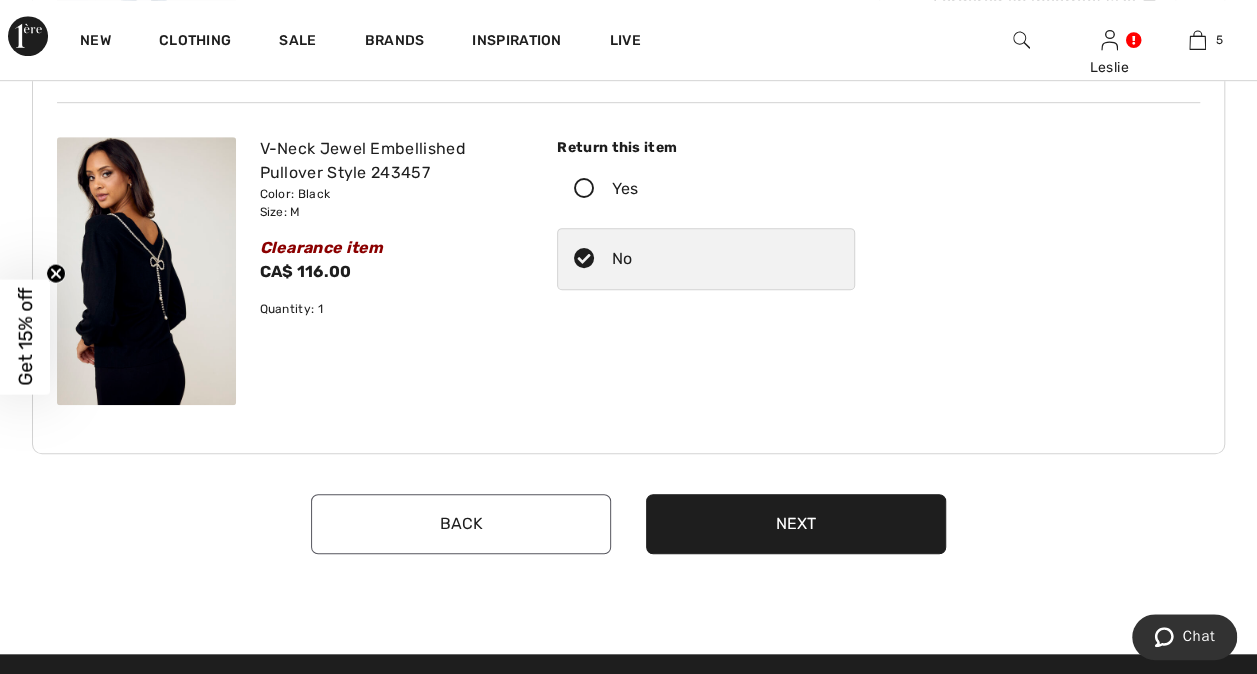 click on "Next" at bounding box center (796, 524) 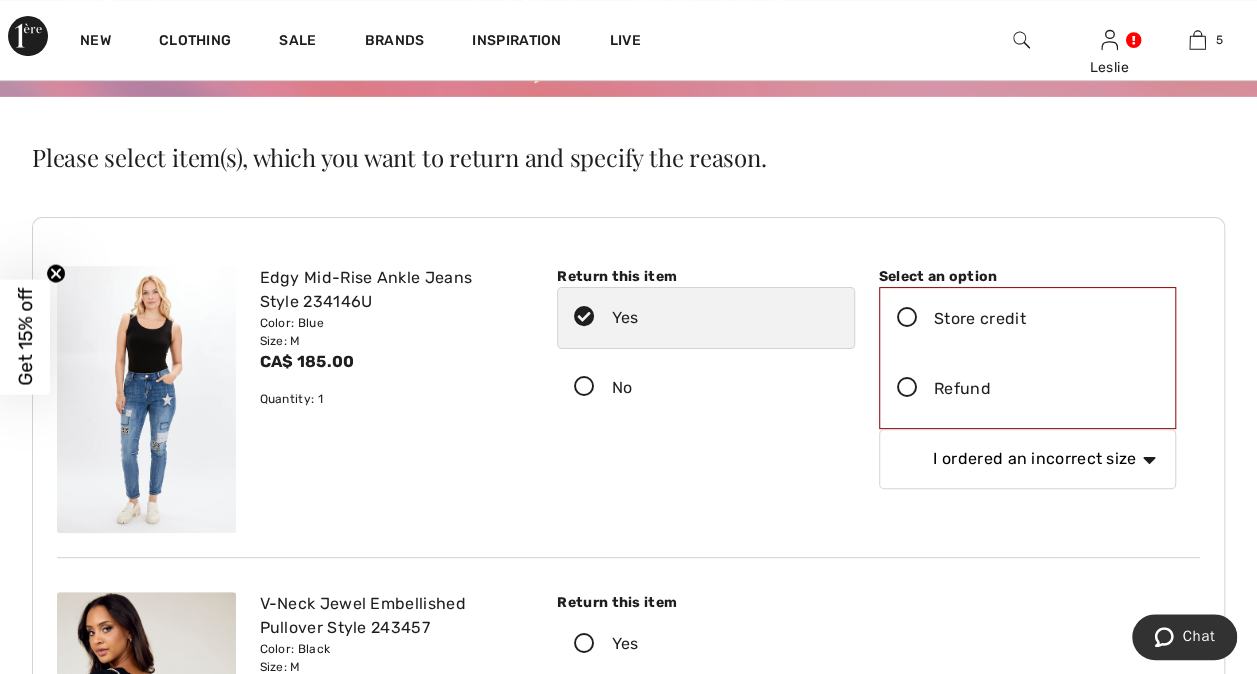 scroll, scrollTop: 86, scrollLeft: 0, axis: vertical 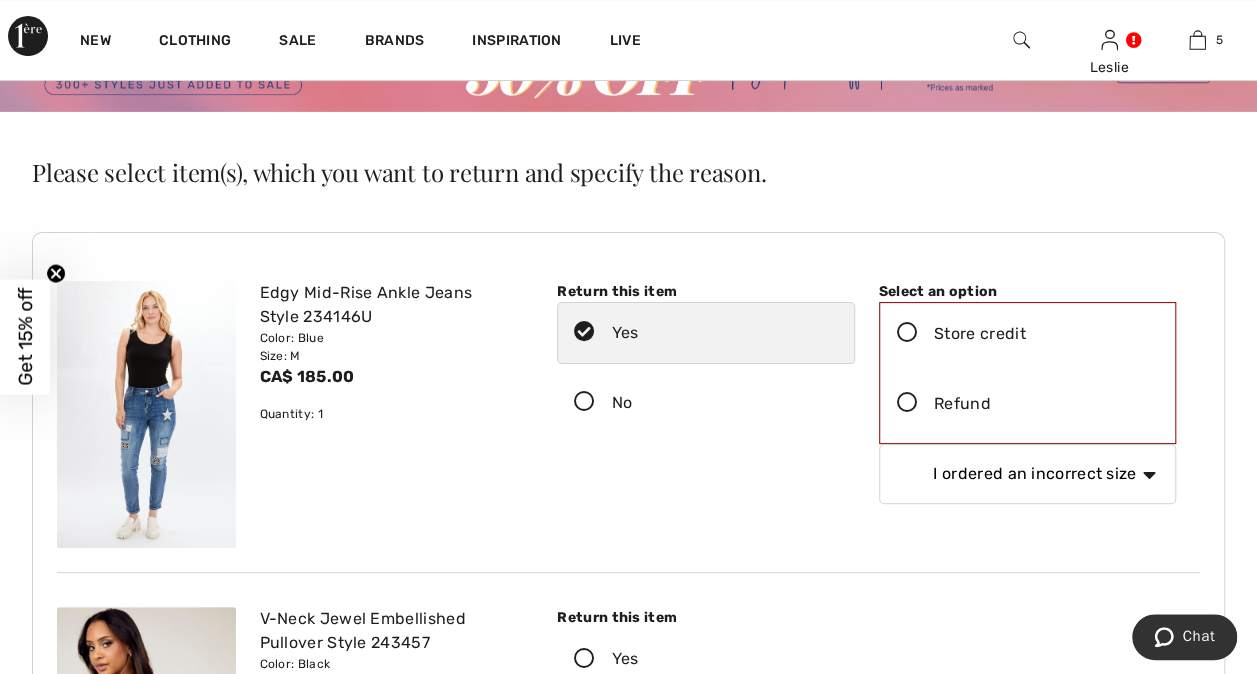 click at bounding box center [907, 333] 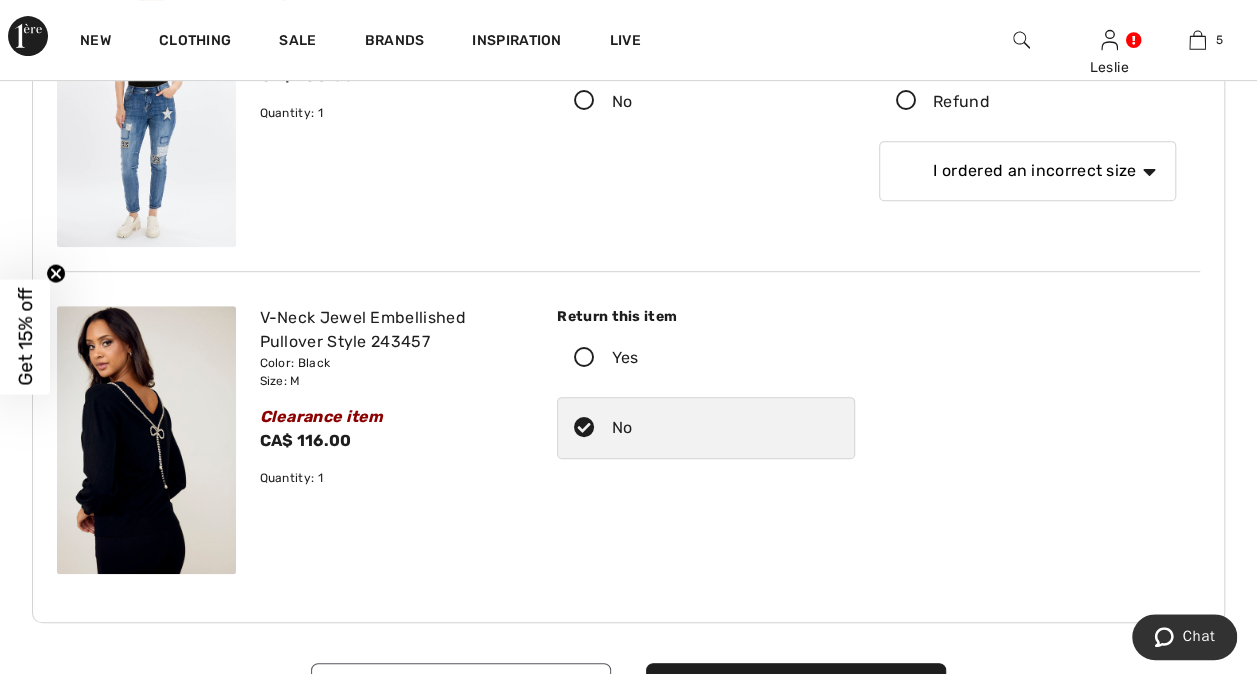 scroll, scrollTop: 462, scrollLeft: 0, axis: vertical 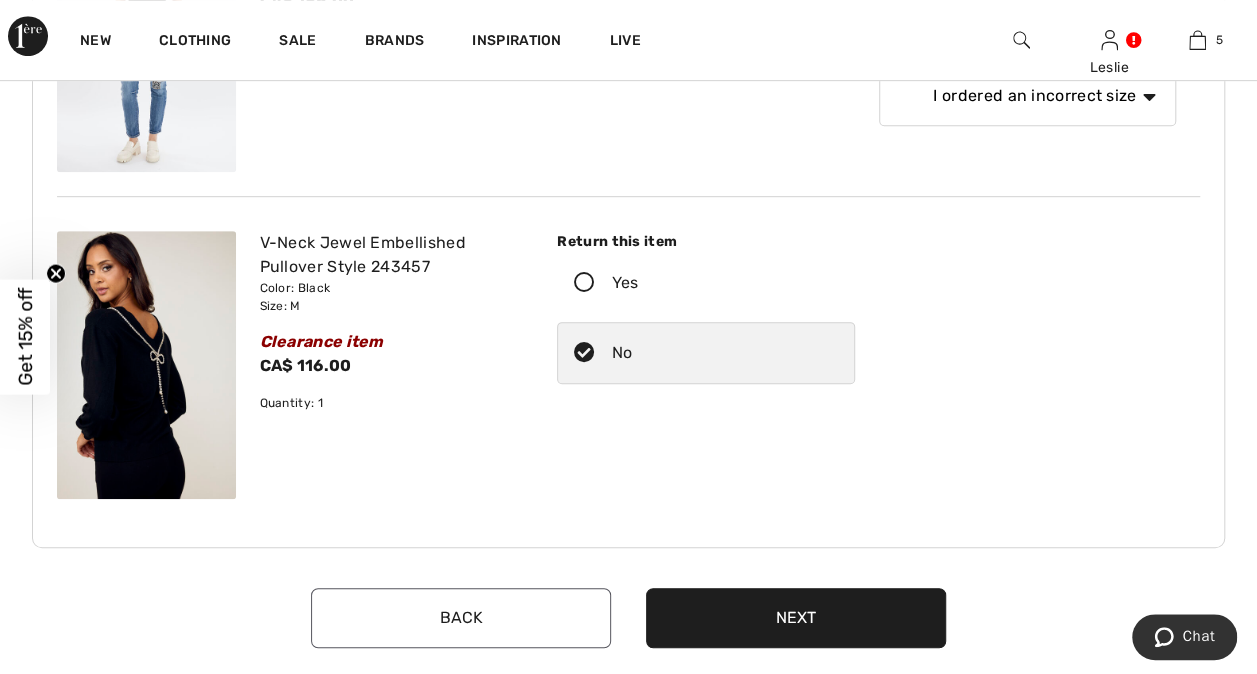 click on "Next" at bounding box center [796, 618] 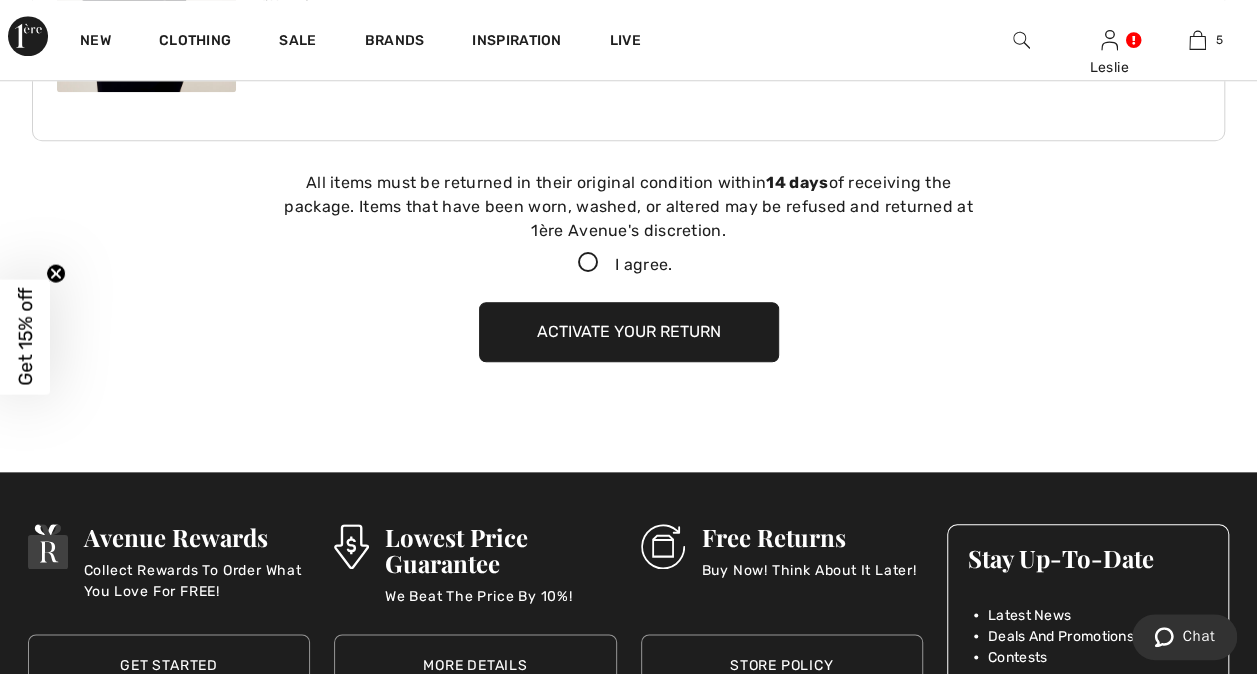 scroll, scrollTop: 918, scrollLeft: 0, axis: vertical 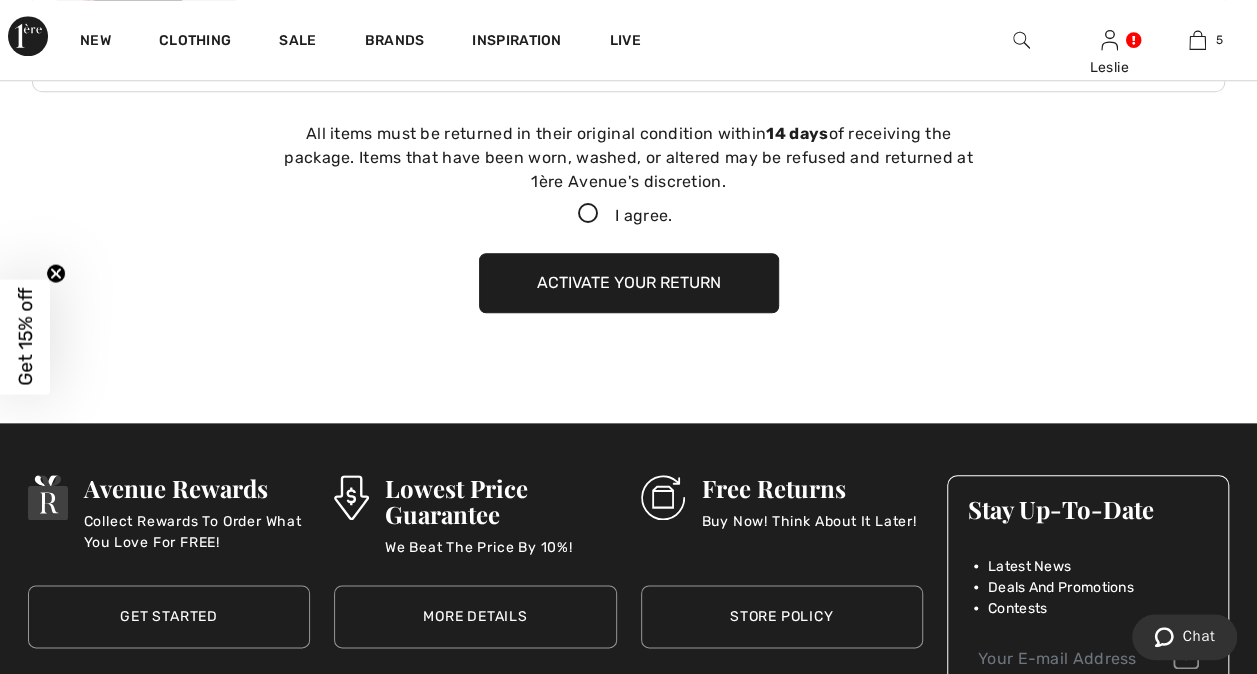 click at bounding box center (588, 214) 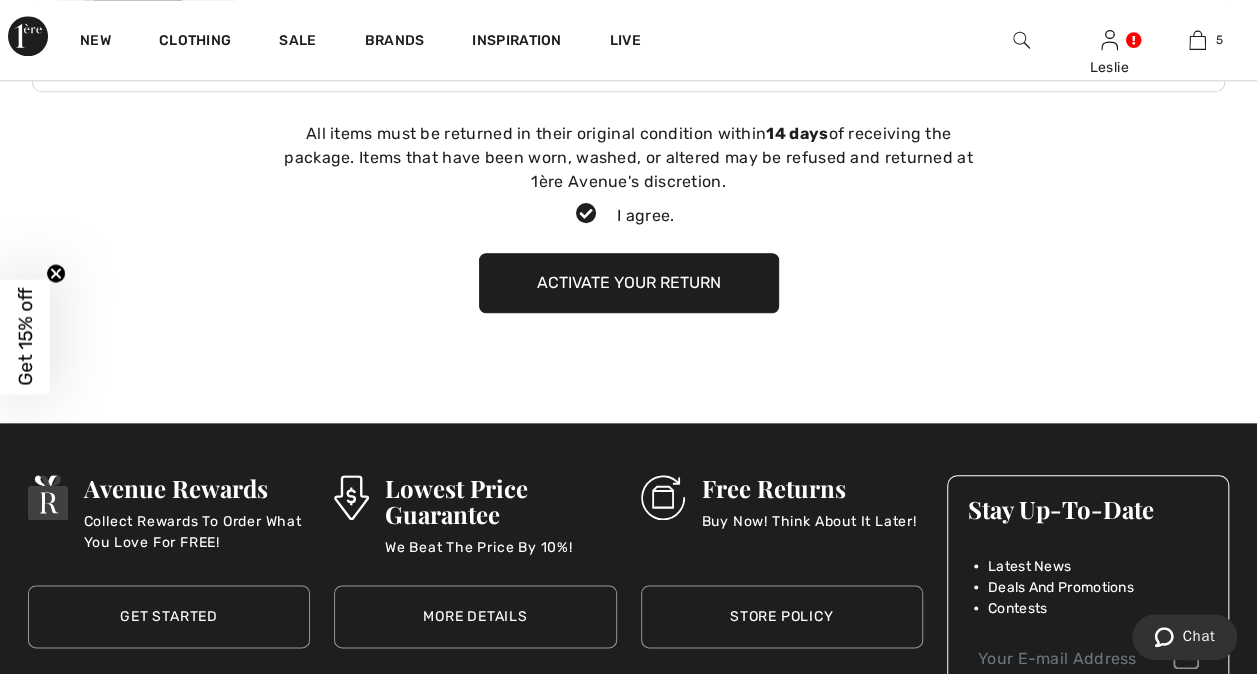 click on "Activate your return" at bounding box center (629, 283) 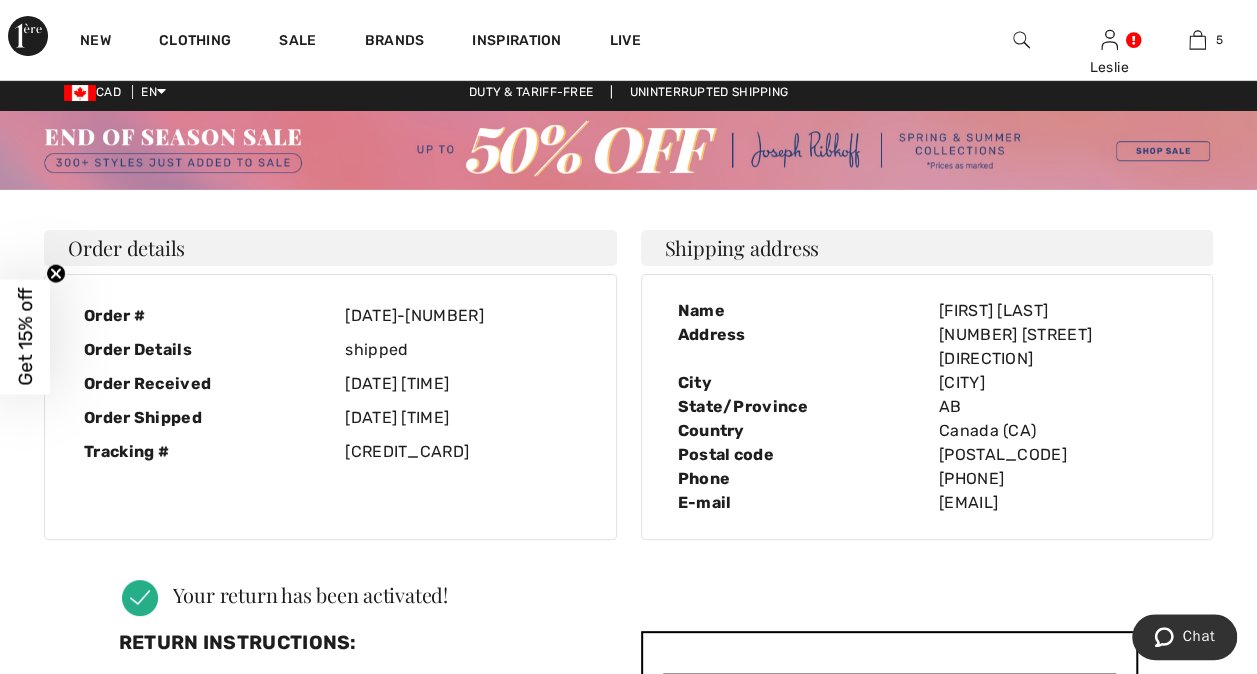 scroll, scrollTop: 0, scrollLeft: 0, axis: both 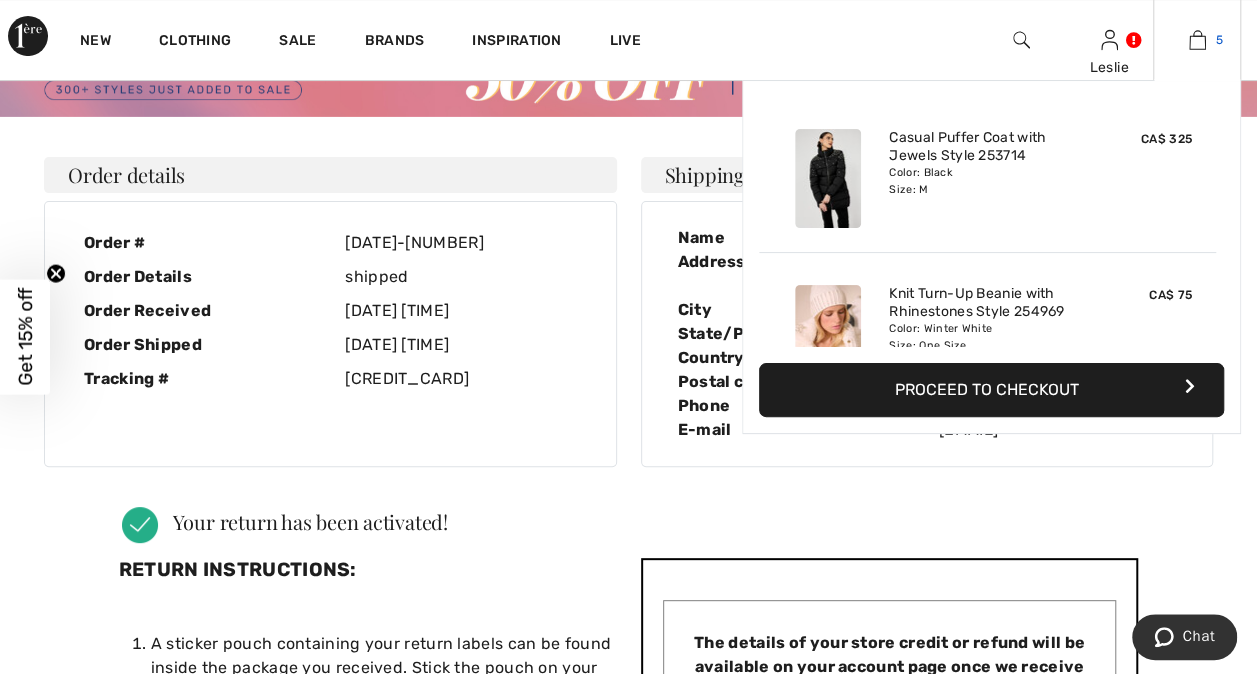 click at bounding box center (1197, 40) 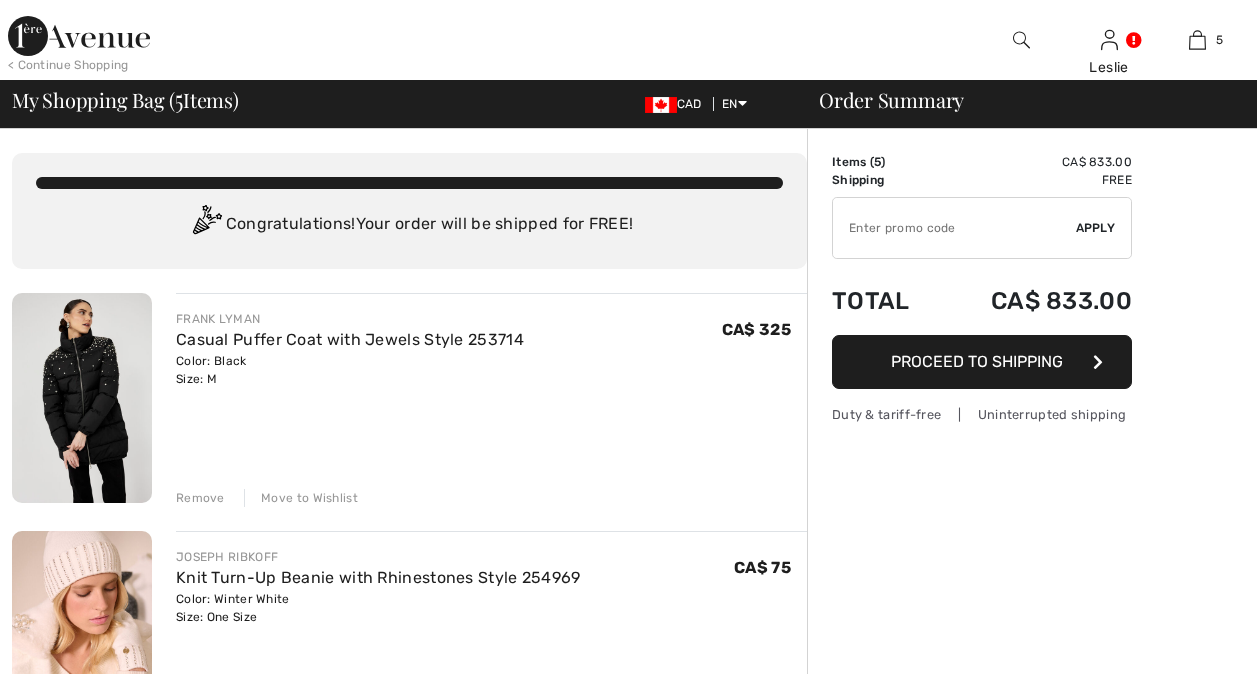 scroll, scrollTop: 0, scrollLeft: 0, axis: both 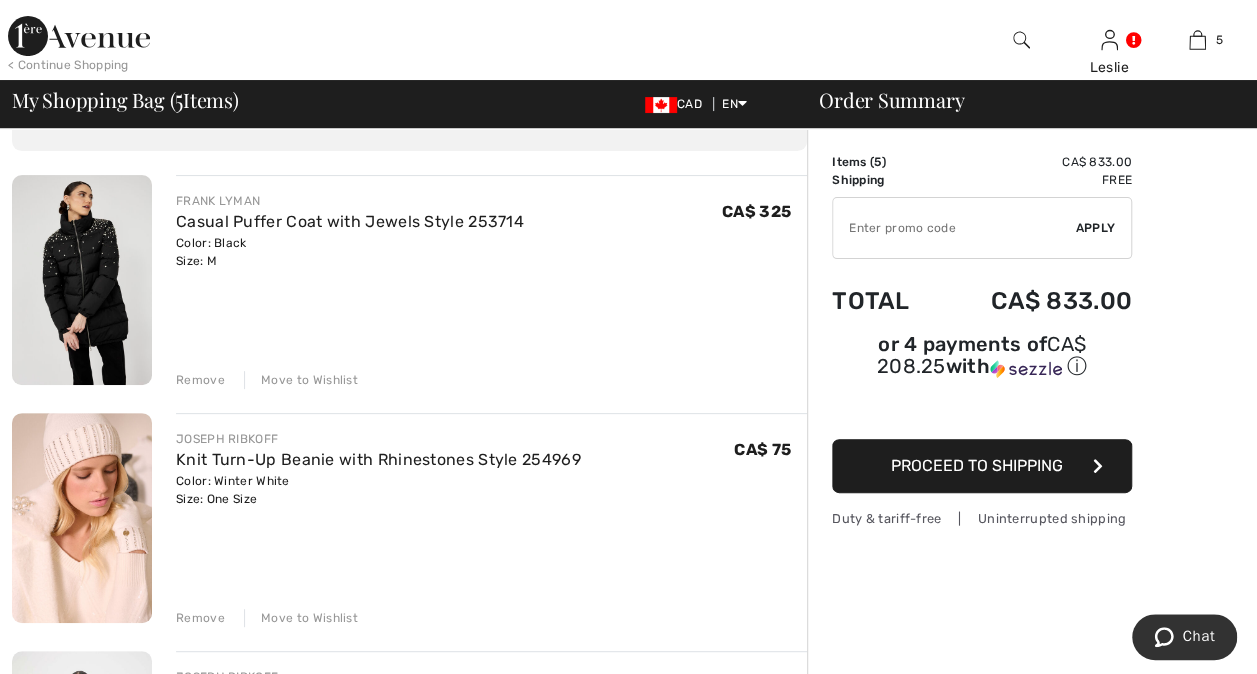 click on "Remove" at bounding box center (200, 618) 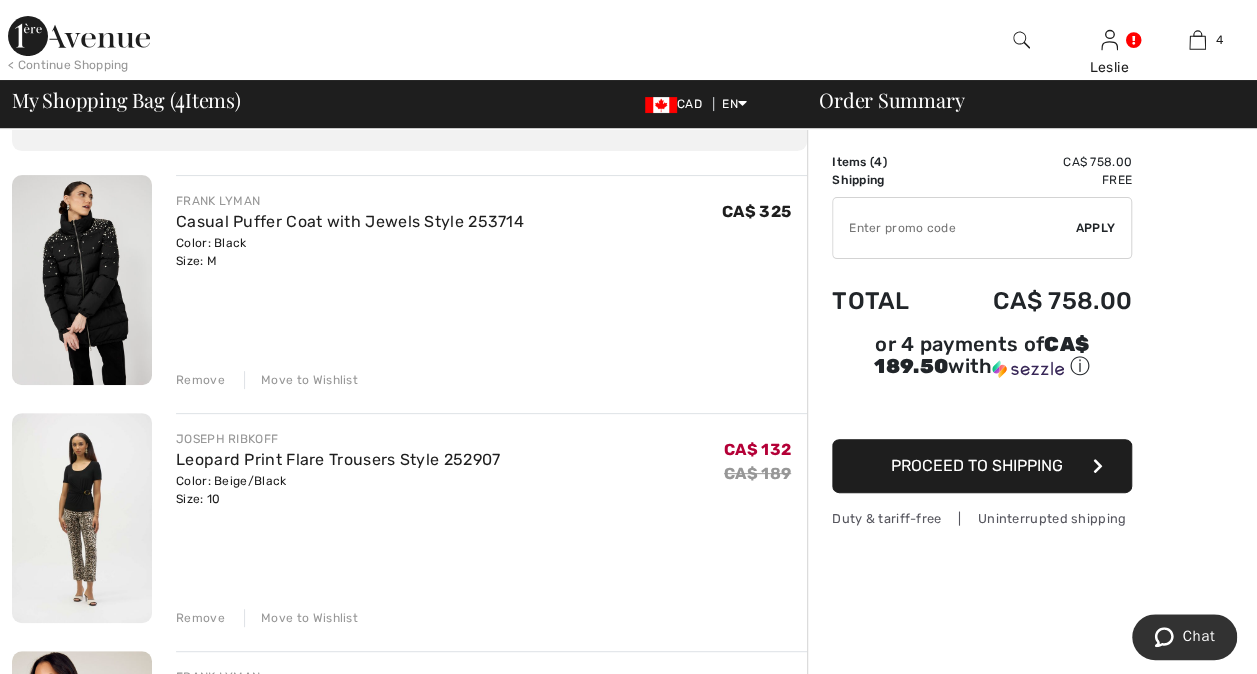 click on "Remove" at bounding box center (200, 618) 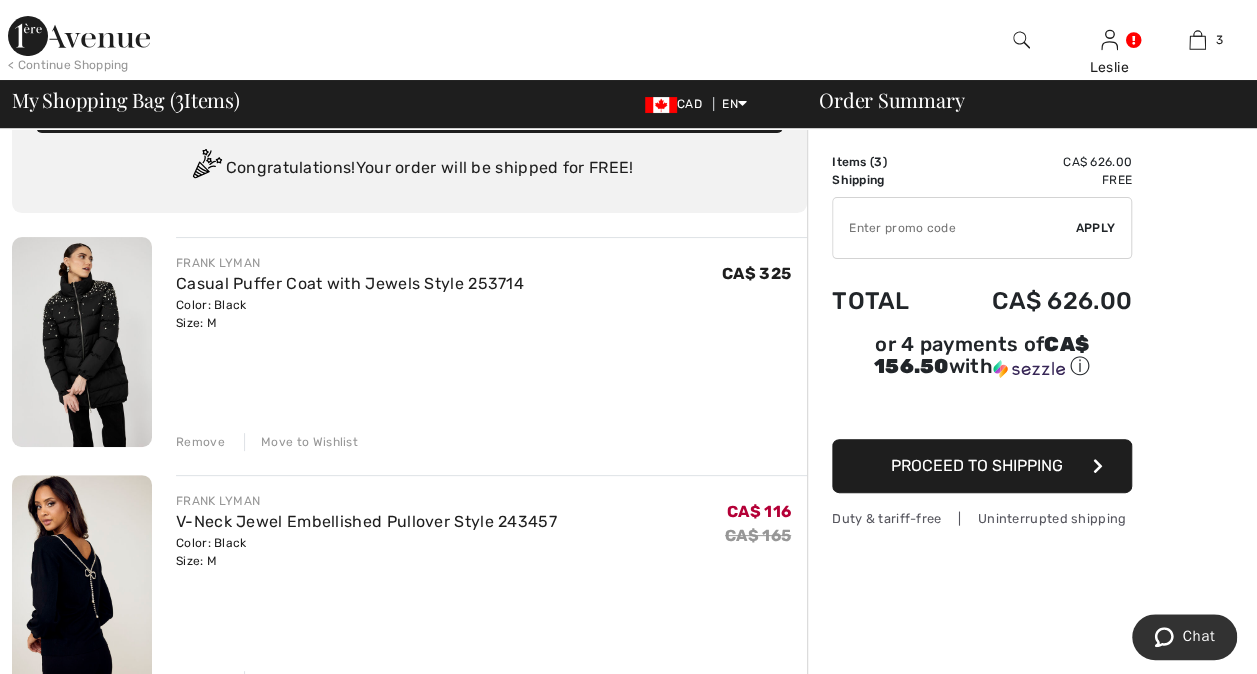 scroll, scrollTop: 54, scrollLeft: 0, axis: vertical 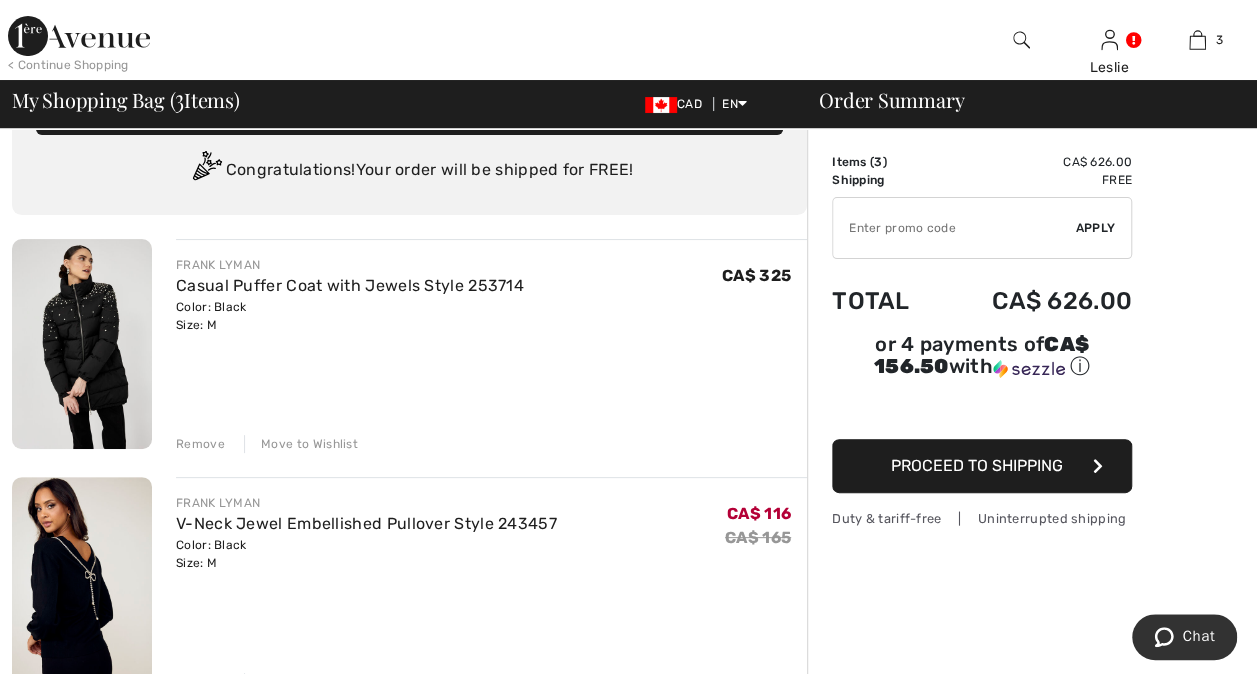 click at bounding box center (82, 344) 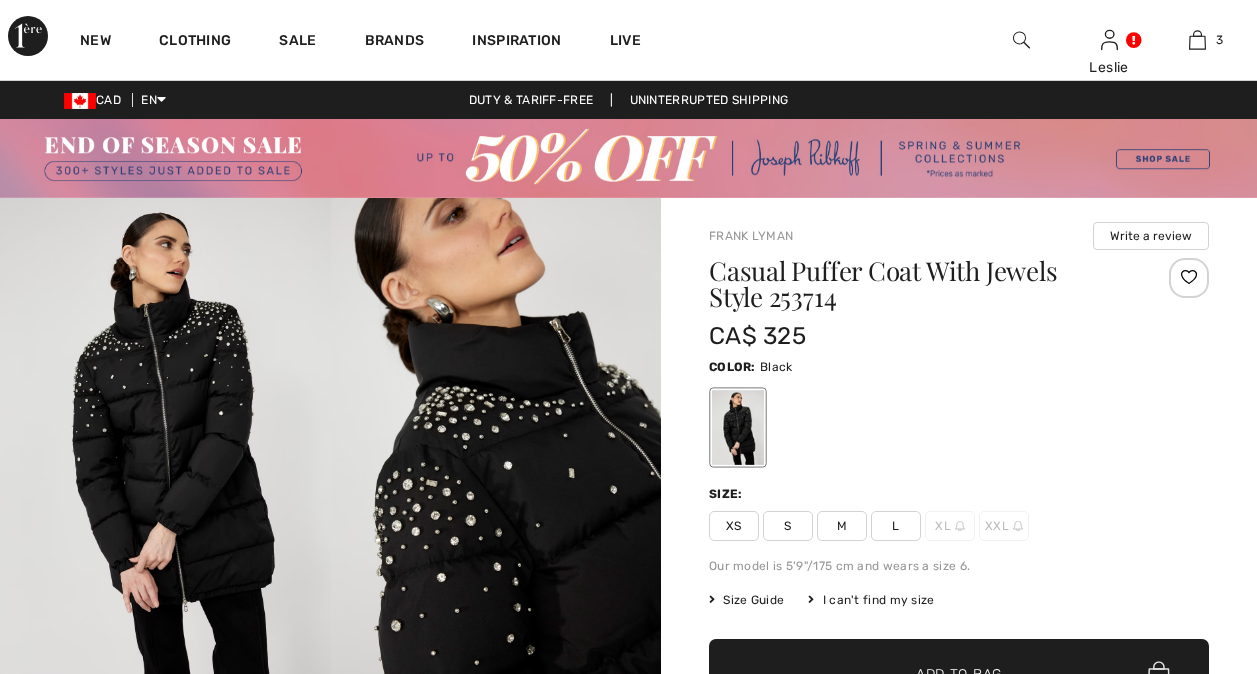 scroll, scrollTop: 0, scrollLeft: 0, axis: both 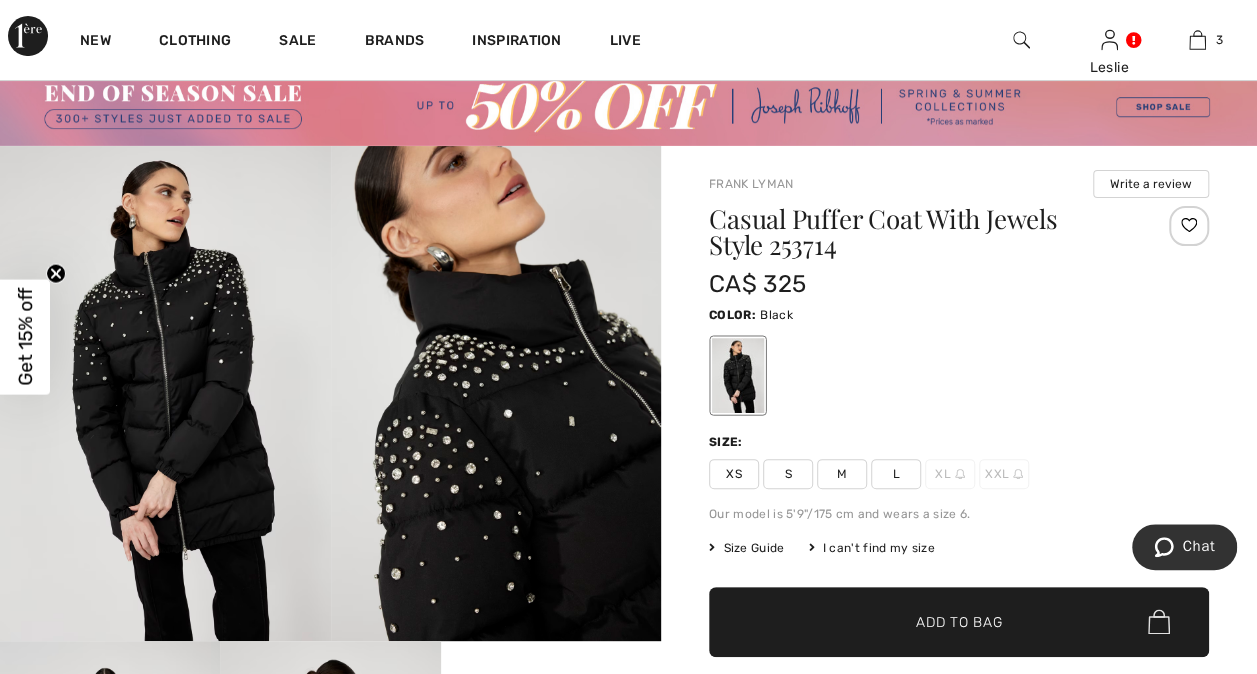 click on "L" at bounding box center [896, 474] 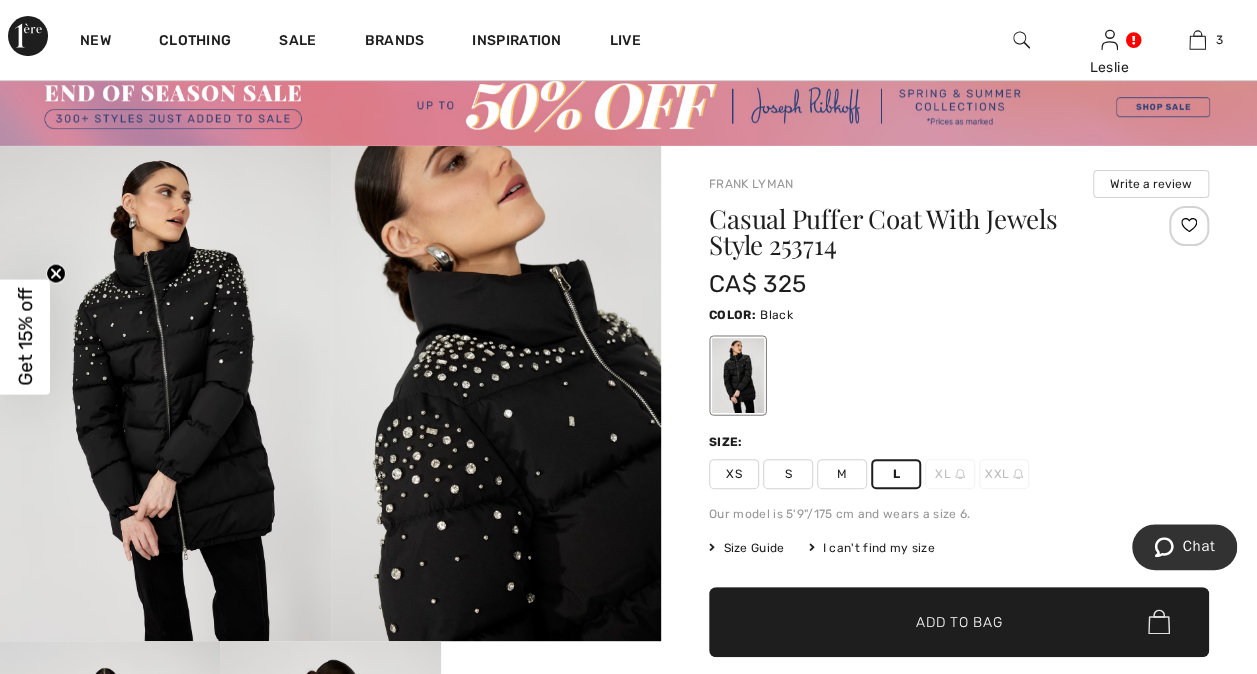 click on "Size Guide" at bounding box center [746, 548] 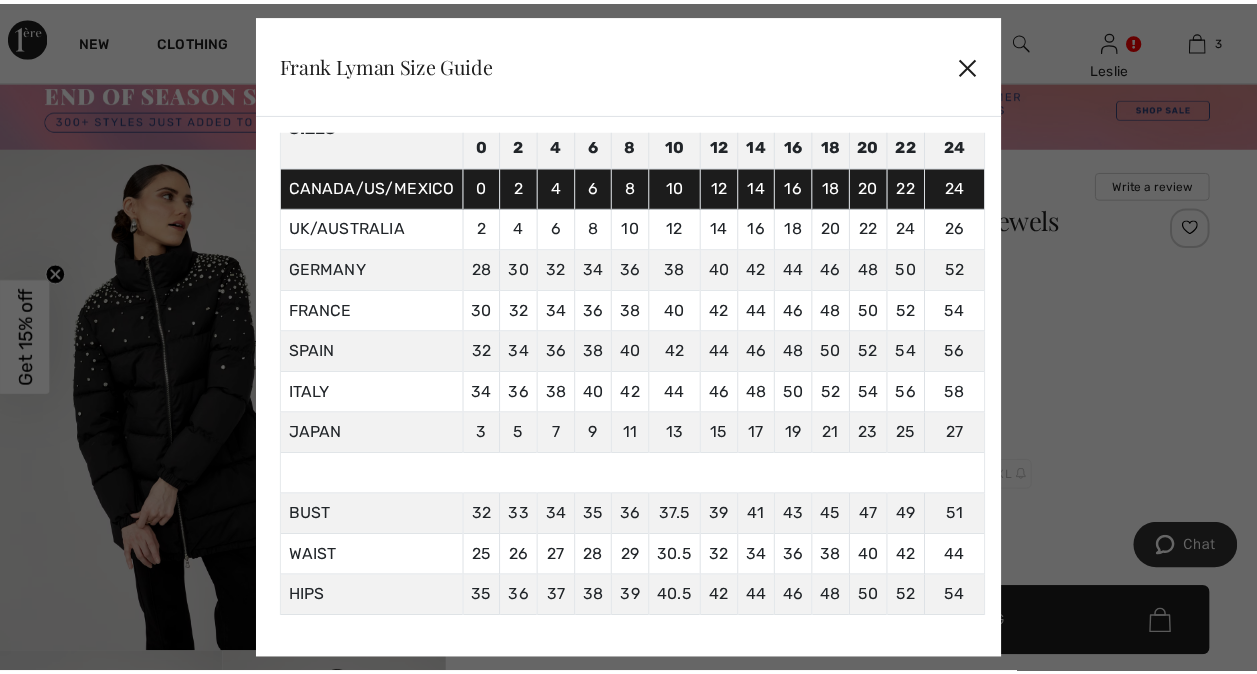 scroll, scrollTop: 122, scrollLeft: 0, axis: vertical 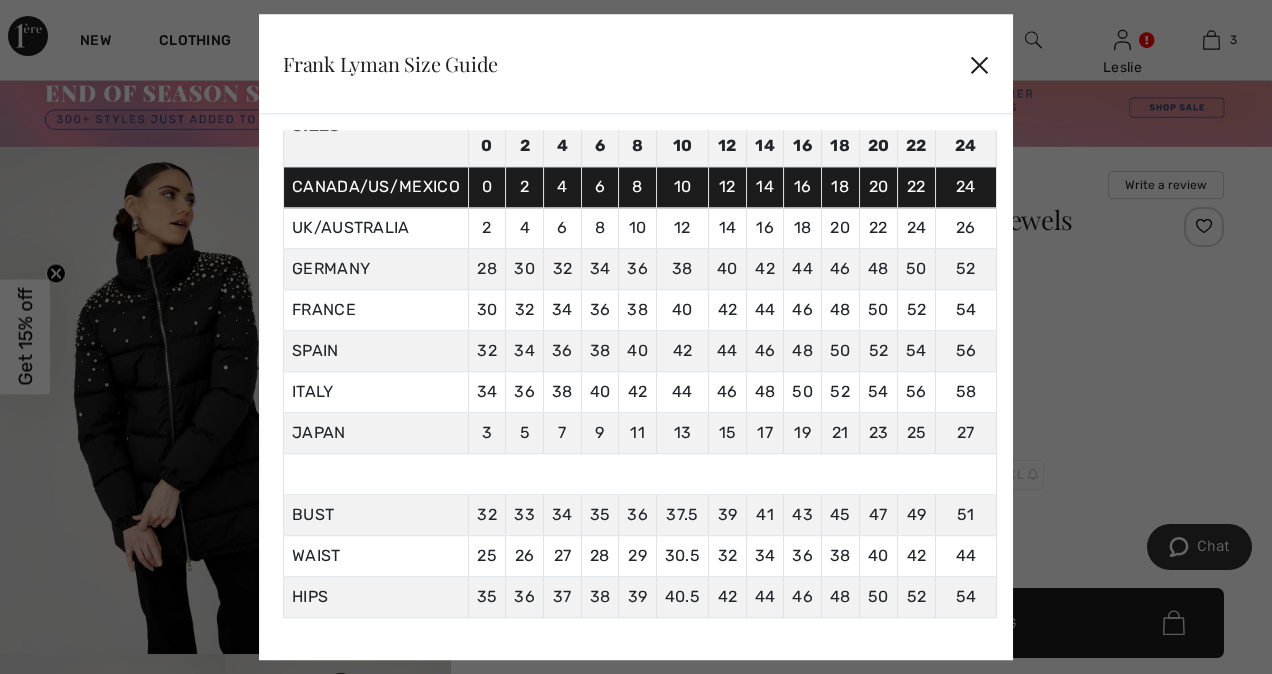 click on "✕" at bounding box center [979, 64] 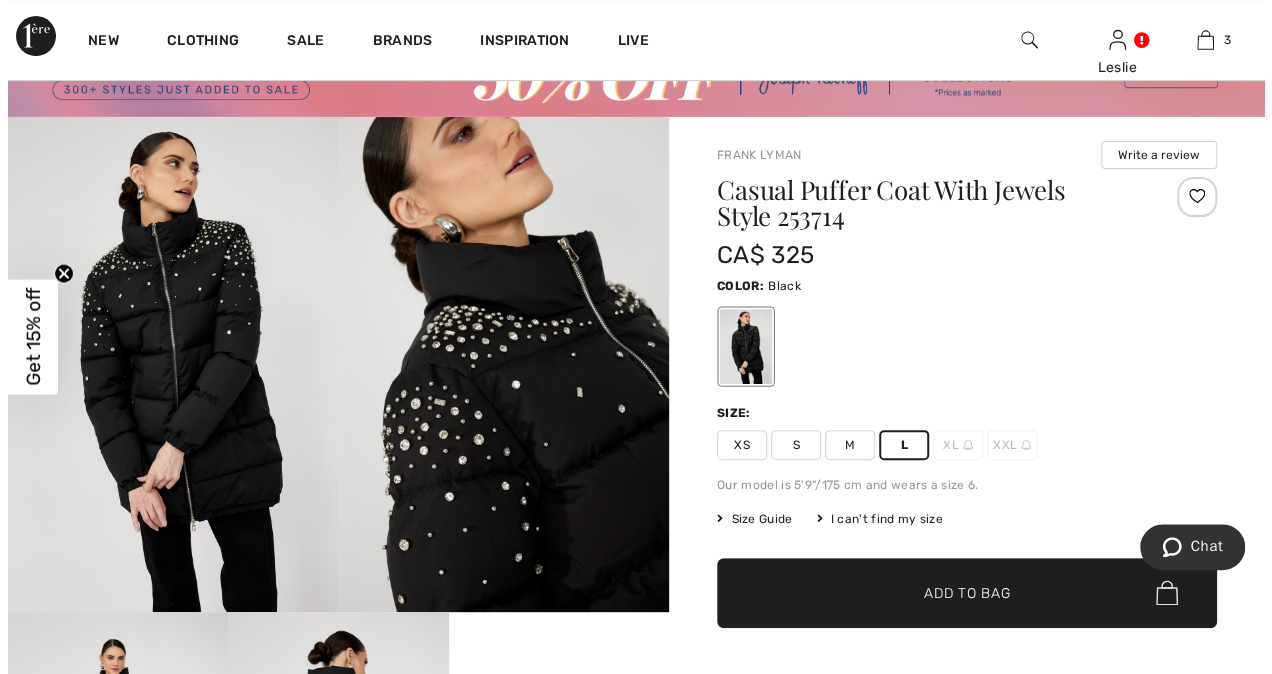 scroll, scrollTop: 104, scrollLeft: 0, axis: vertical 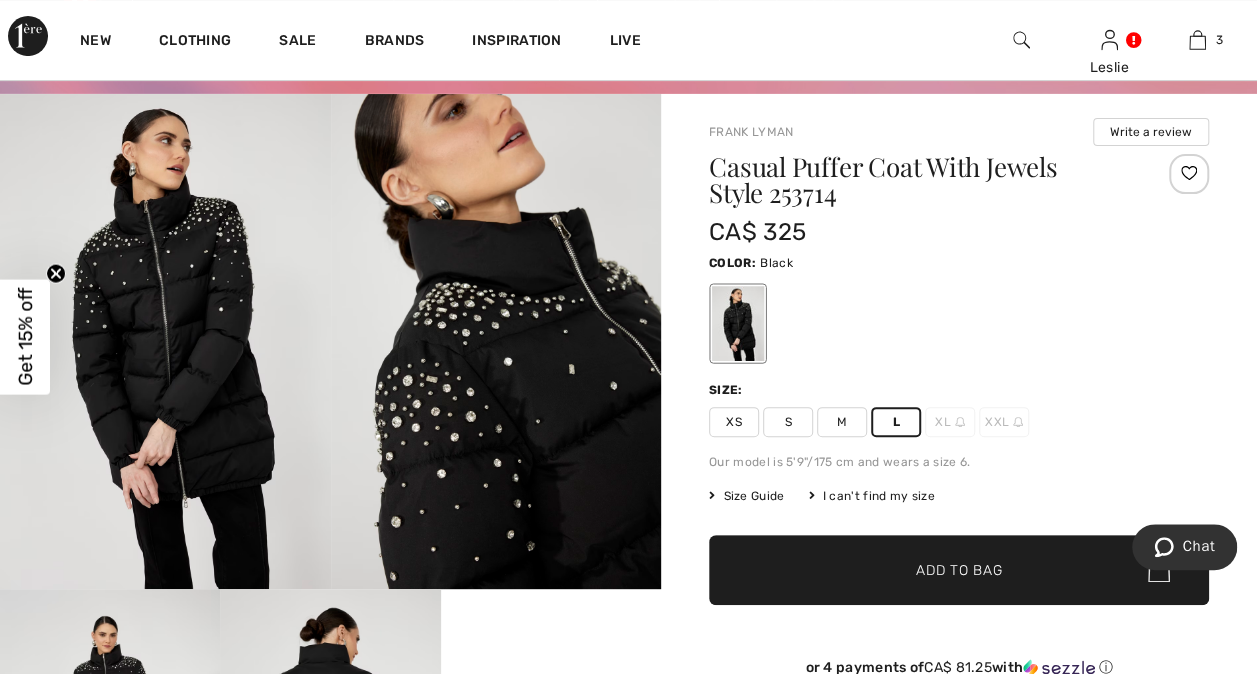 click on "Size Guide" at bounding box center (746, 496) 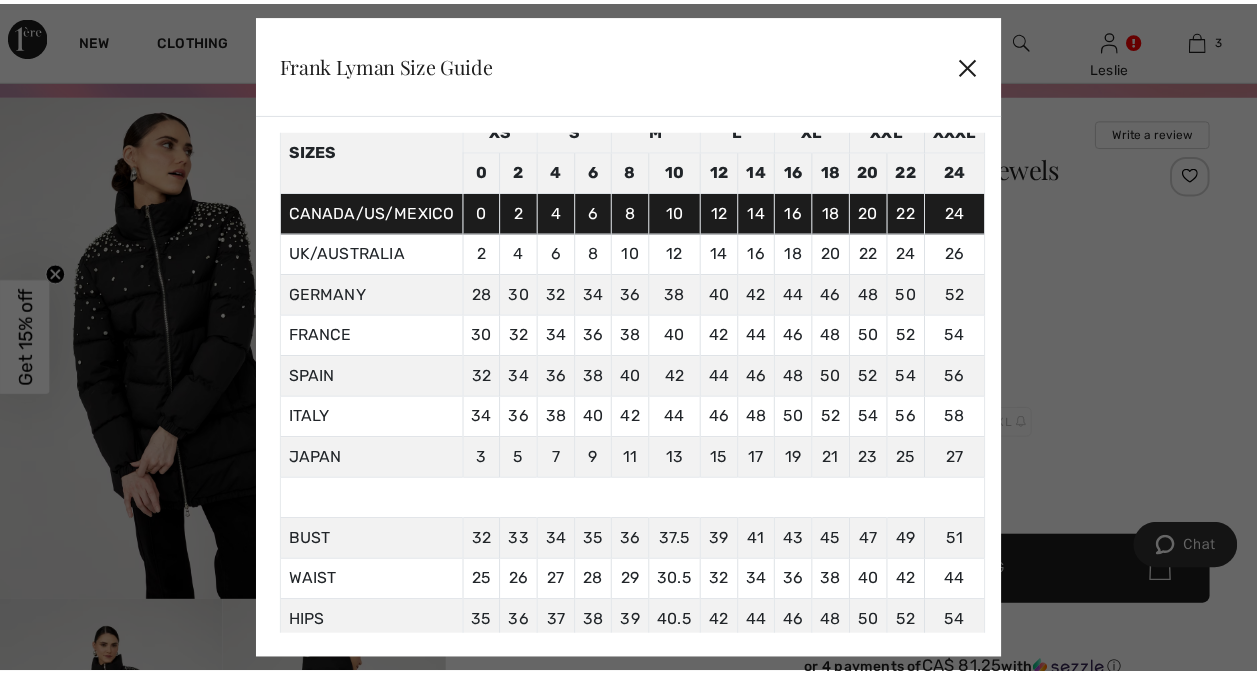 scroll, scrollTop: 0, scrollLeft: 0, axis: both 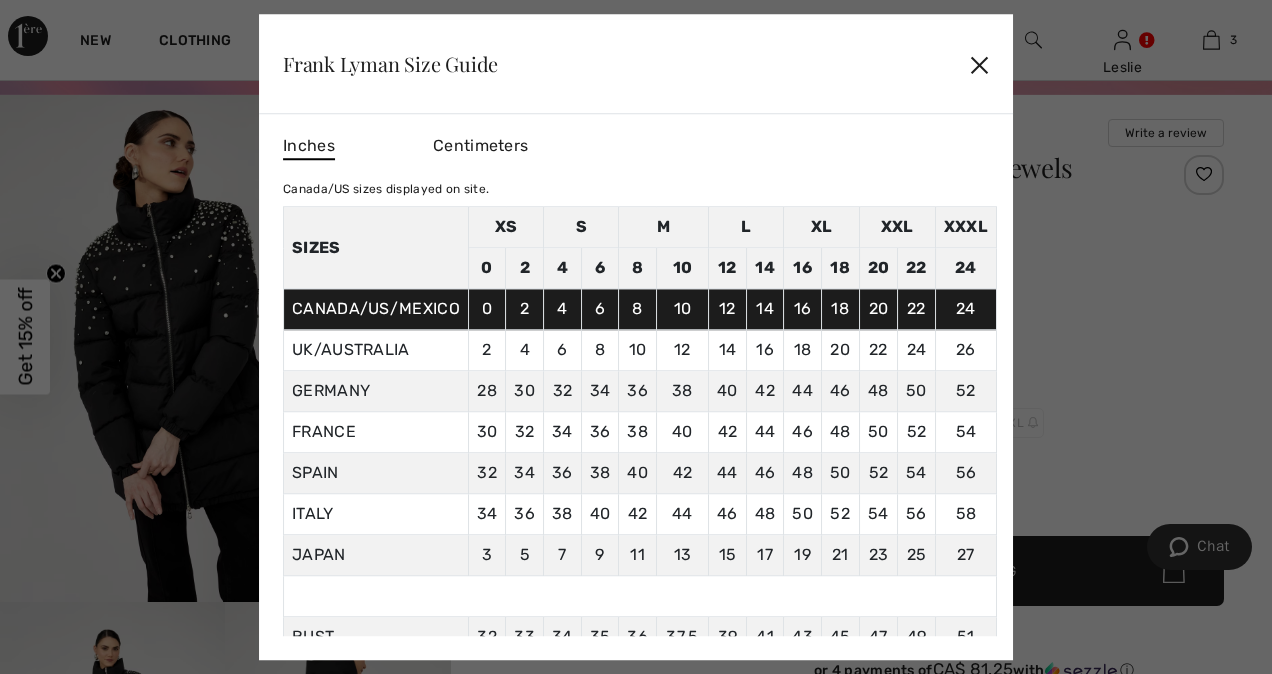 click on "✕" at bounding box center [979, 64] 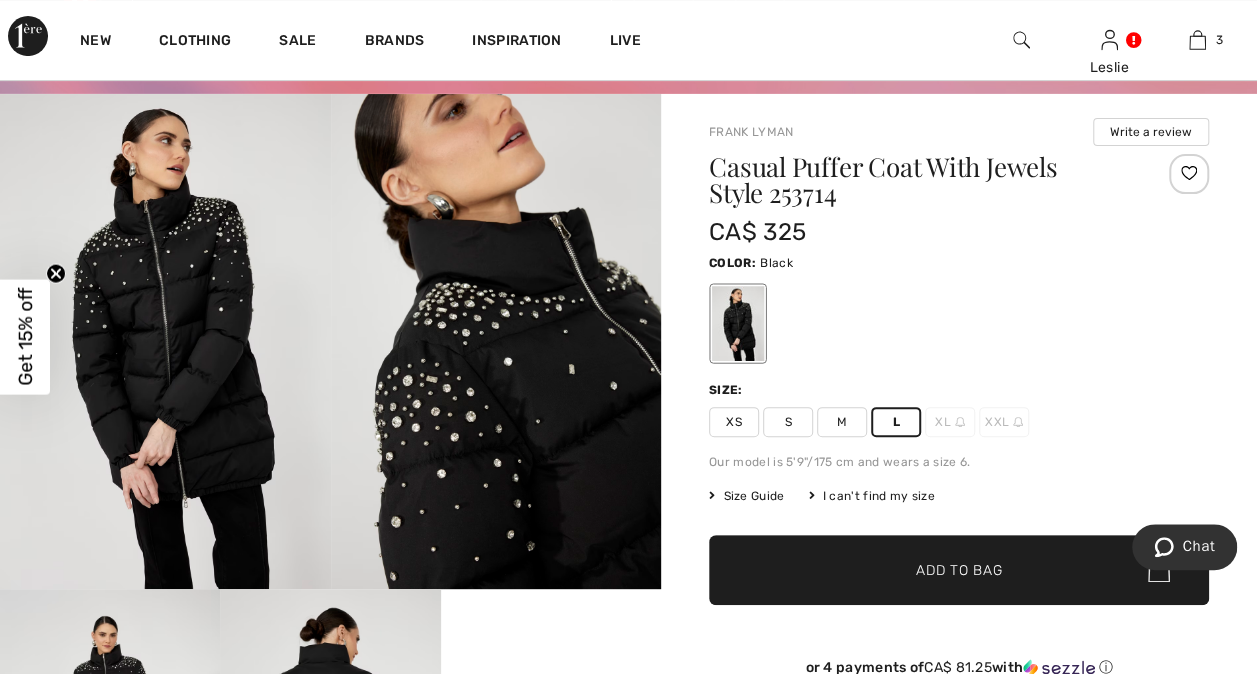 click on "Add to Bag" at bounding box center [959, 569] 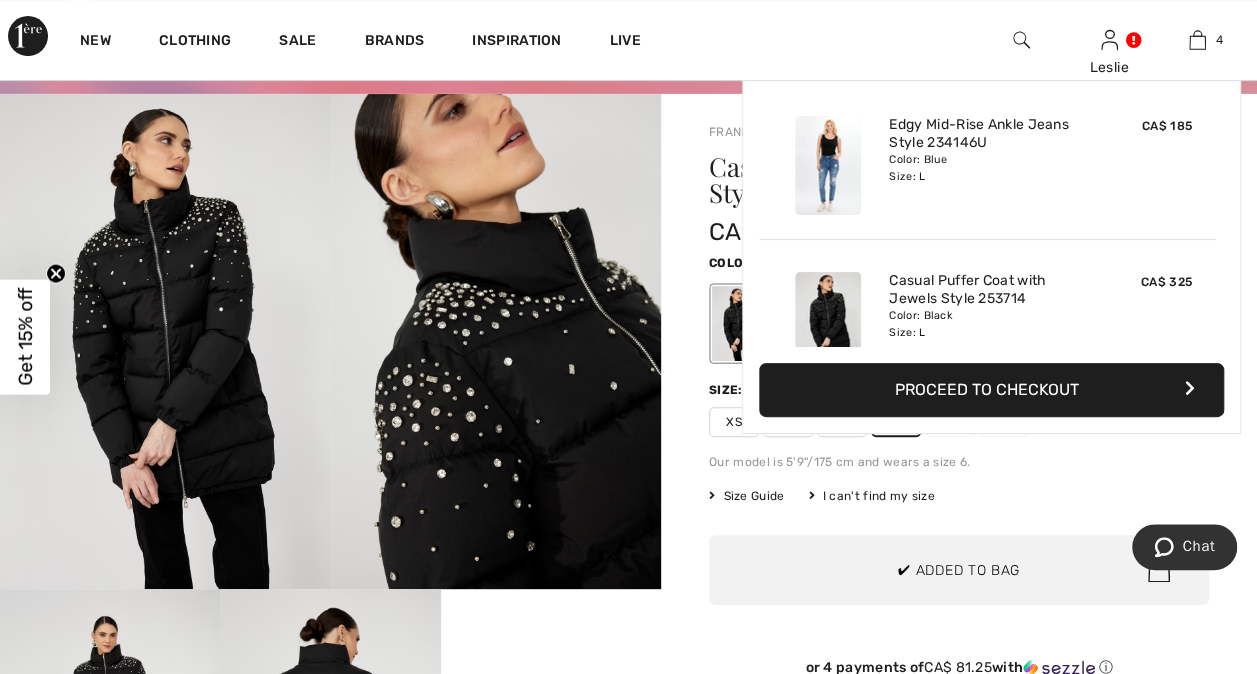 scroll, scrollTop: 372, scrollLeft: 0, axis: vertical 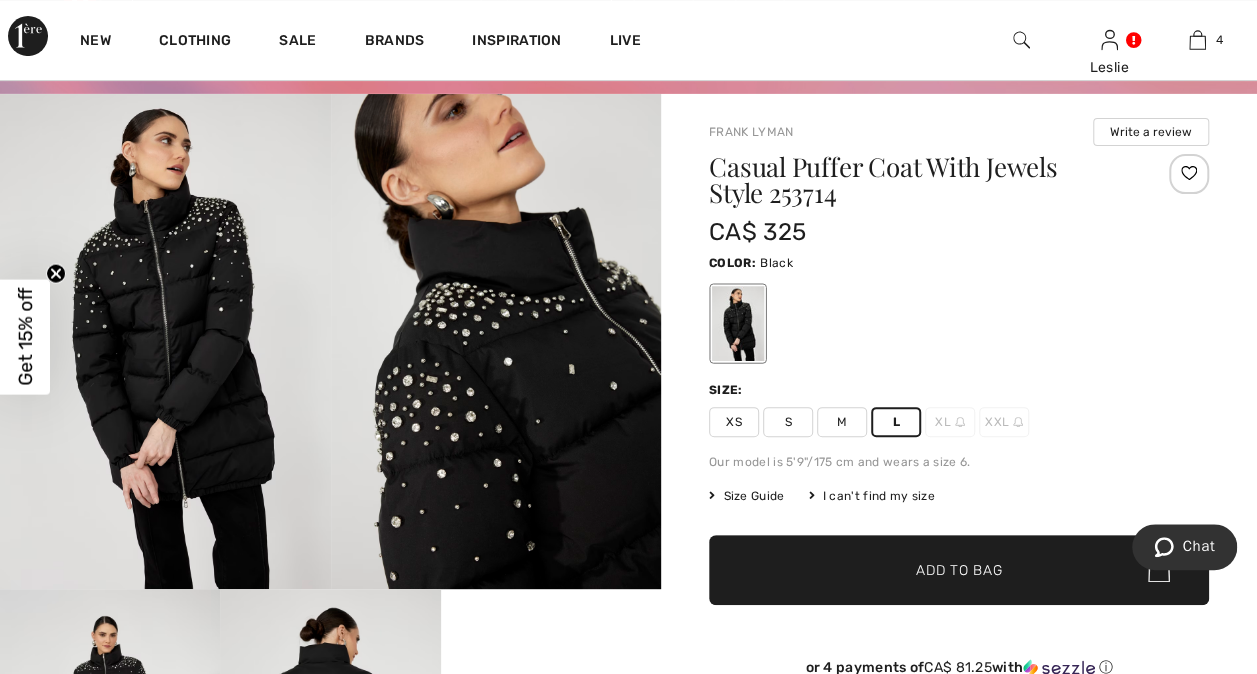 click on "✔ Added to Bag
Add to Bag" at bounding box center (959, 570) 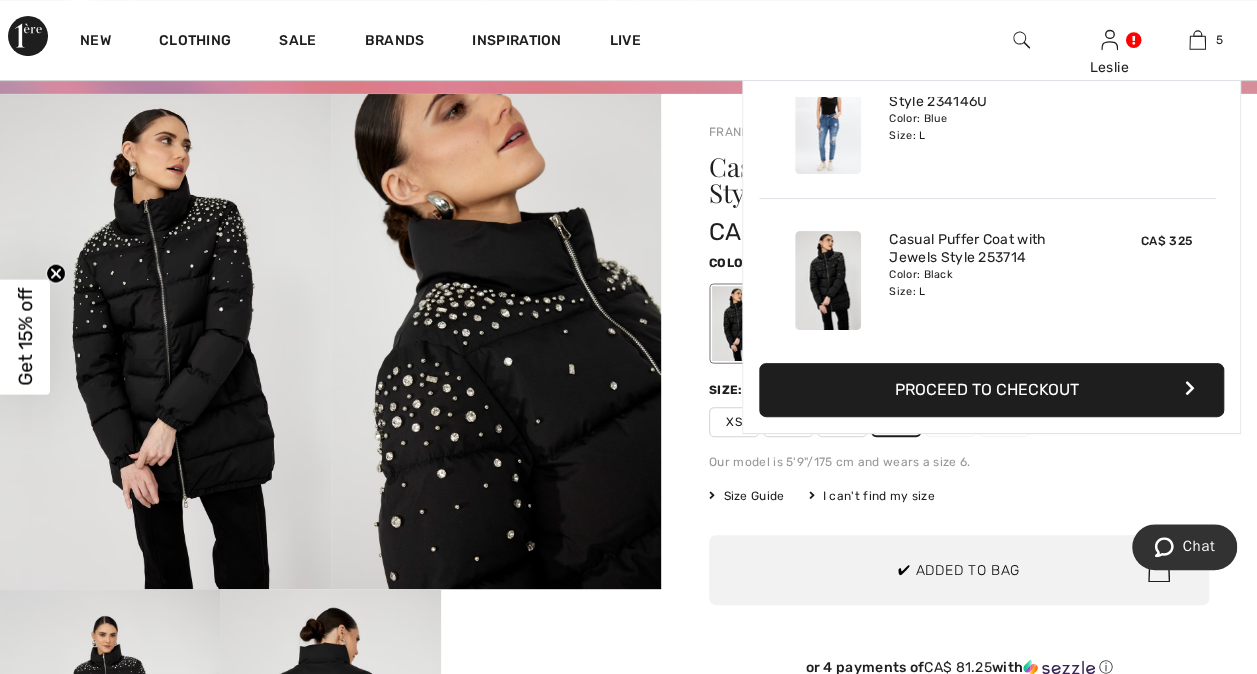 scroll, scrollTop: 528, scrollLeft: 0, axis: vertical 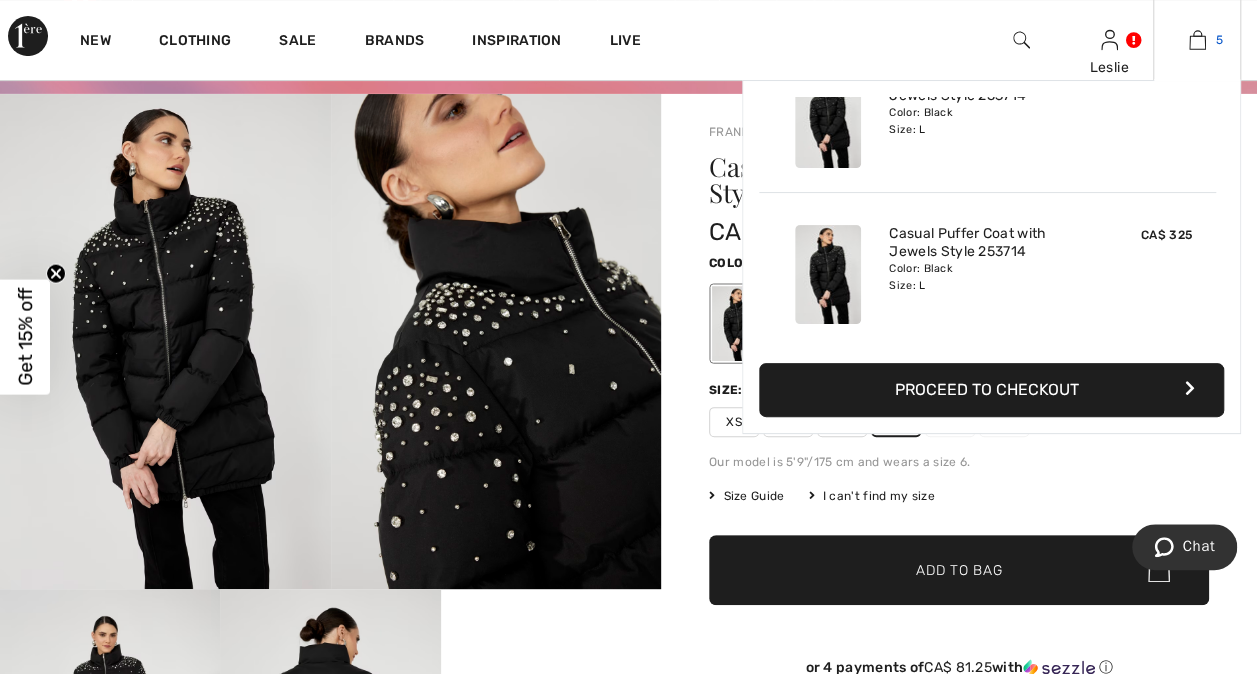 click at bounding box center [1197, 40] 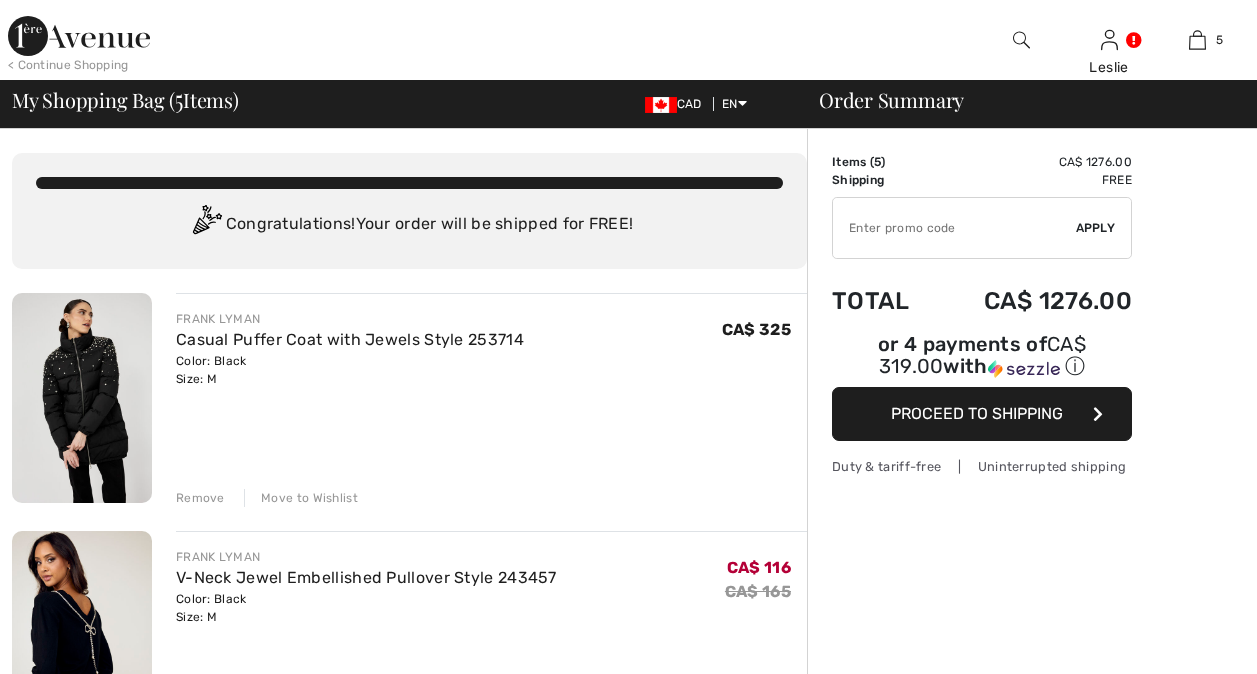 scroll, scrollTop: 0, scrollLeft: 0, axis: both 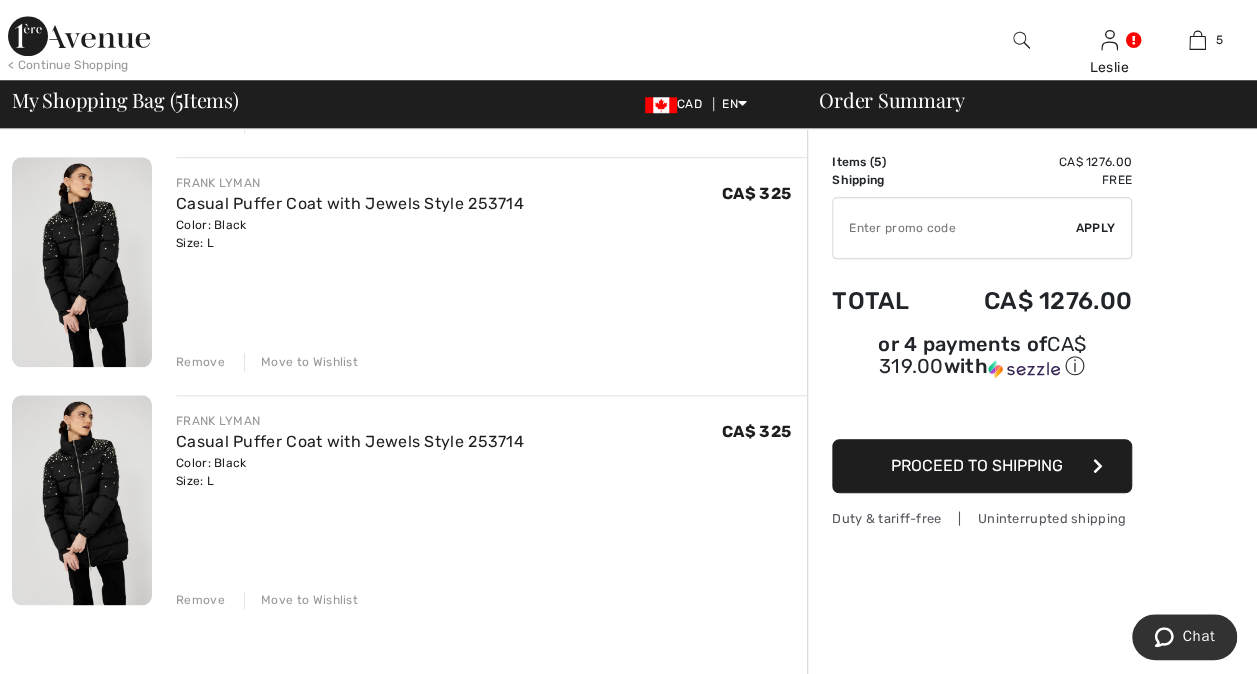 click on "Remove" at bounding box center (200, 600) 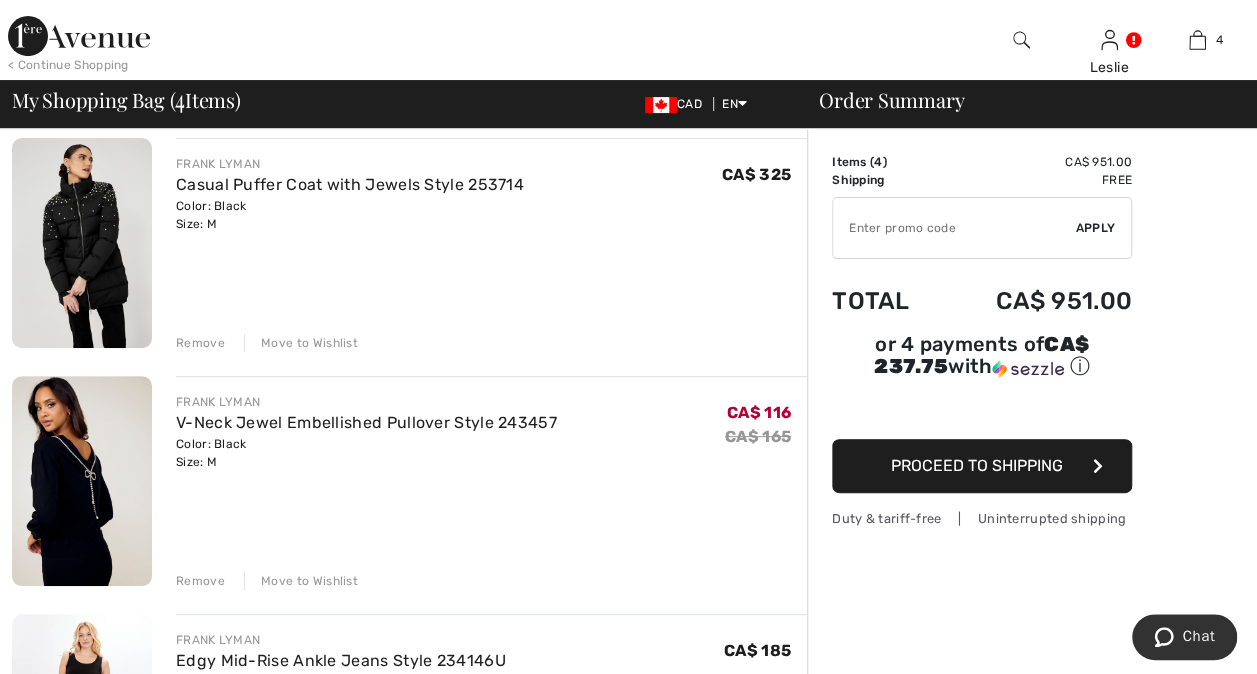 scroll, scrollTop: 154, scrollLeft: 0, axis: vertical 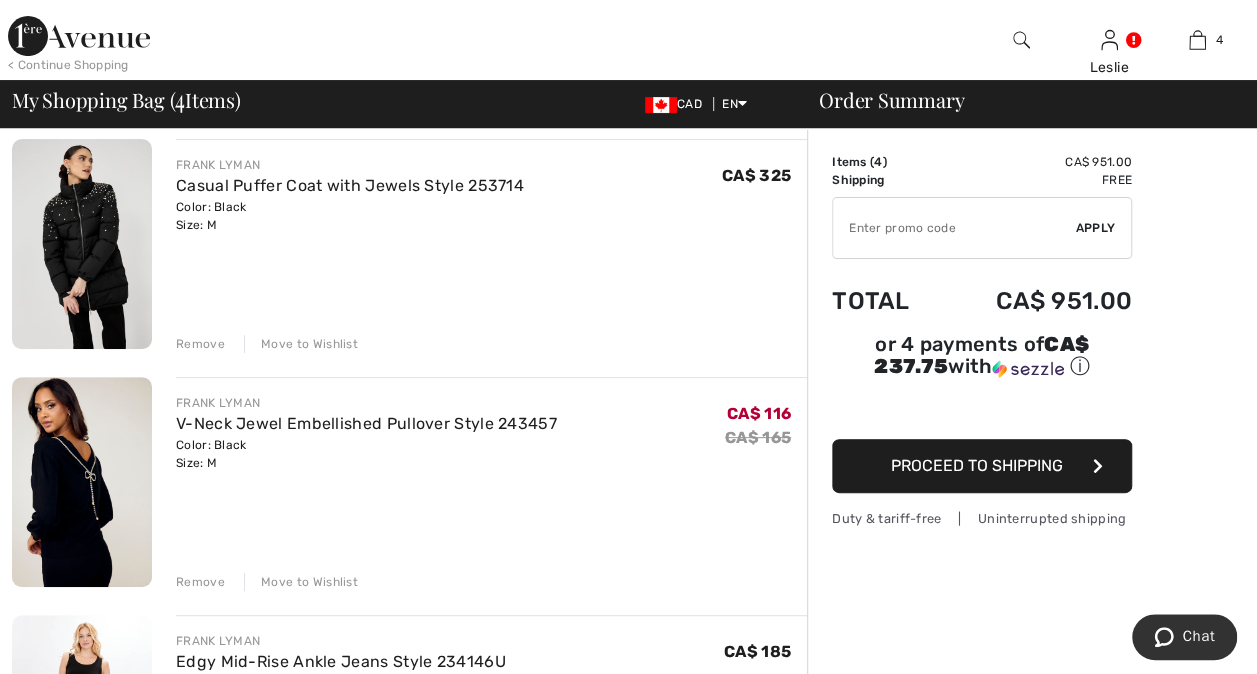click on "Remove" at bounding box center (200, 344) 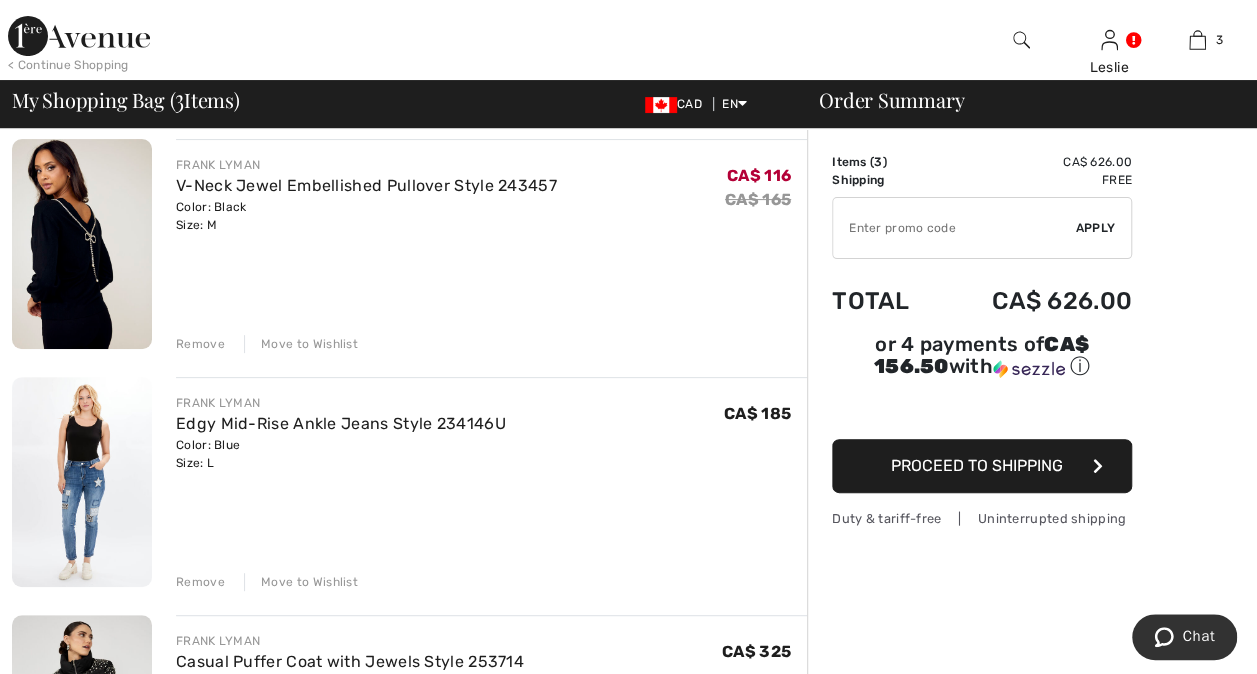 scroll, scrollTop: 194, scrollLeft: 0, axis: vertical 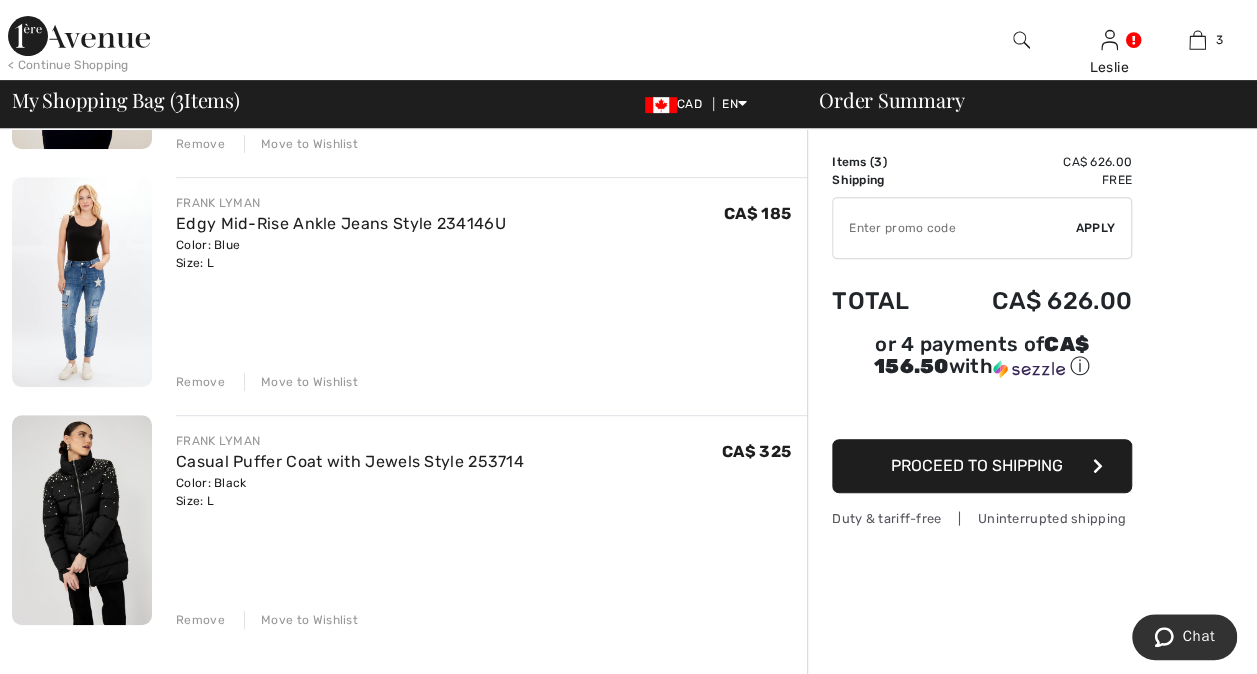 click at bounding box center (82, 520) 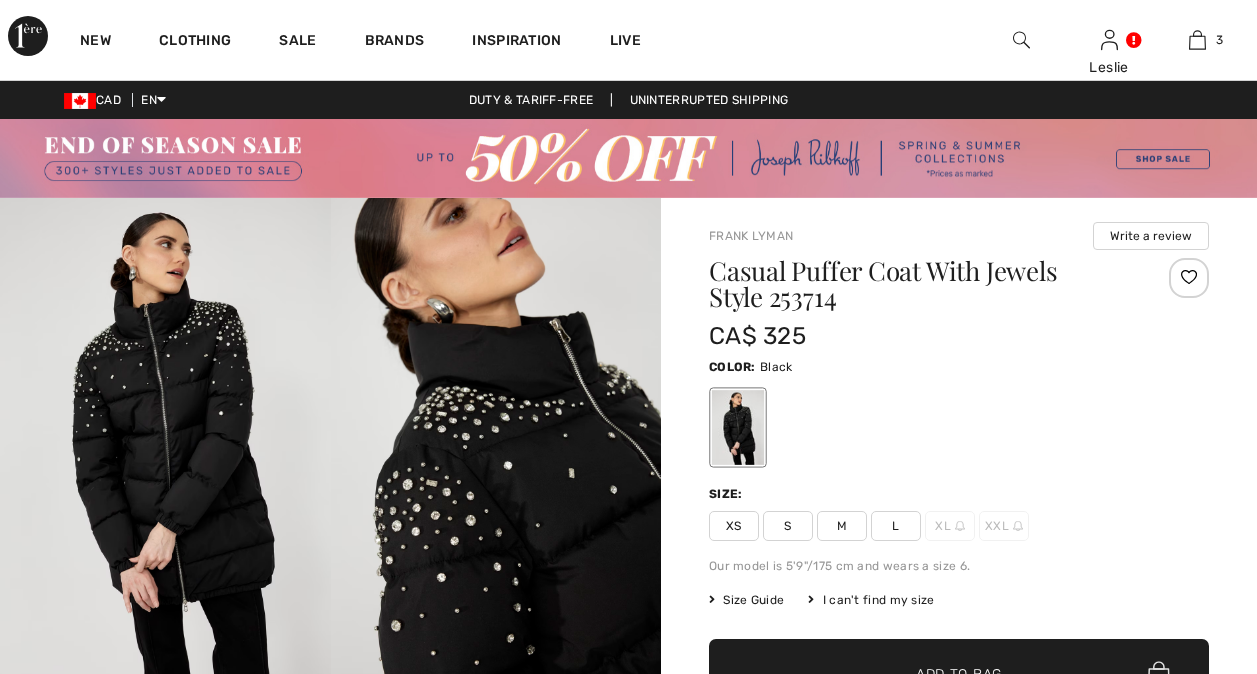 scroll, scrollTop: 0, scrollLeft: 0, axis: both 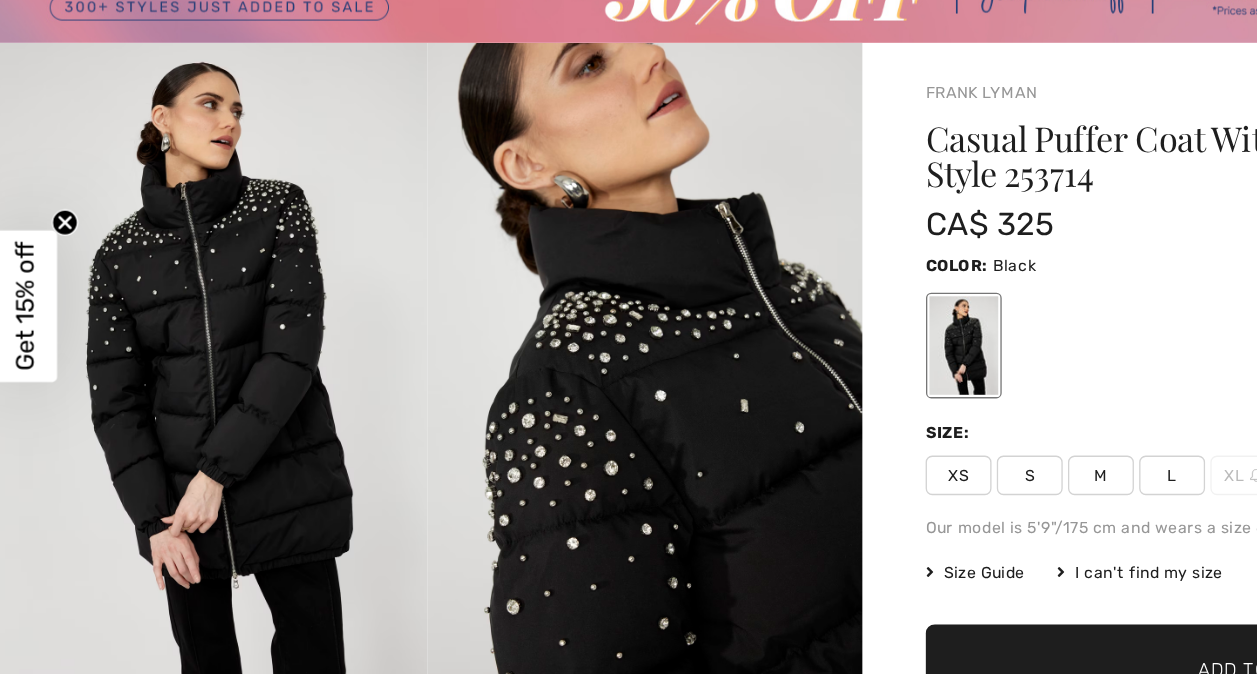 click on "M" at bounding box center (842, 465) 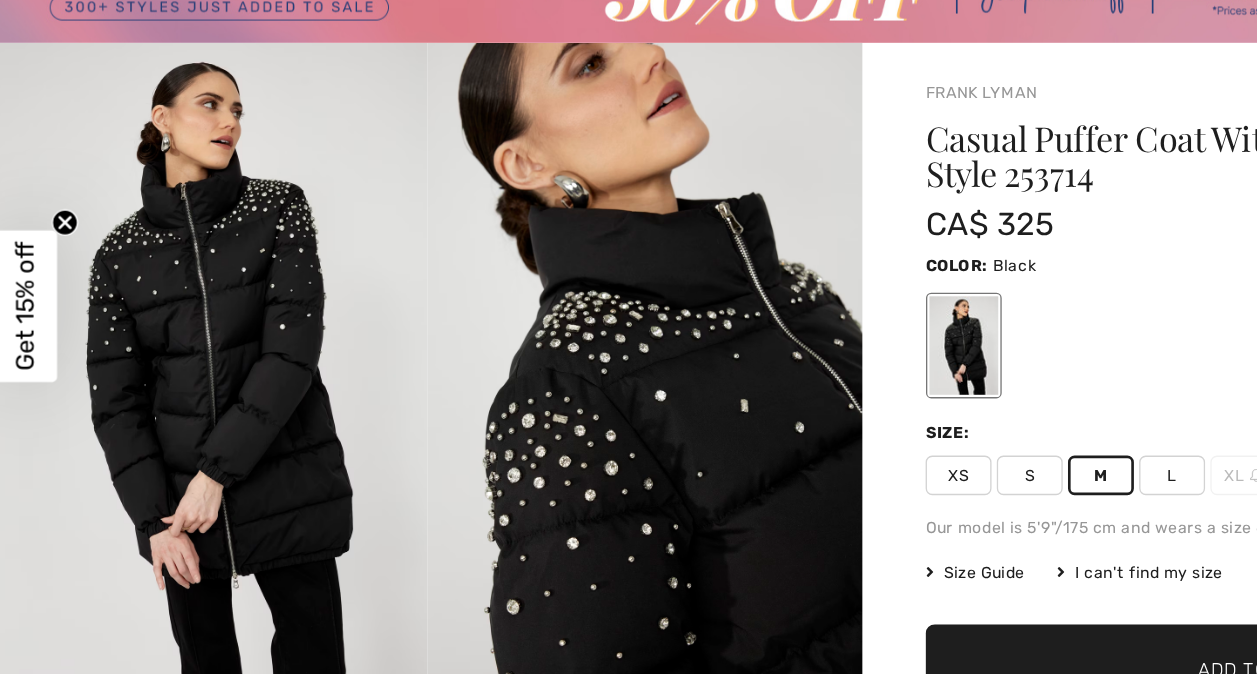 click on "✔ Added to Bag
Add to Bag" at bounding box center (959, 613) 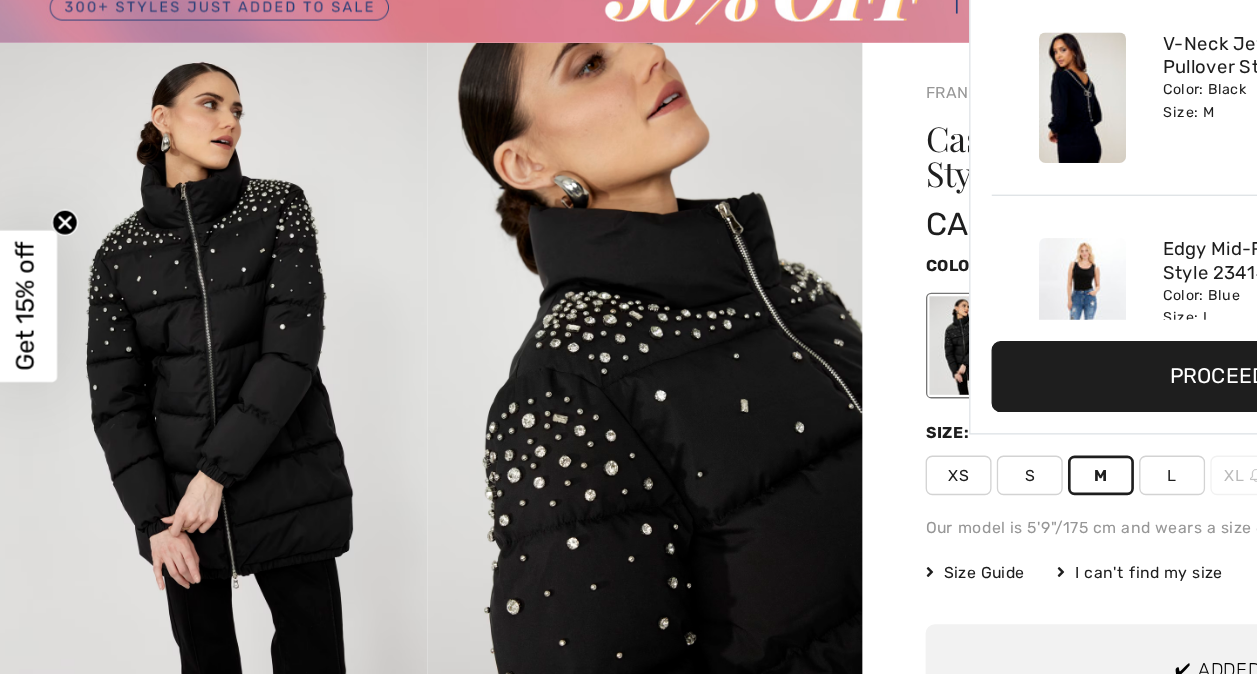 scroll, scrollTop: 372, scrollLeft: 0, axis: vertical 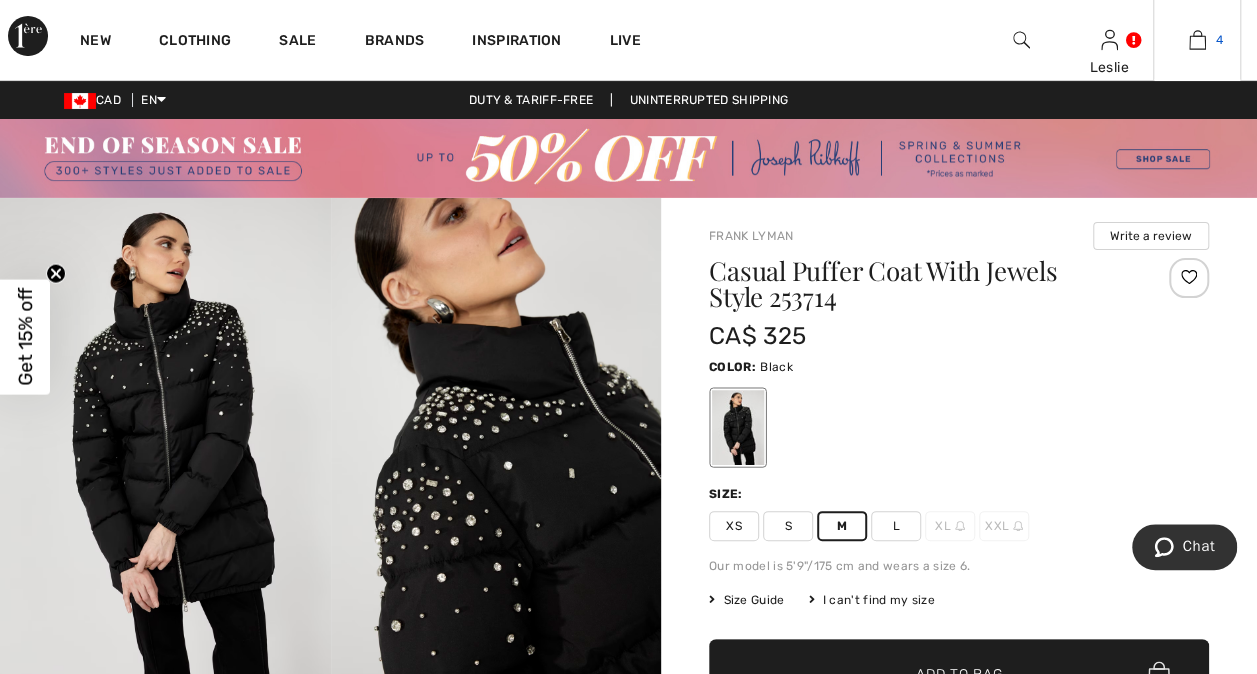 click on "4" at bounding box center [1197, 40] 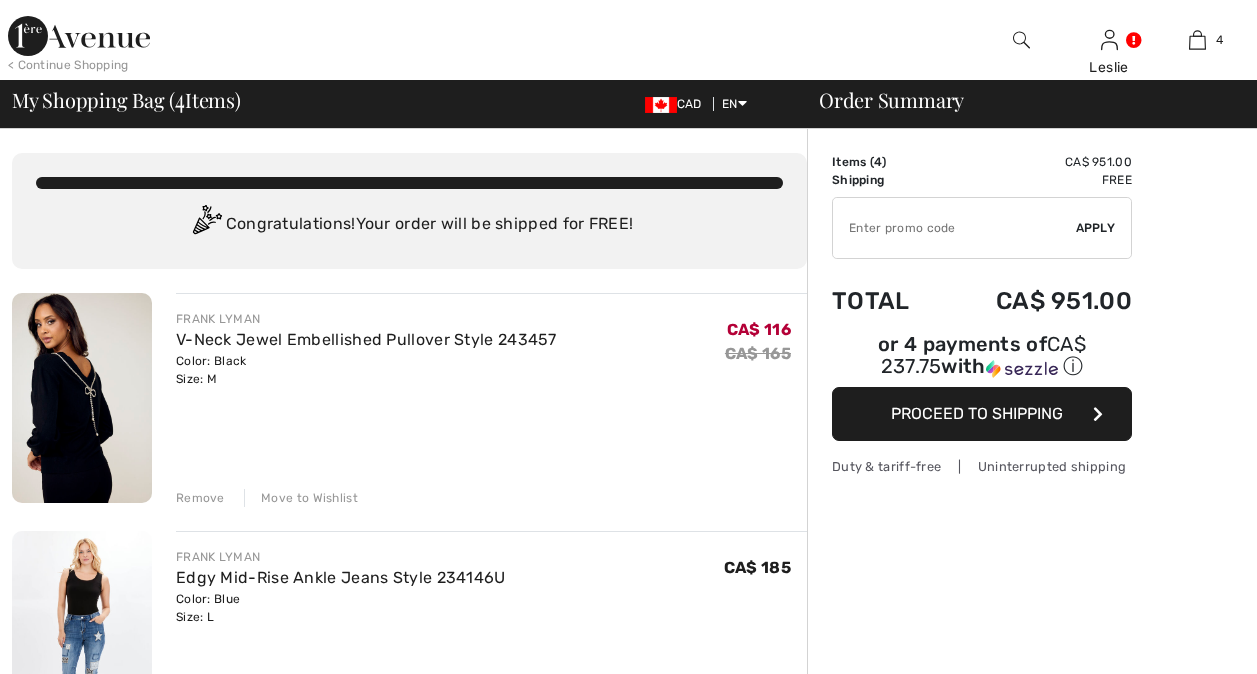 scroll, scrollTop: 0, scrollLeft: 0, axis: both 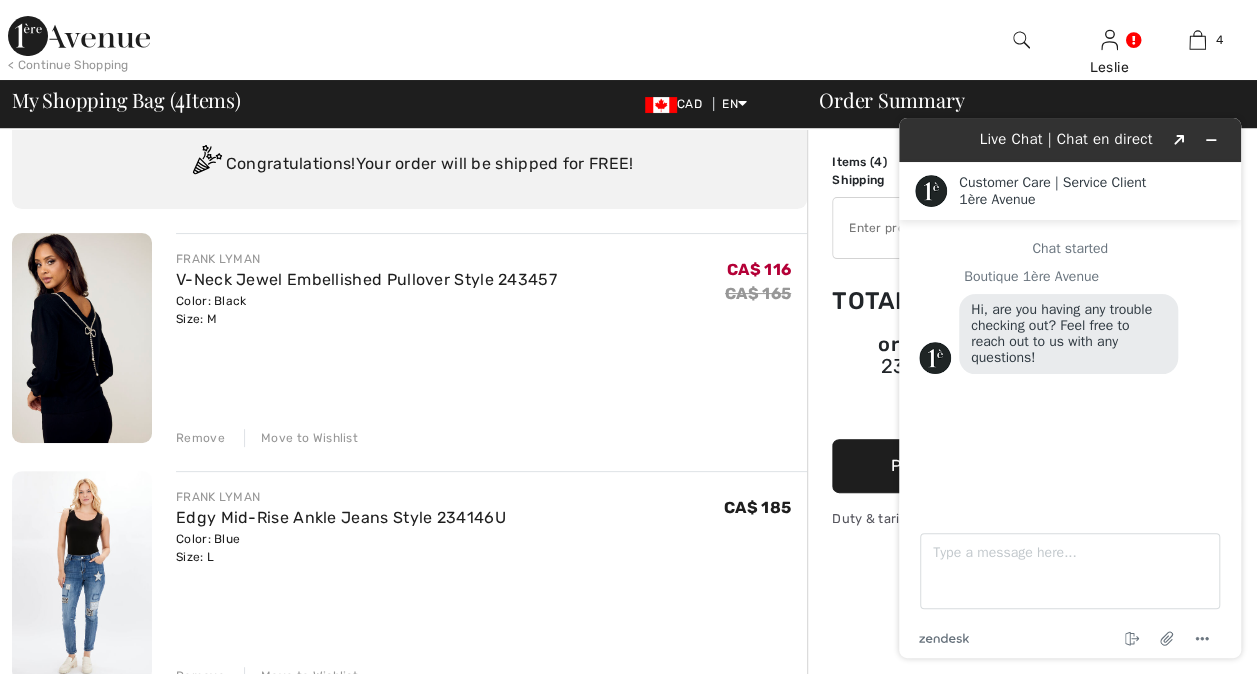 click on "FRANK LYMAN
V-Neck Jewel Embellished Pullover Style 243457
Color: Black
Size: M
Final Sale
CA$ 116
CA$ 165
CA$ 116
CA$ 165
Remove
Move to Wishlist" at bounding box center (491, 340) 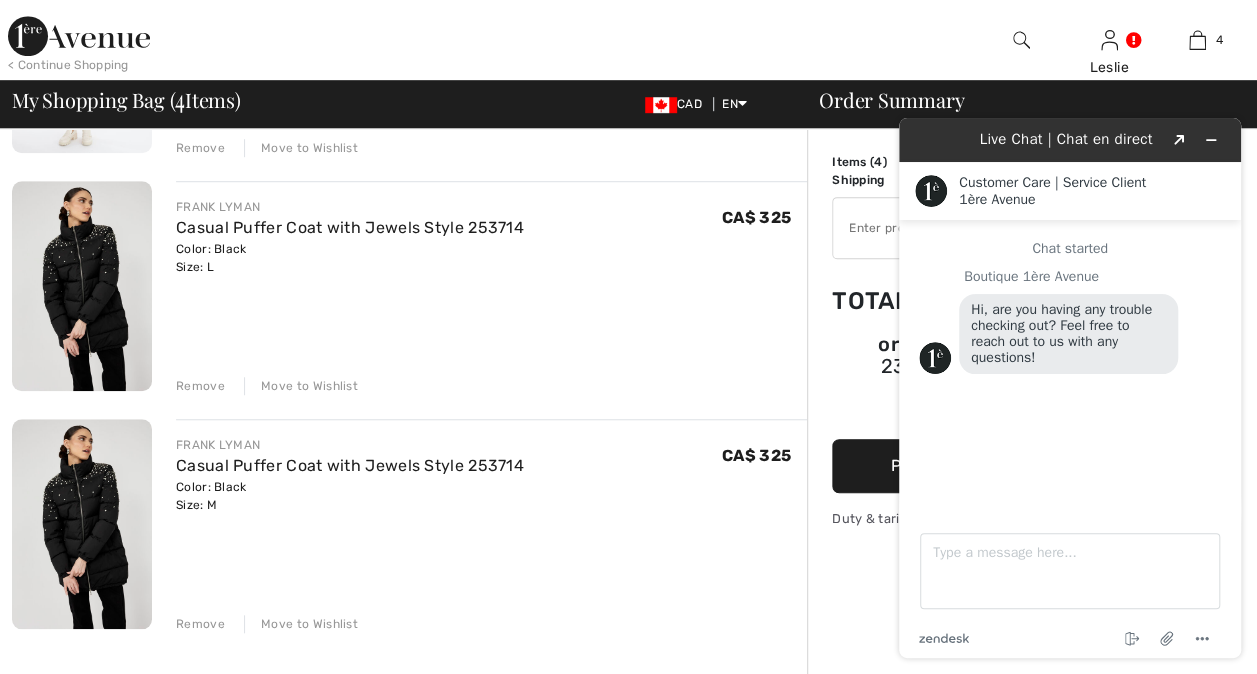 scroll, scrollTop: 590, scrollLeft: 0, axis: vertical 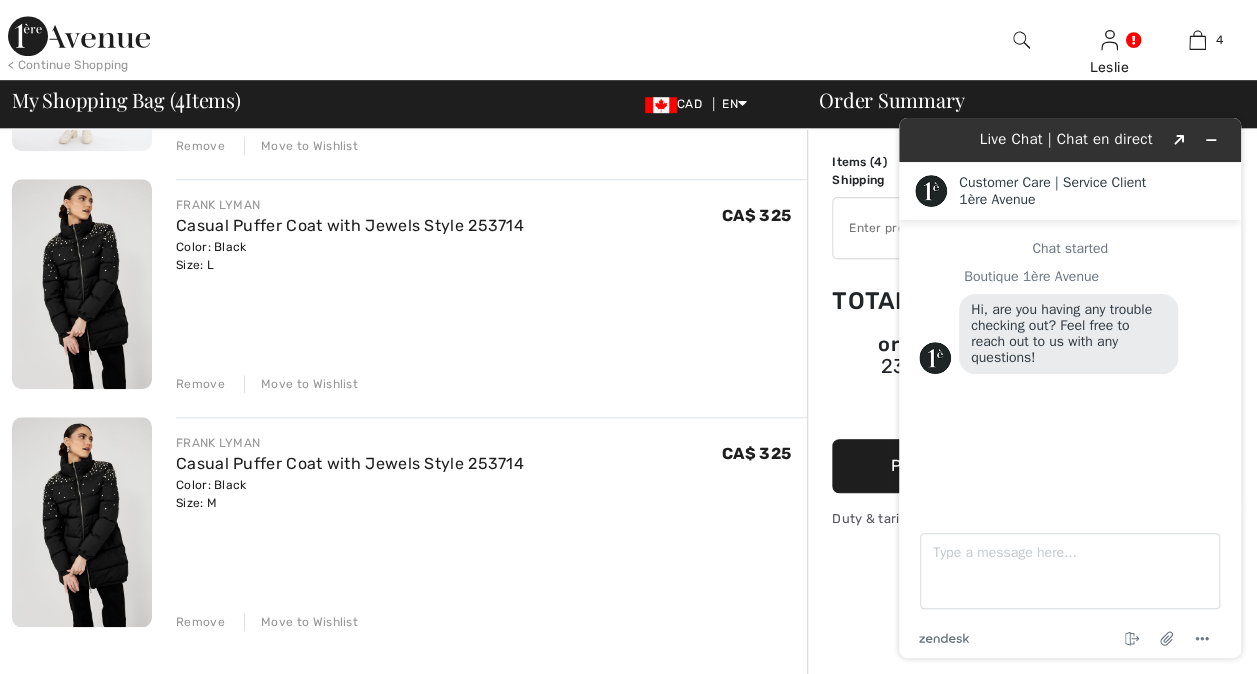 click at bounding box center (82, 284) 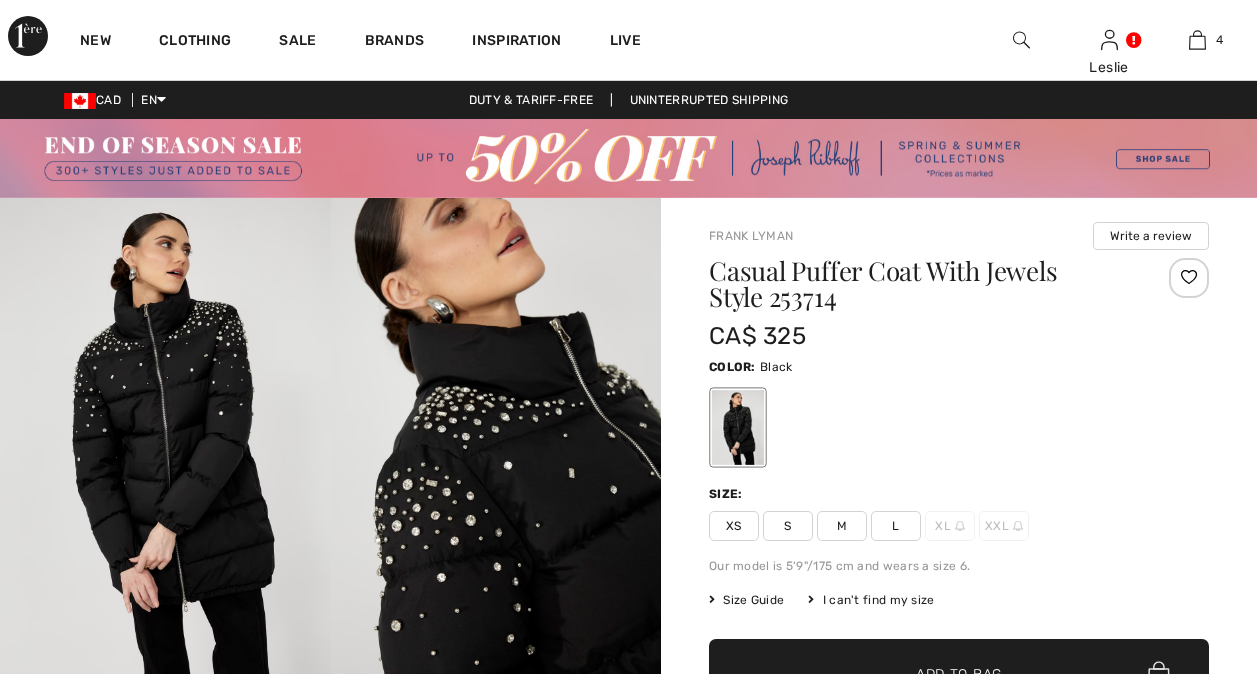 scroll, scrollTop: 0, scrollLeft: 0, axis: both 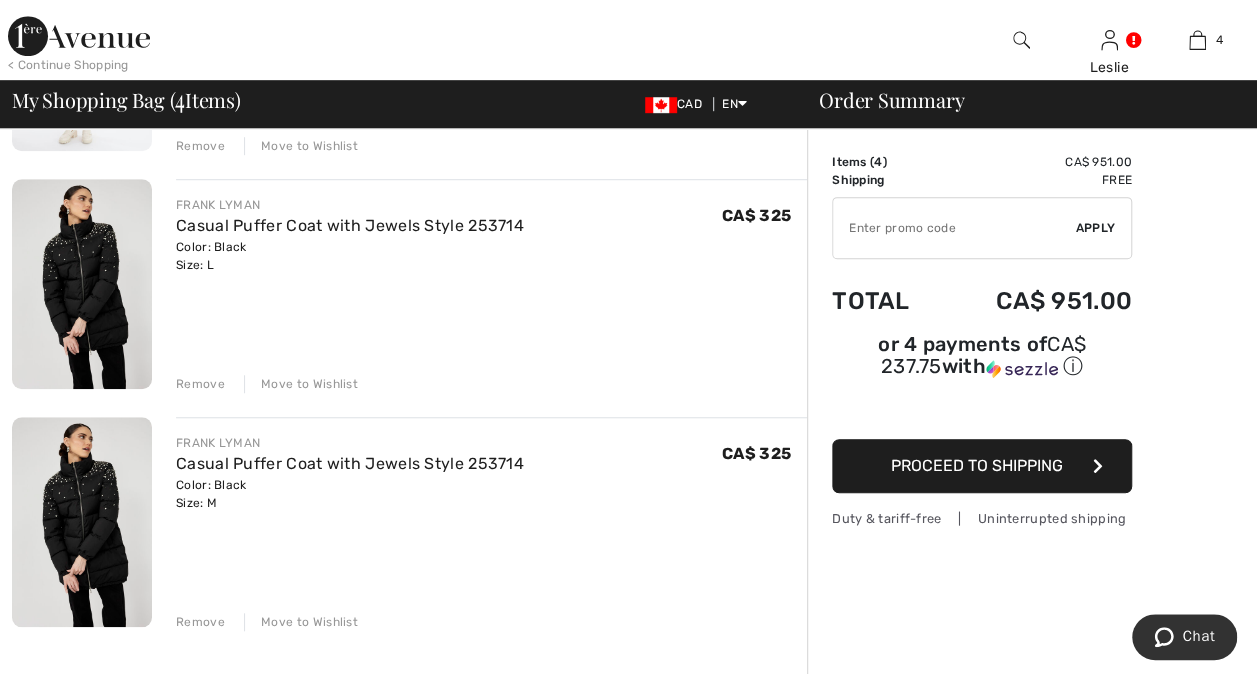 click on "Remove" at bounding box center [200, 384] 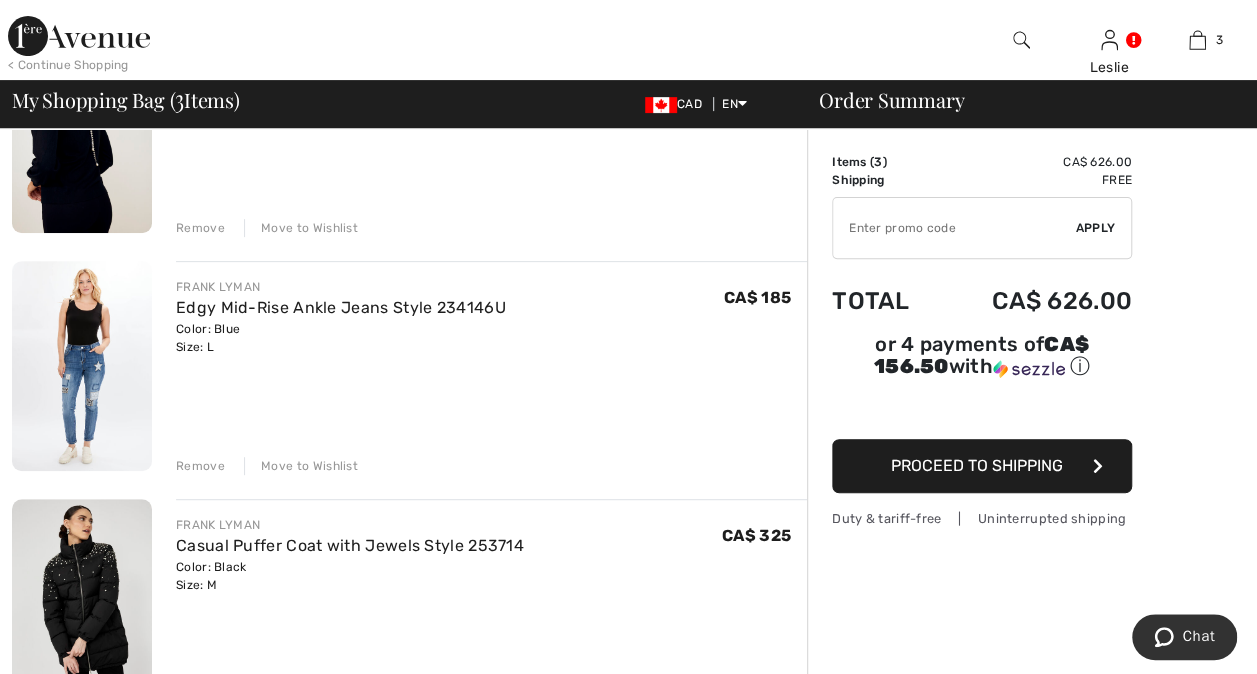 scroll, scrollTop: 203, scrollLeft: 0, axis: vertical 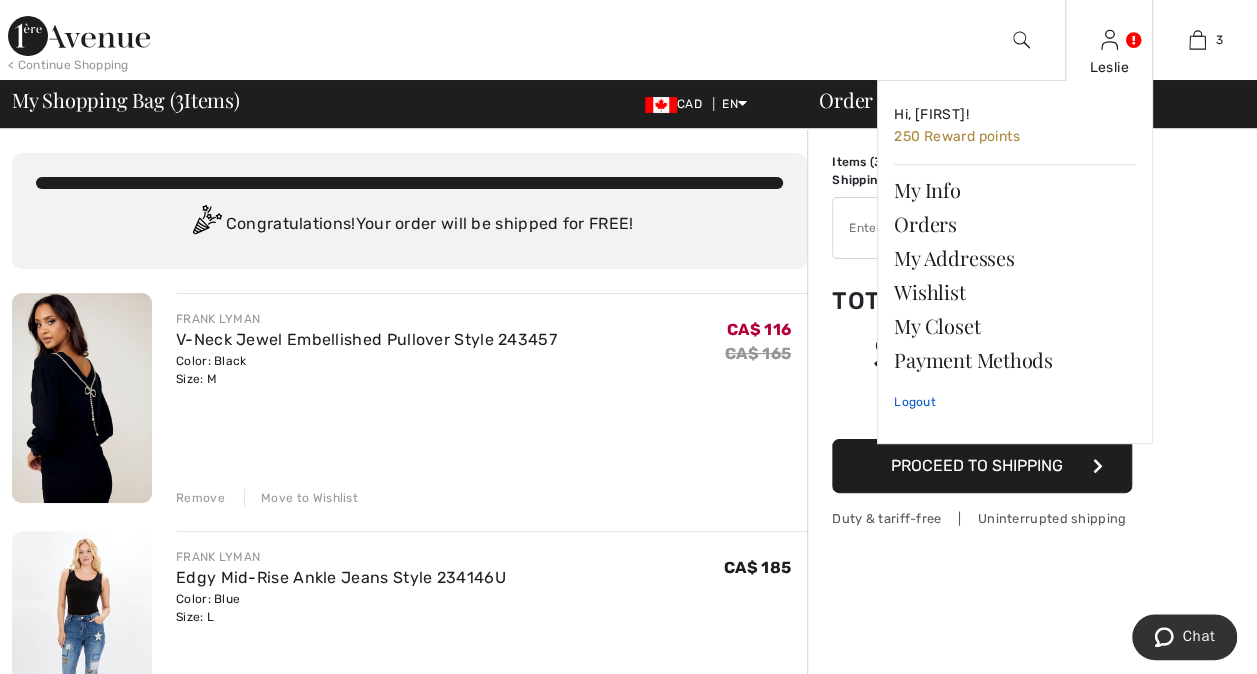 click on "Logout" at bounding box center (1015, 402) 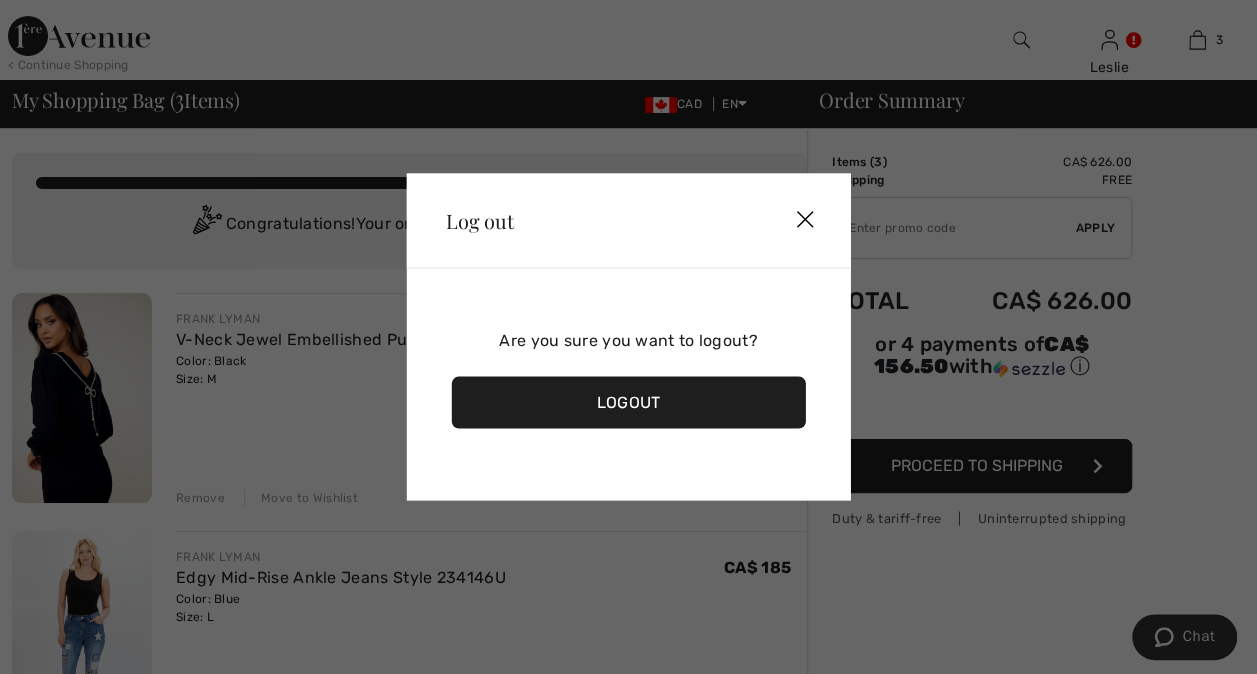 click on "Logout" at bounding box center [628, 403] 